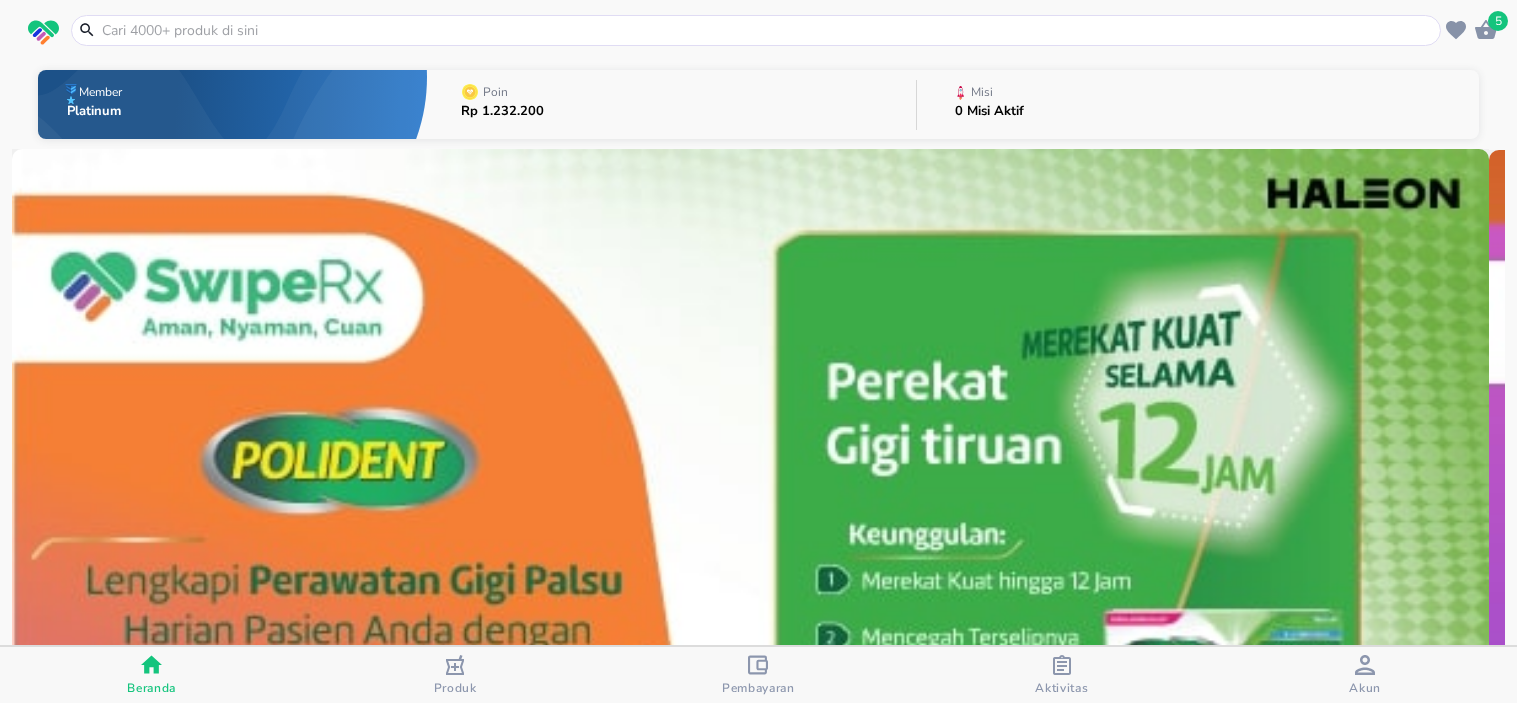 scroll, scrollTop: 0, scrollLeft: 0, axis: both 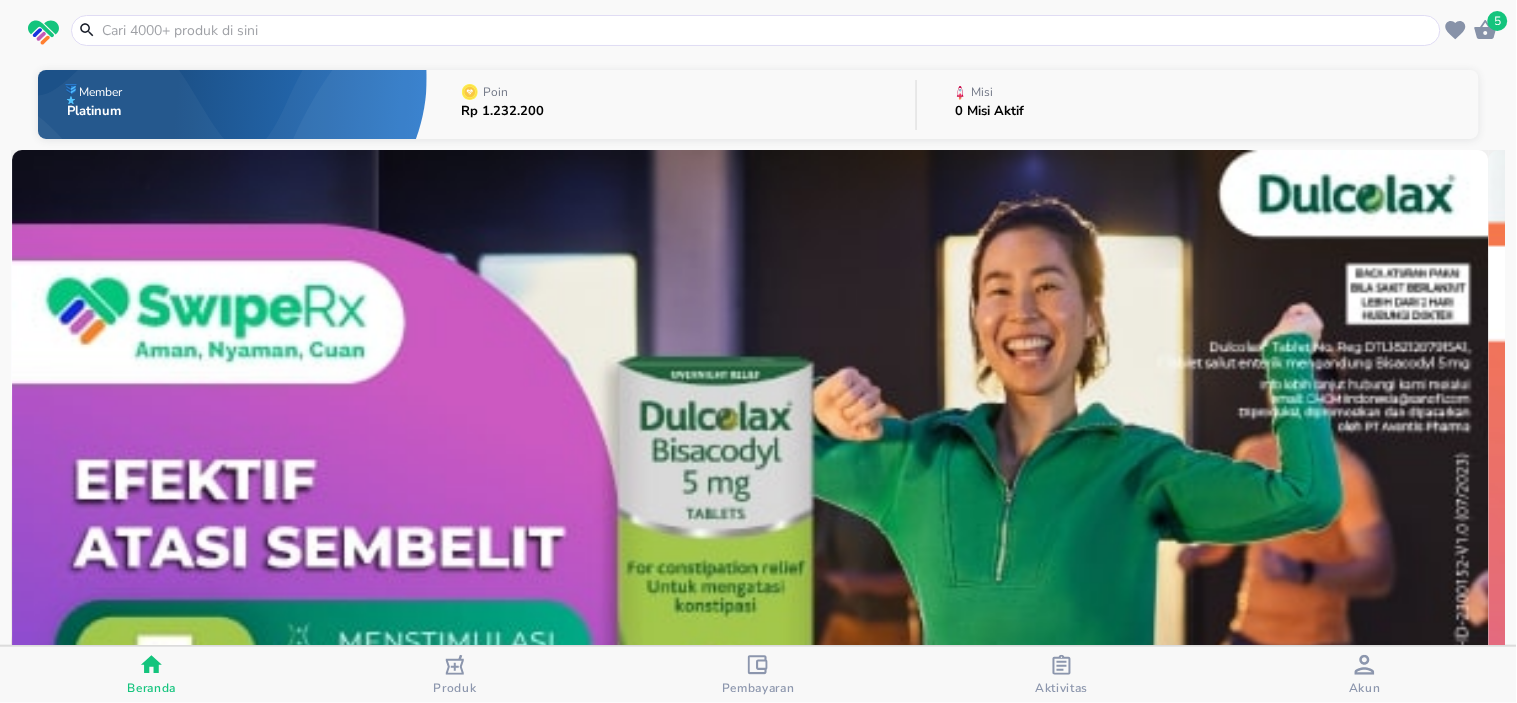 click at bounding box center (768, 30) 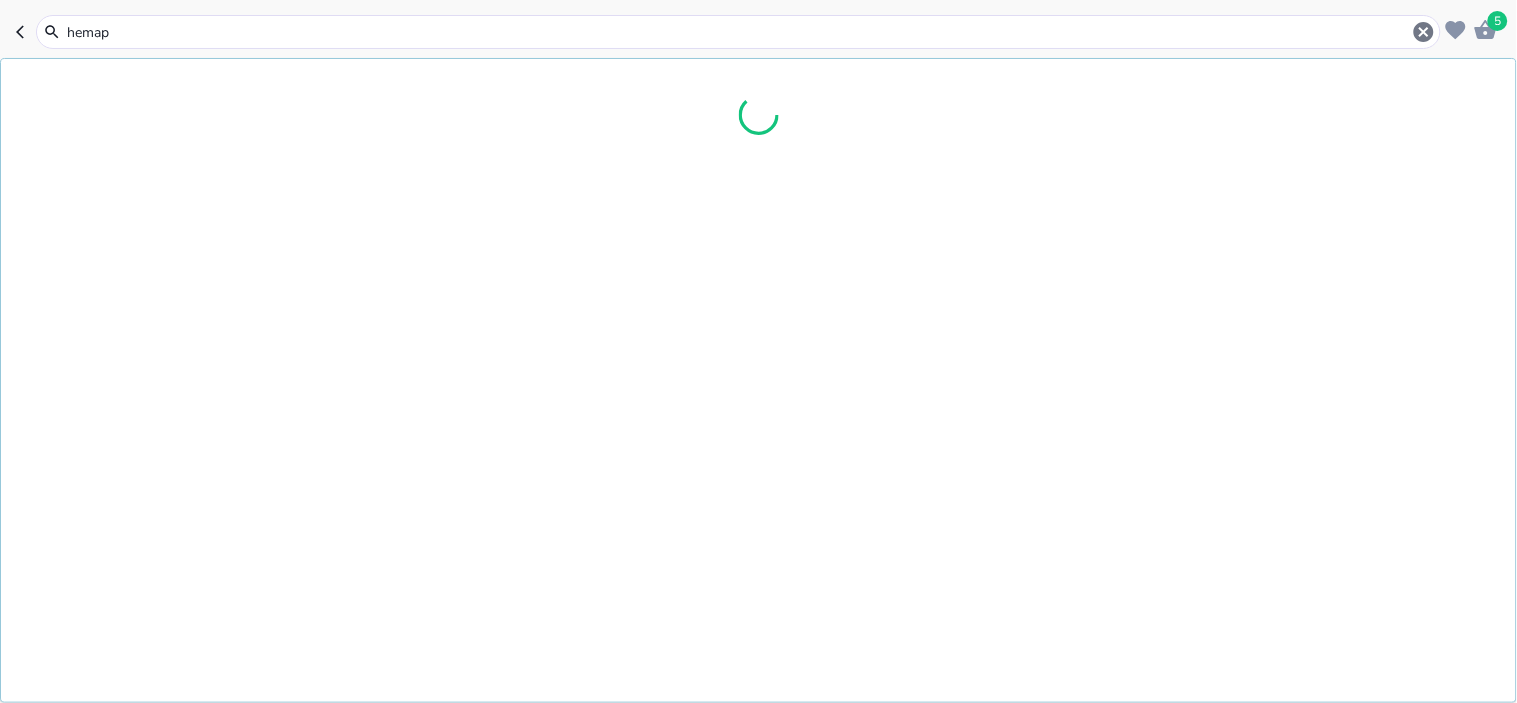 type on "hemapo" 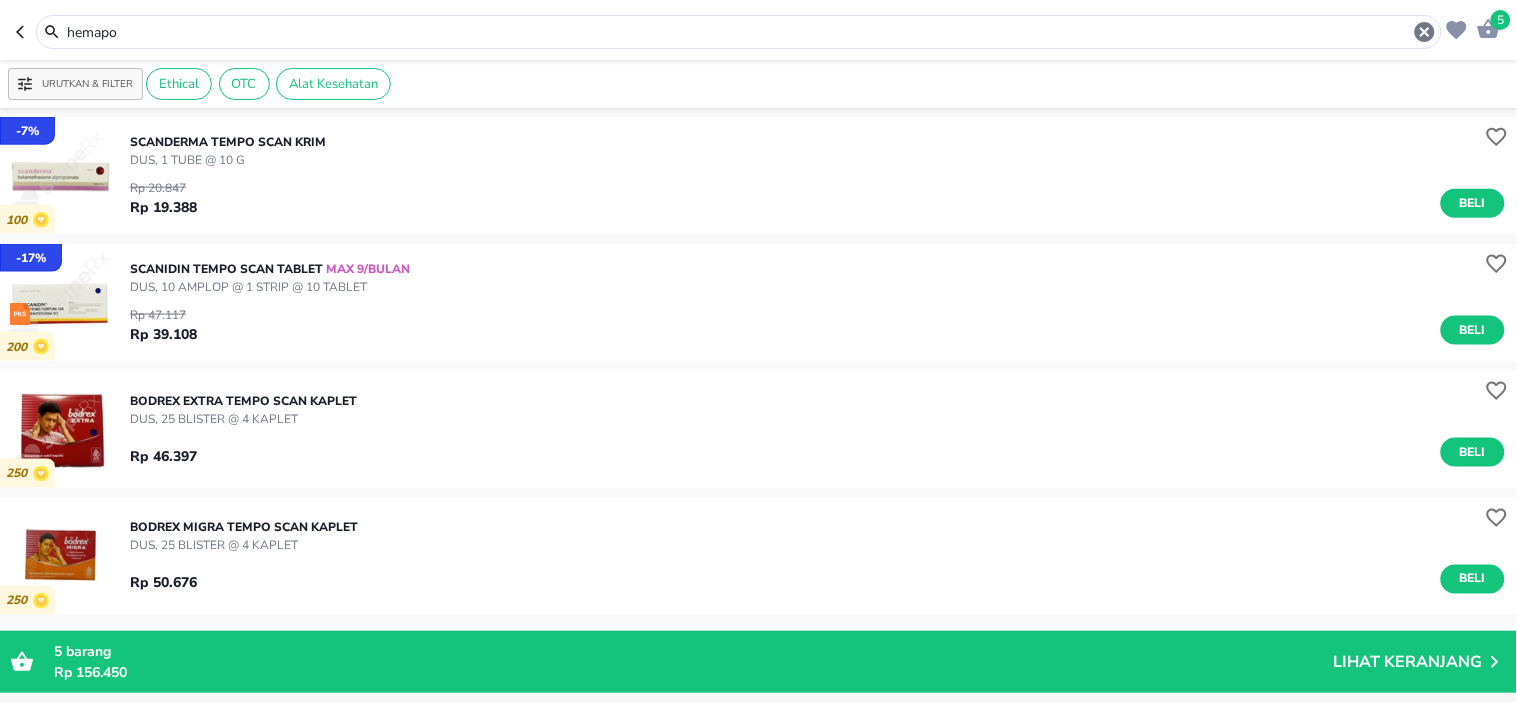 scroll, scrollTop: 333, scrollLeft: 0, axis: vertical 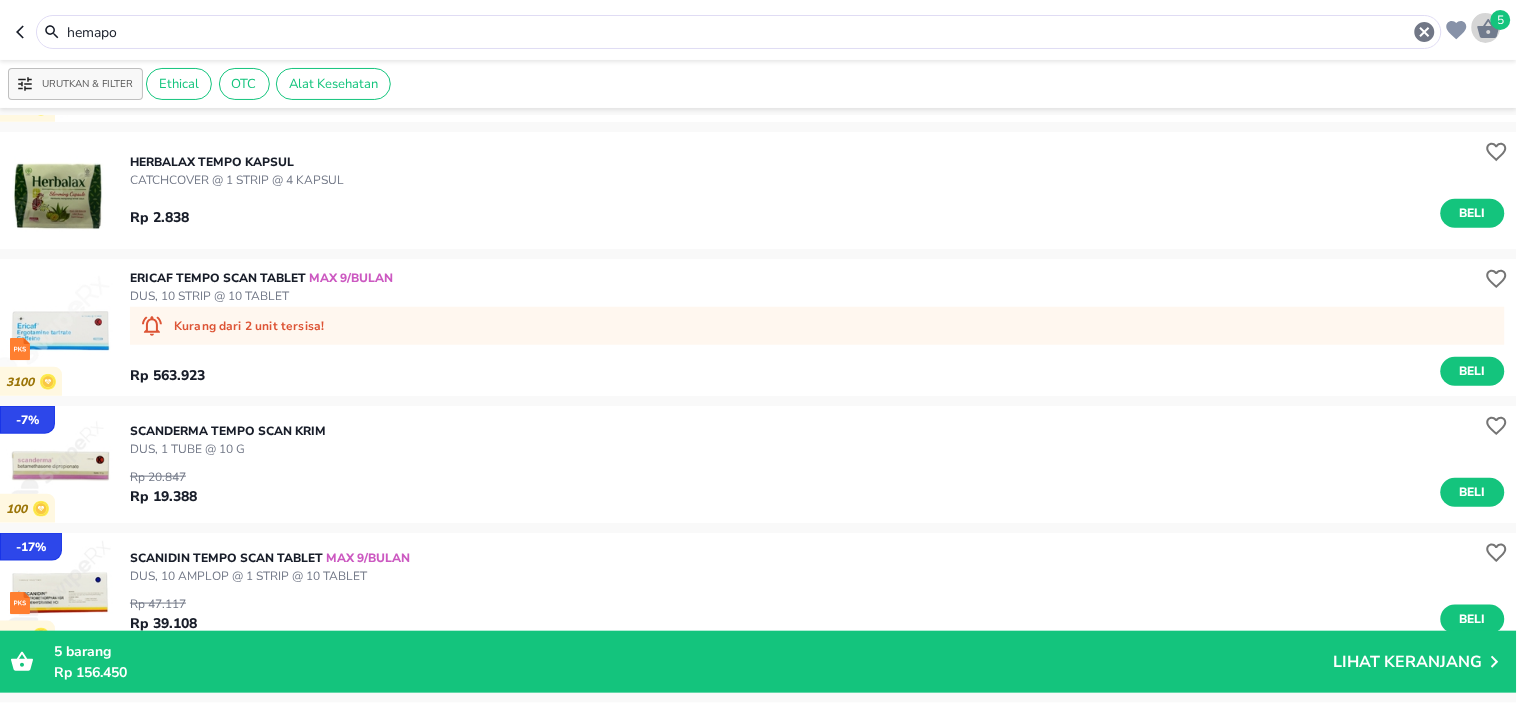 click 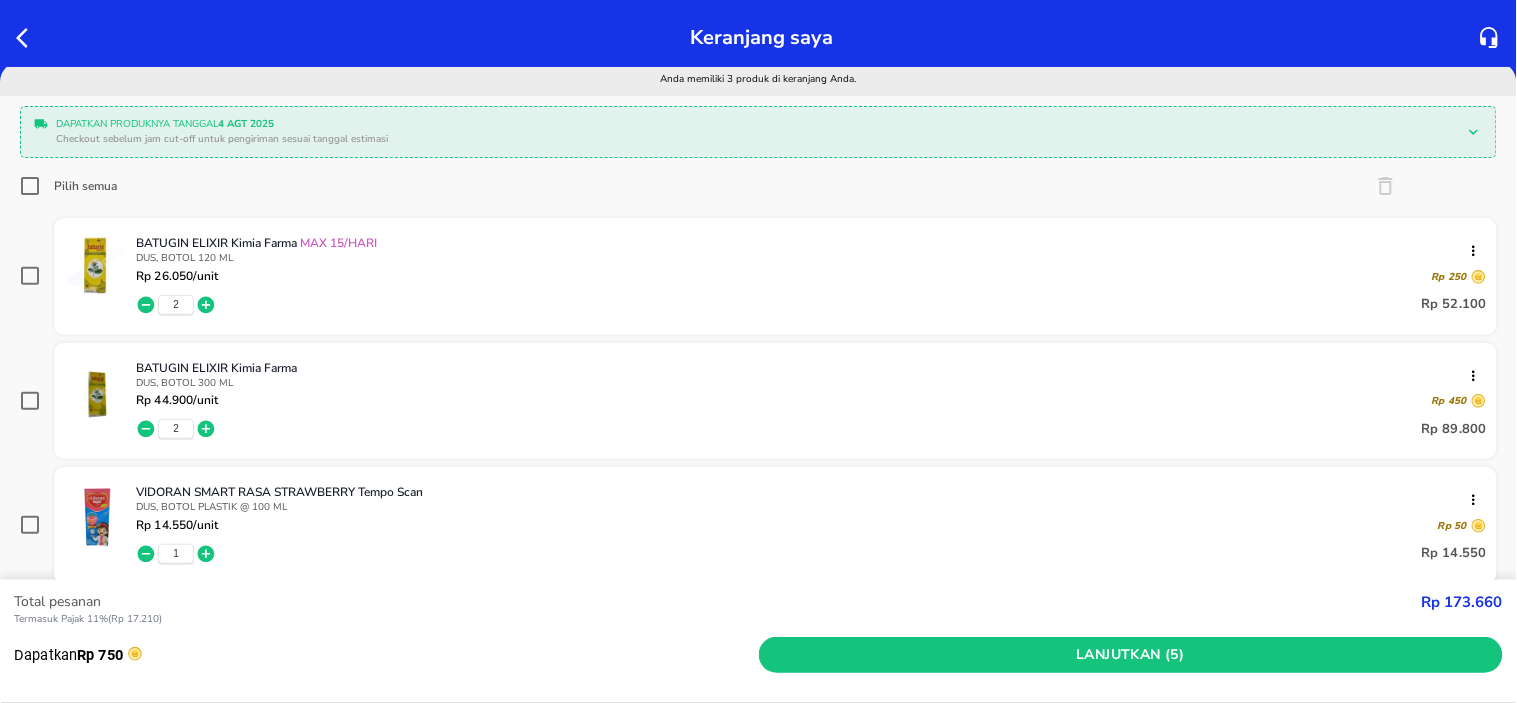 scroll, scrollTop: 0, scrollLeft: 0, axis: both 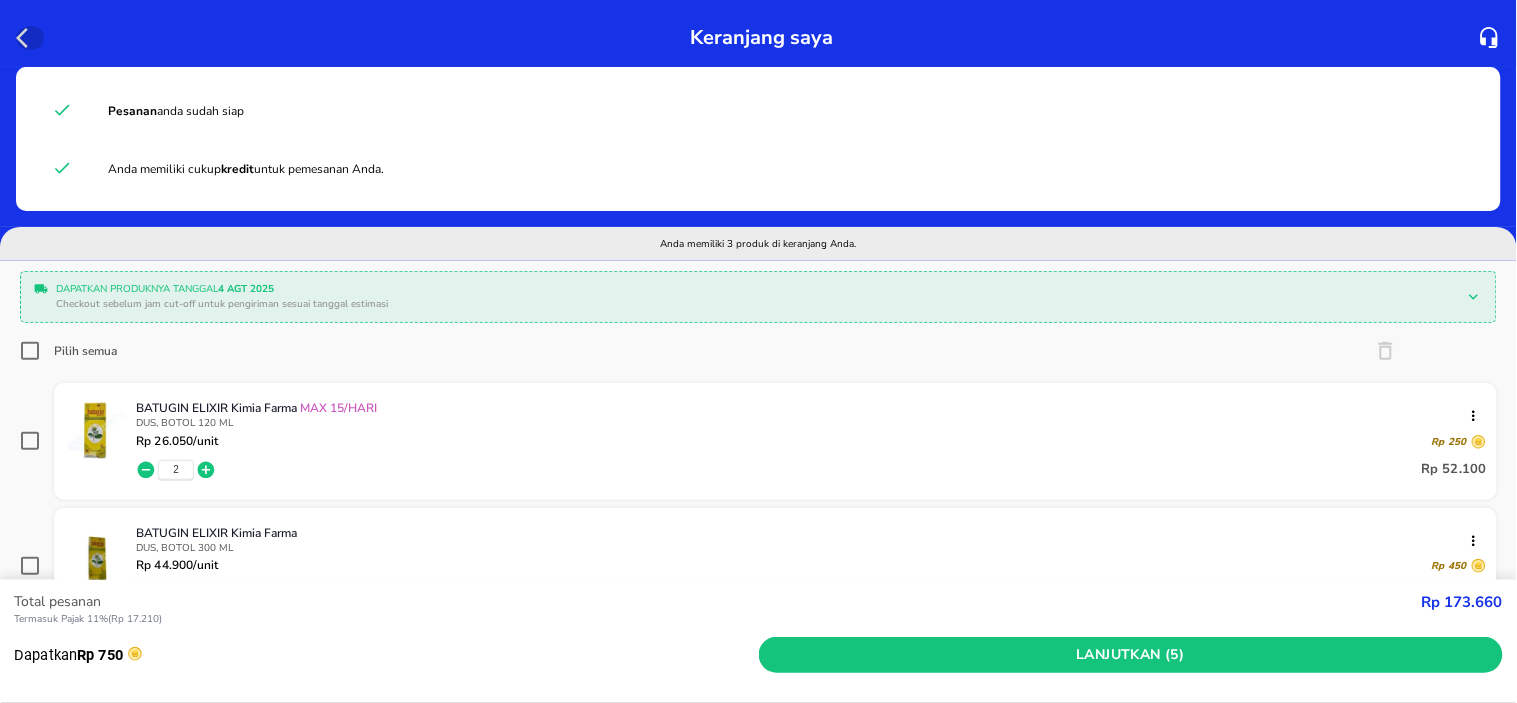 click 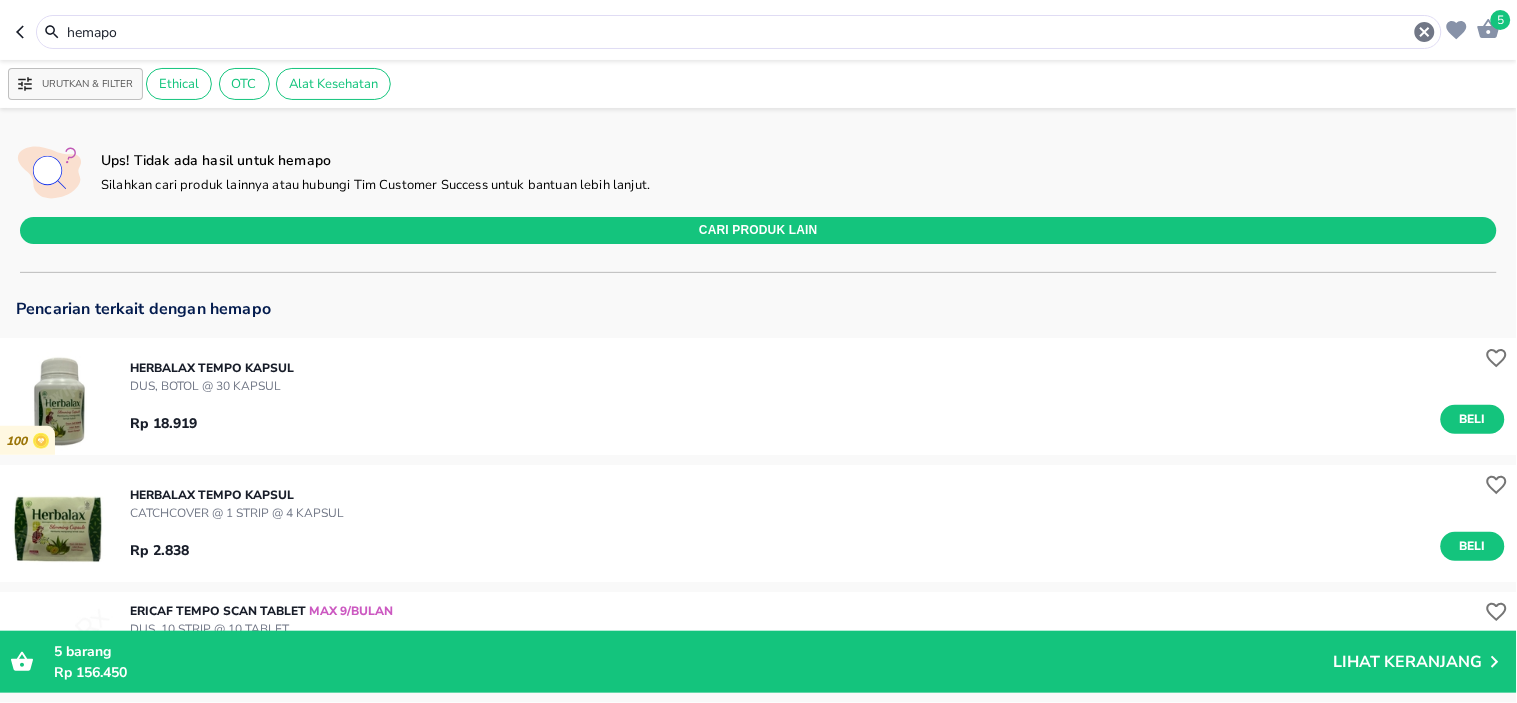 drag, startPoint x: 201, startPoint y: 32, endPoint x: 0, endPoint y: 32, distance: 201 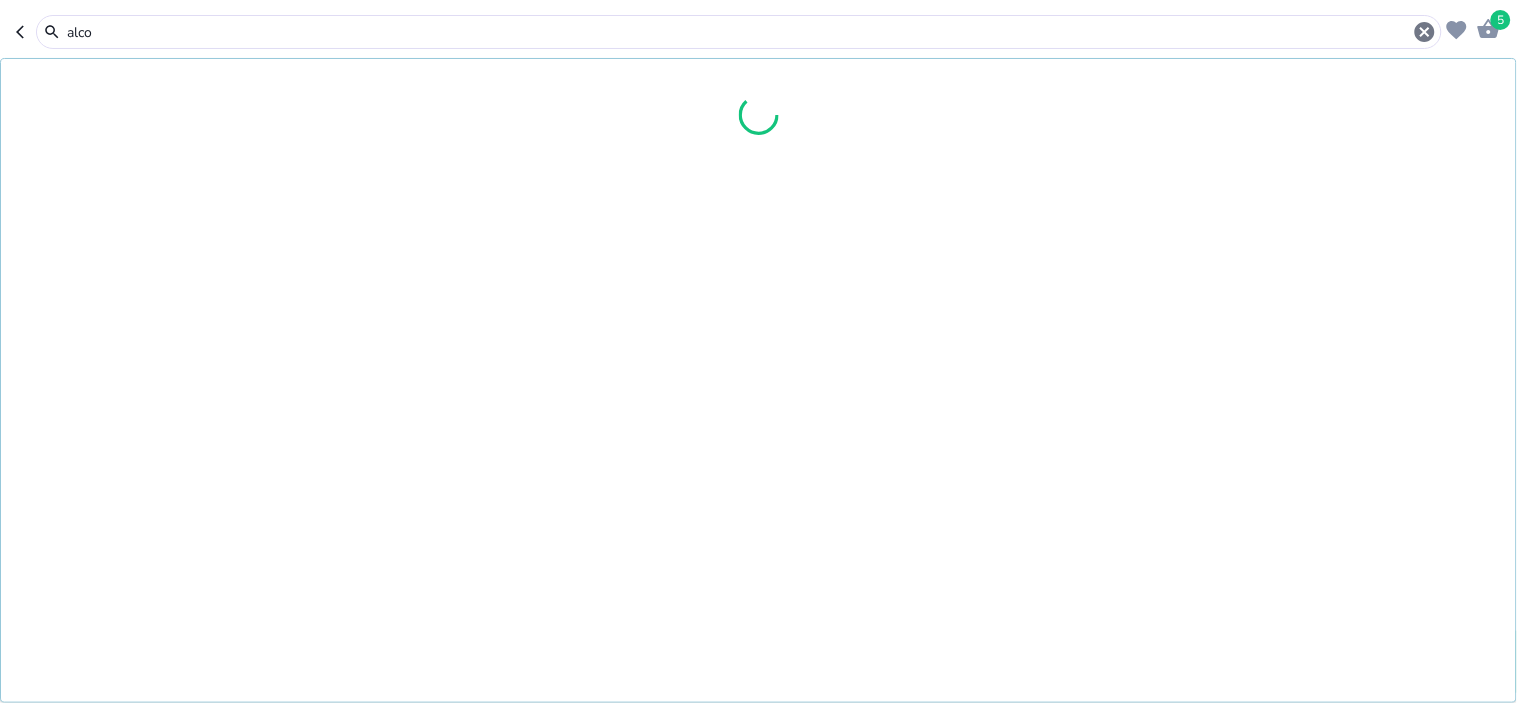 type on "alco" 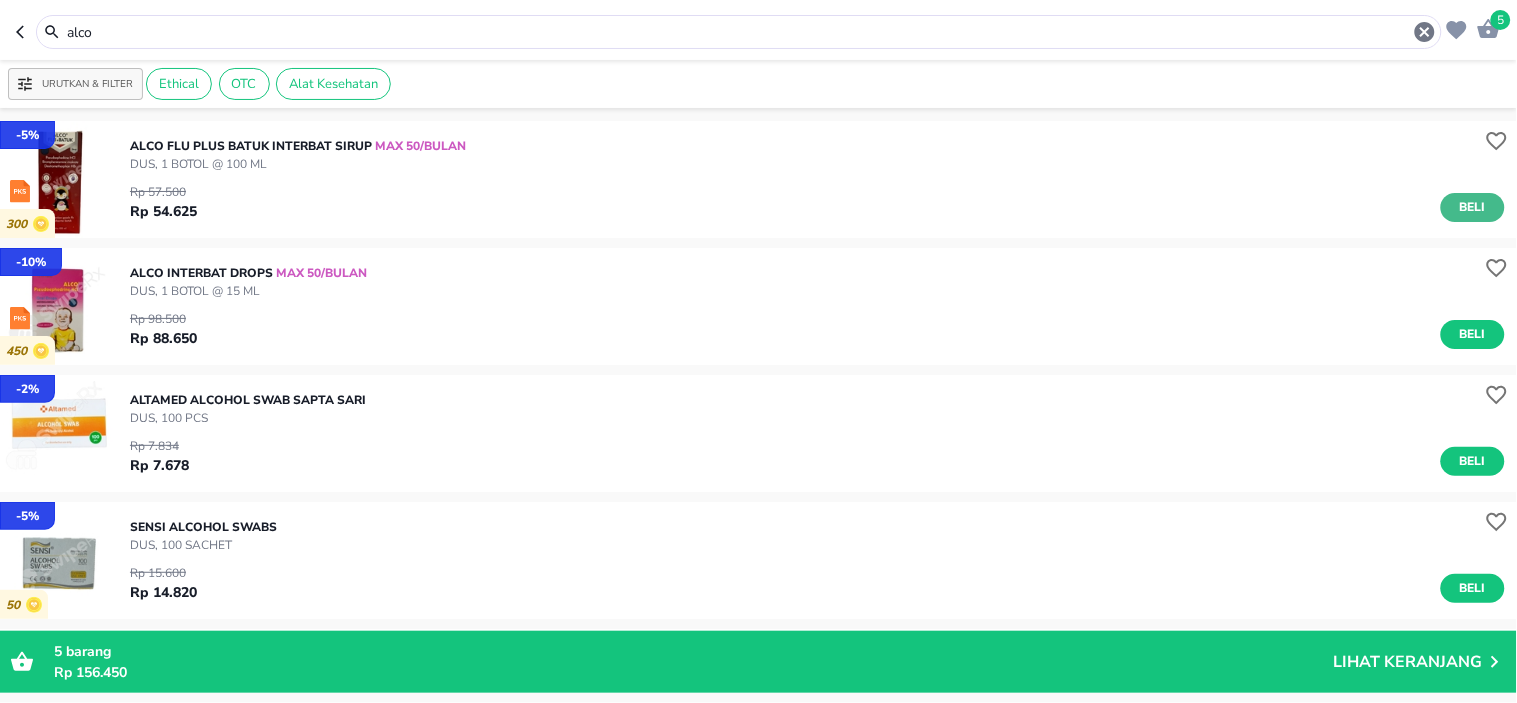 click on "Beli" at bounding box center (1473, 207) 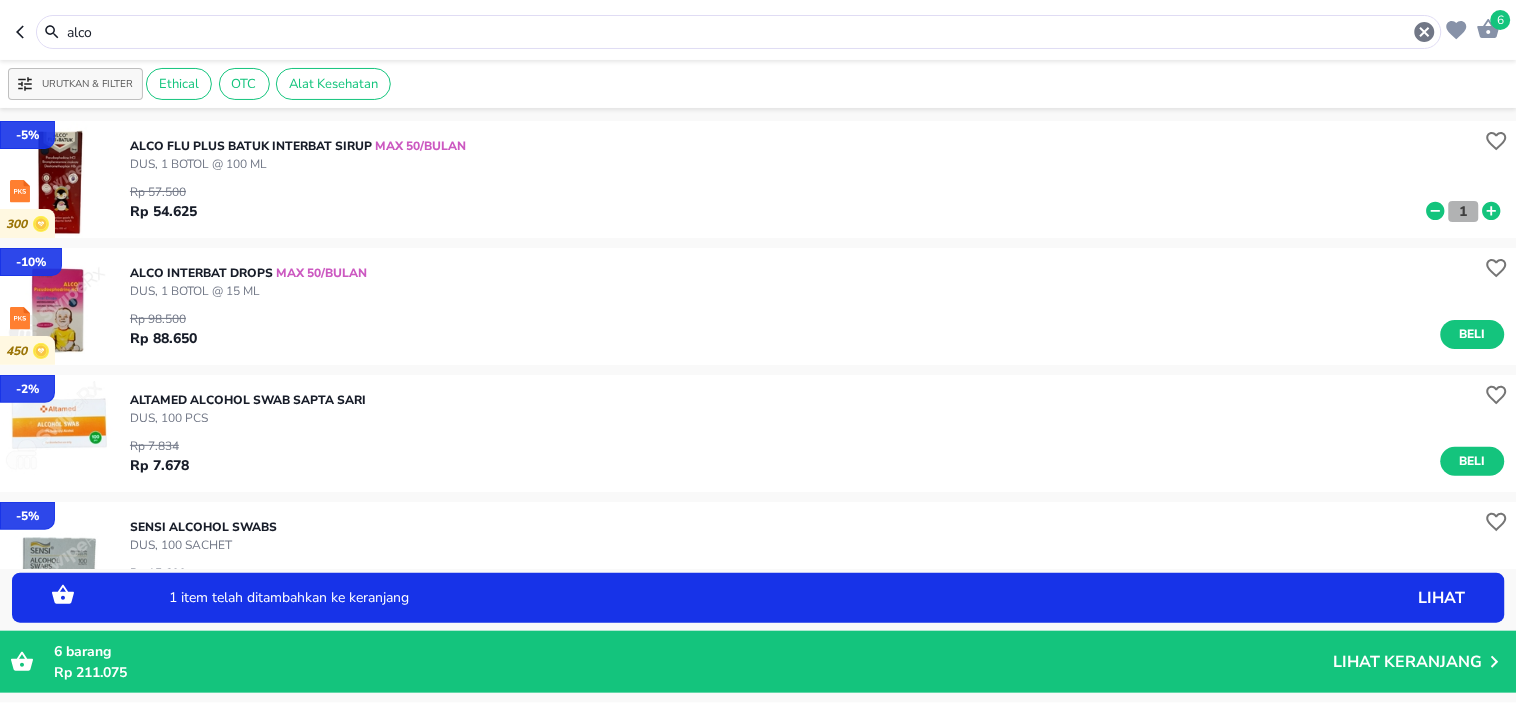 click on "1" at bounding box center (1464, 211) 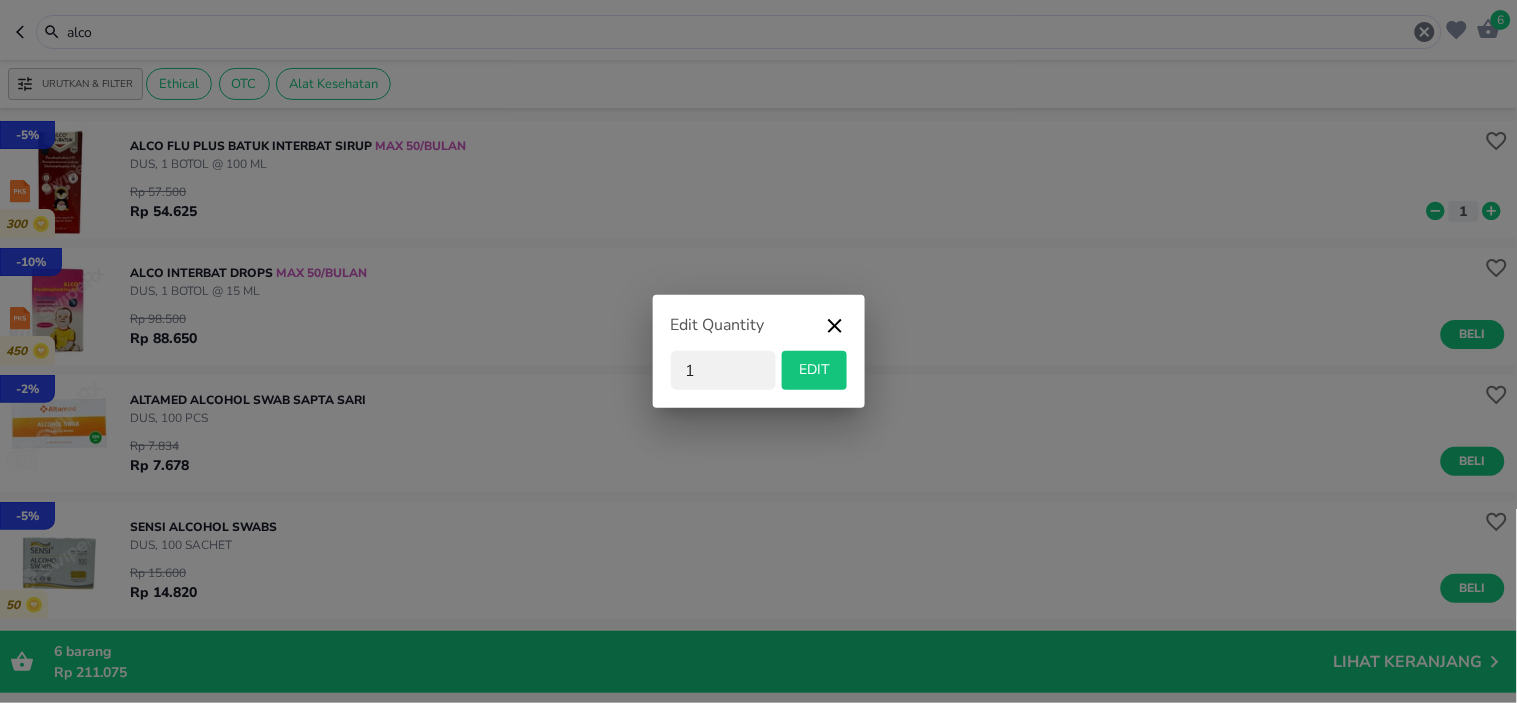 click 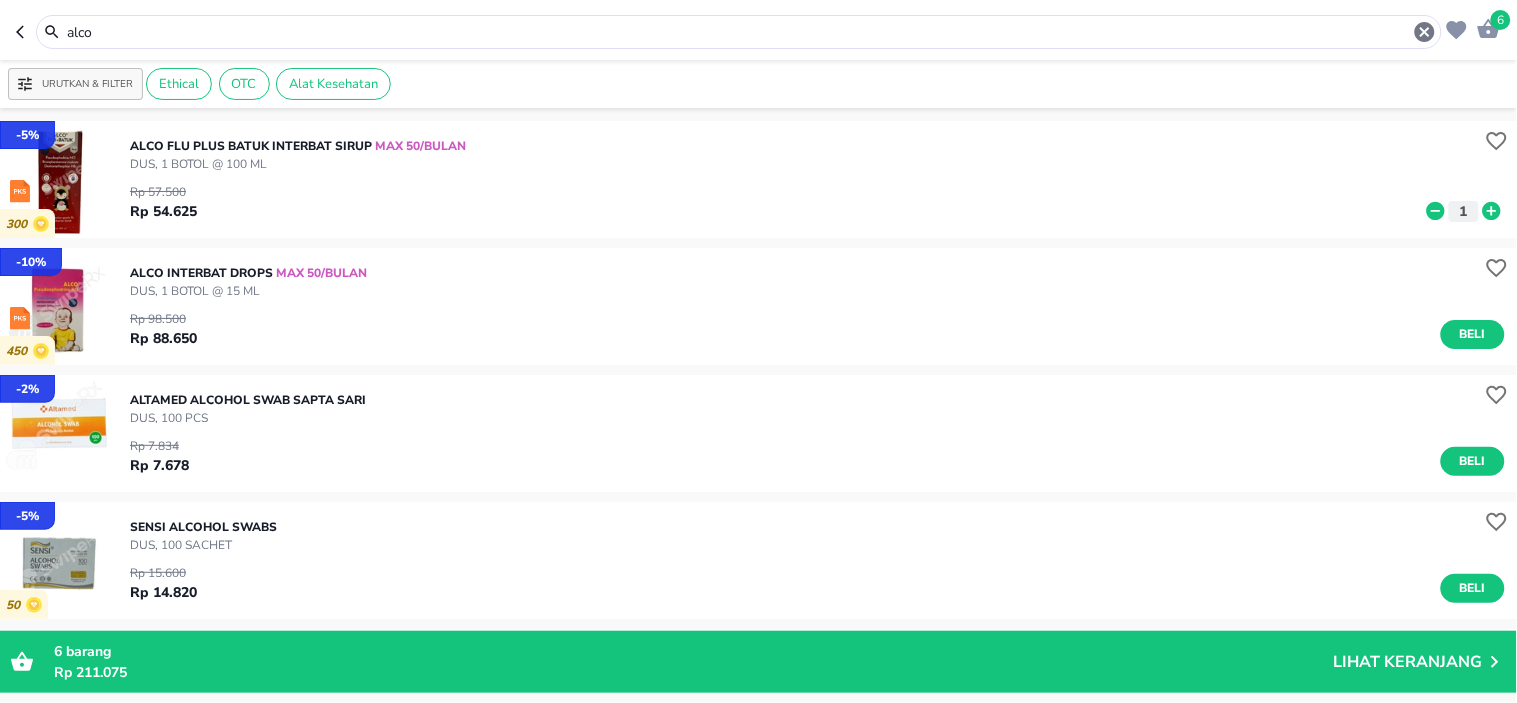 click 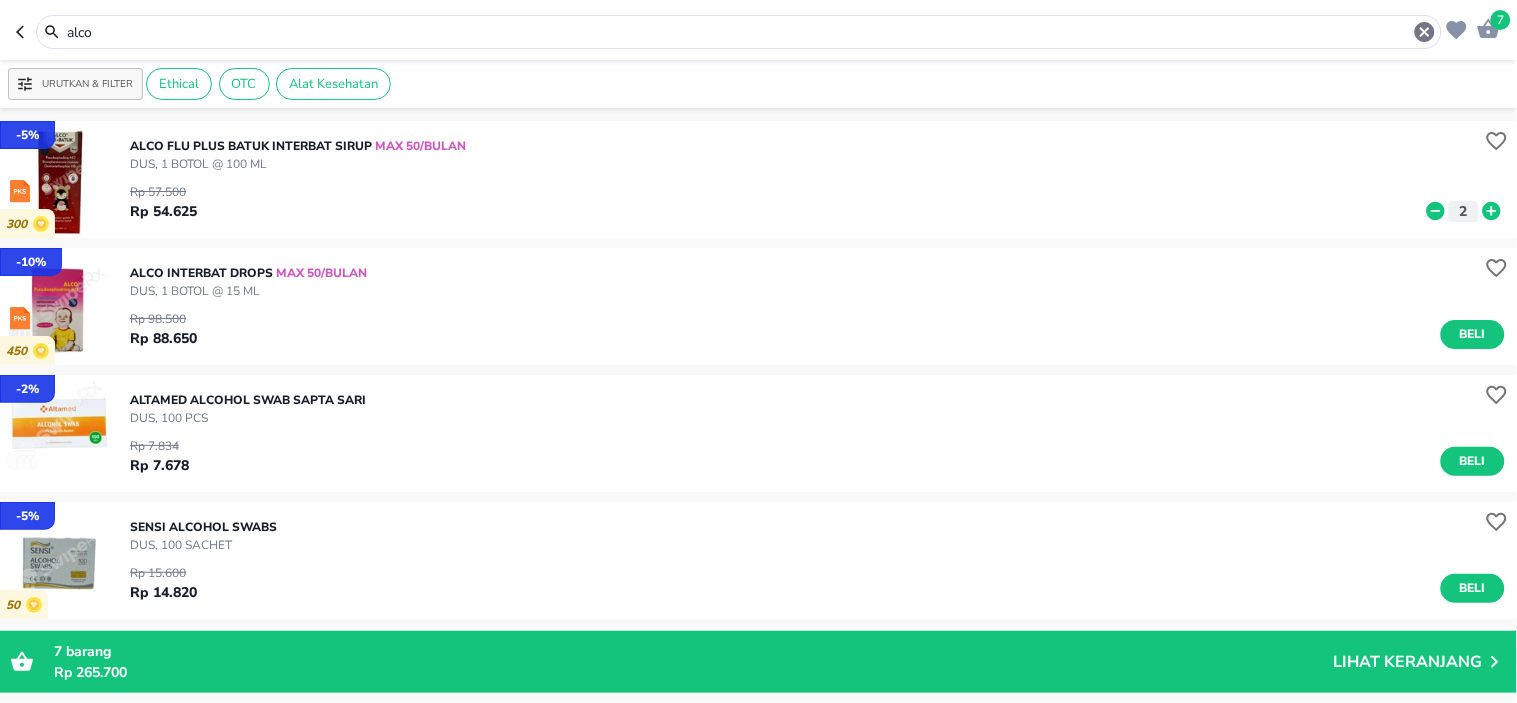 click 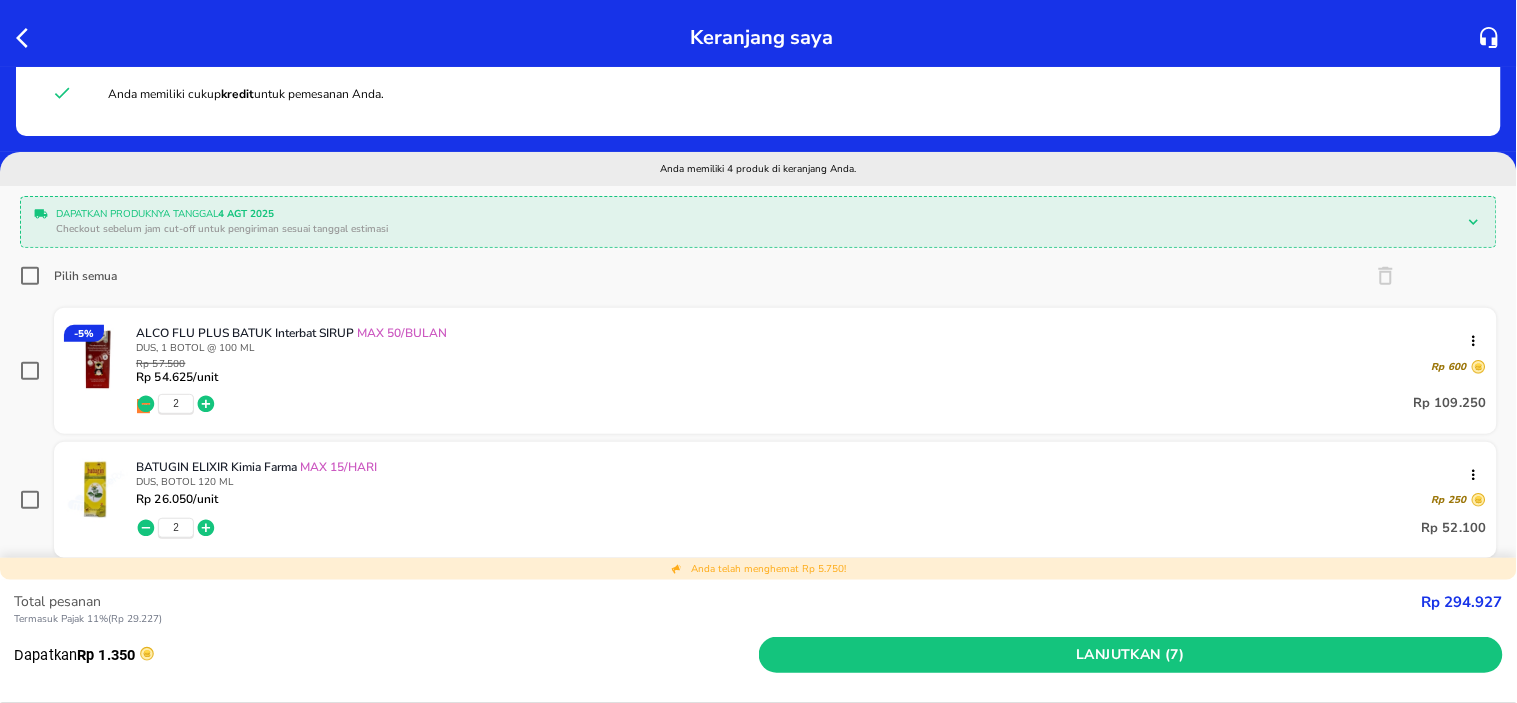 scroll, scrollTop: 0, scrollLeft: 0, axis: both 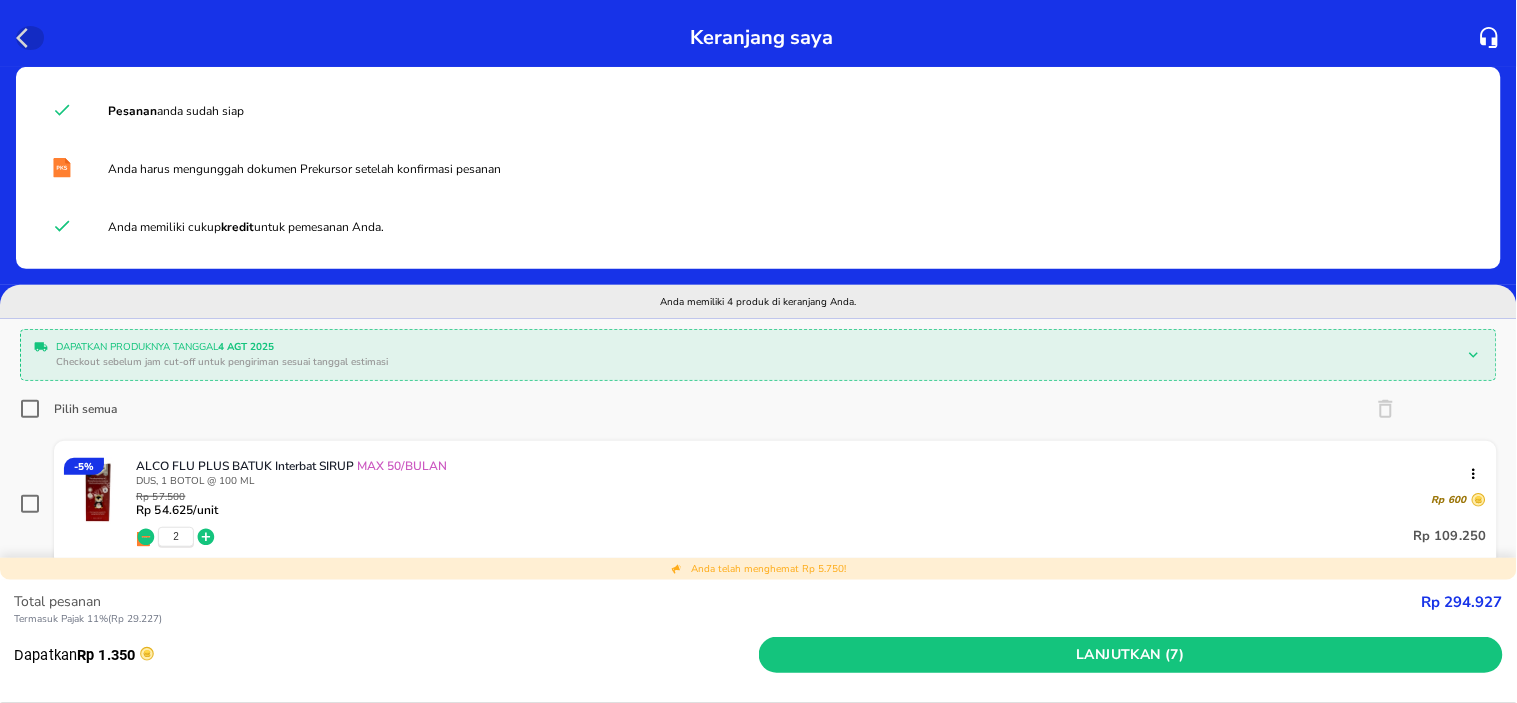 click 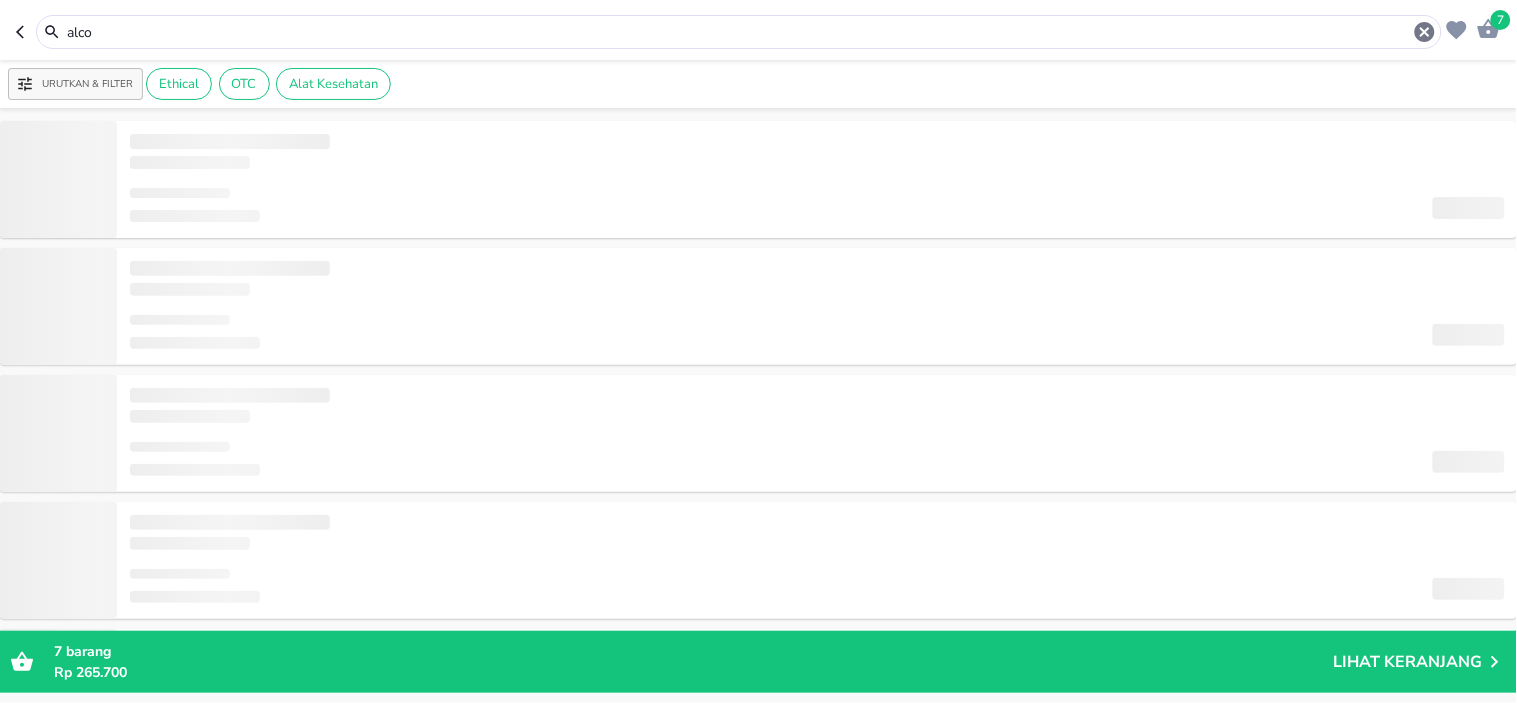 drag, startPoint x: 123, startPoint y: 30, endPoint x: 0, endPoint y: 28, distance: 123.01626 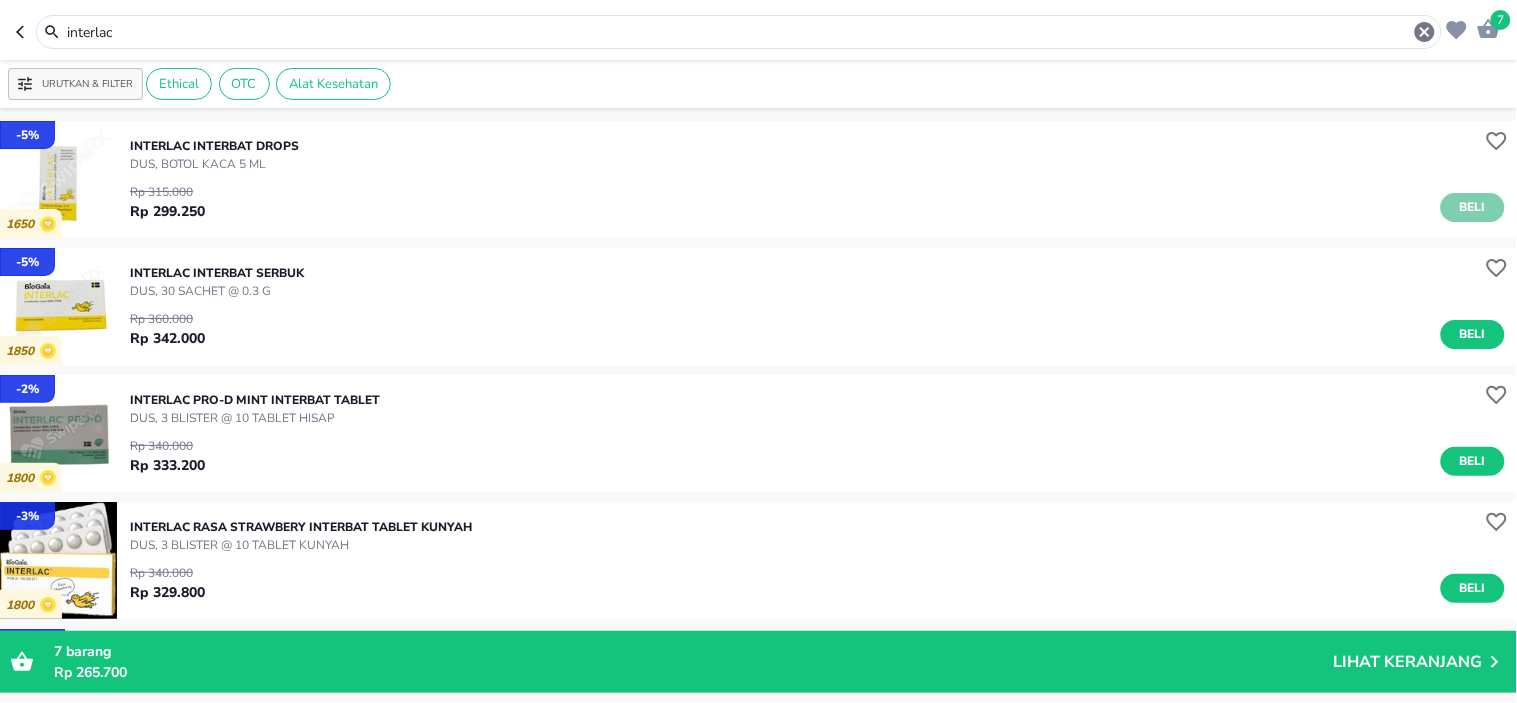 click on "Beli" at bounding box center (1473, 207) 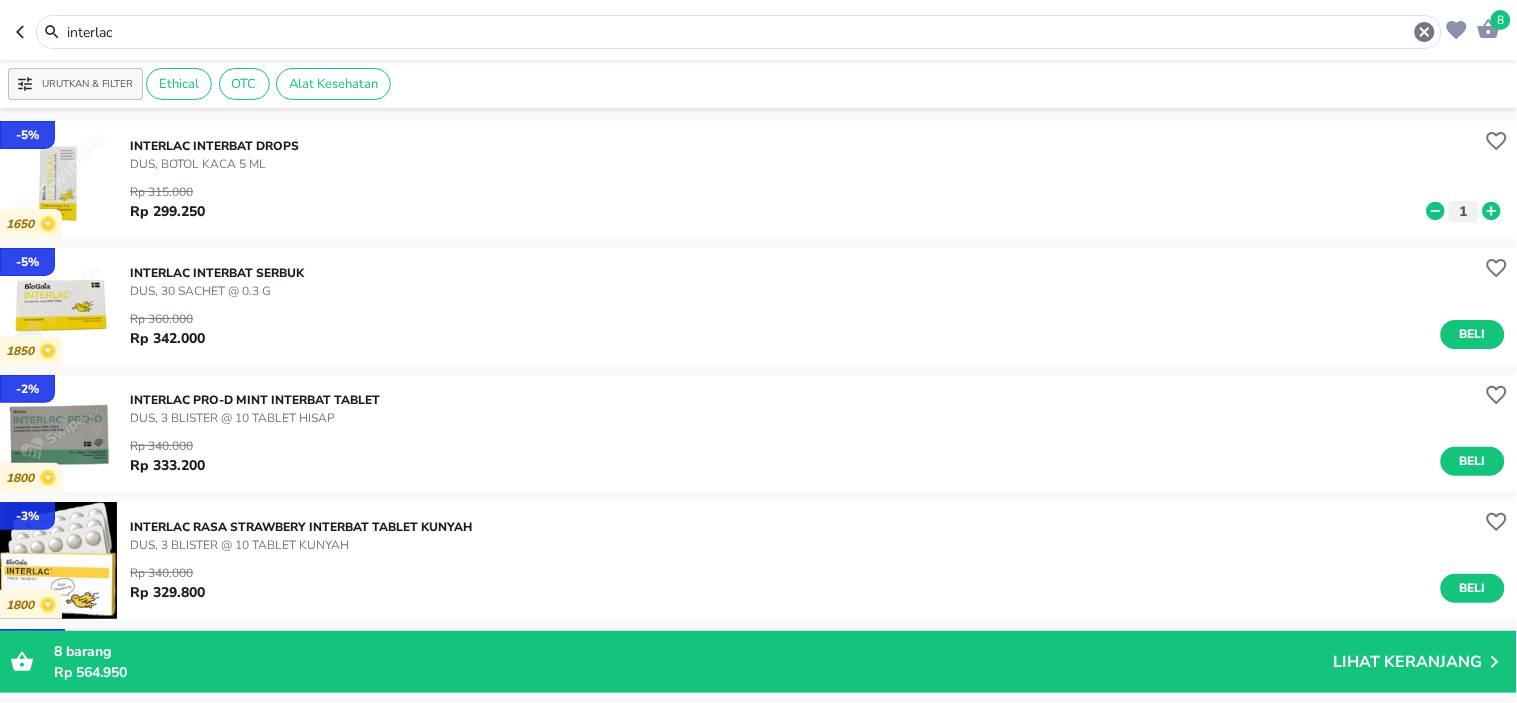 click on "8 interlac" at bounding box center [758, 30] 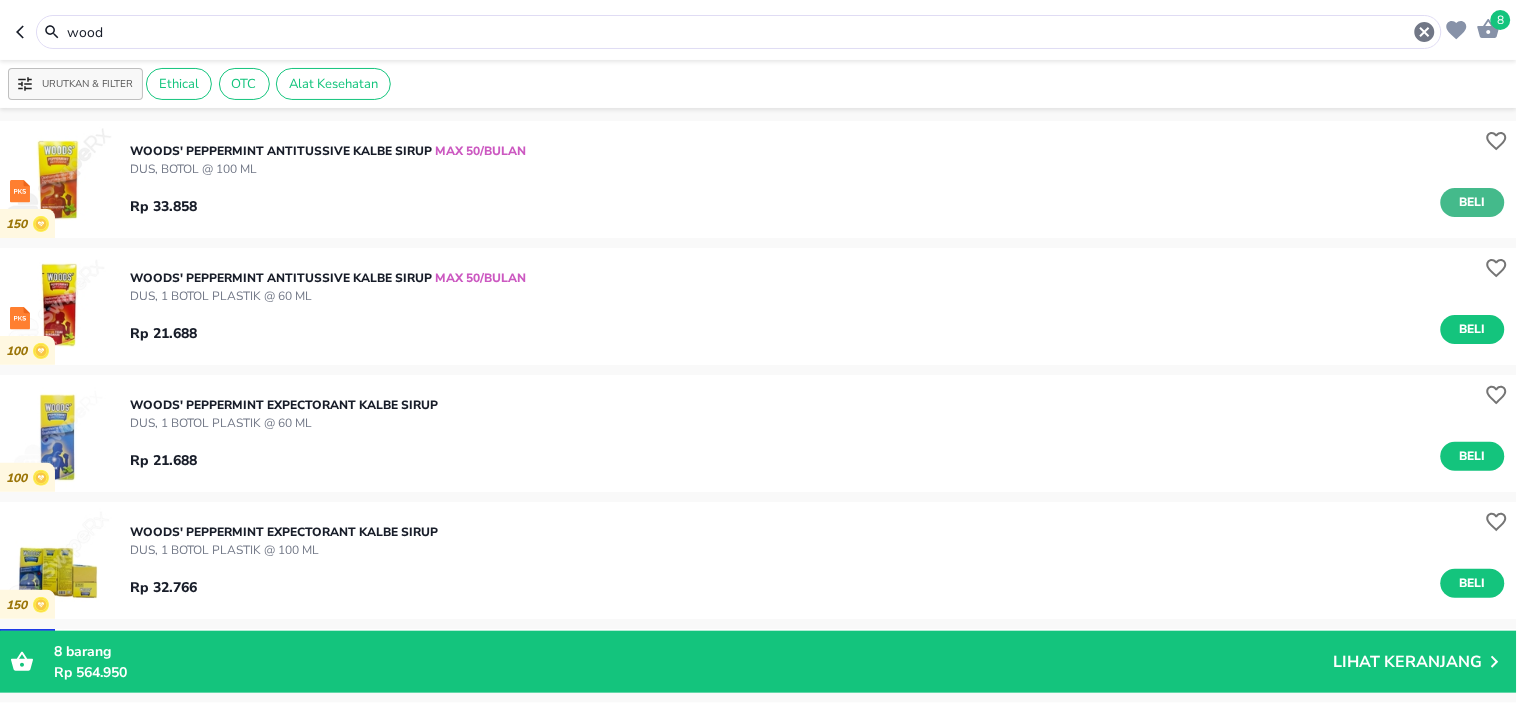 click on "Beli" at bounding box center [1473, 202] 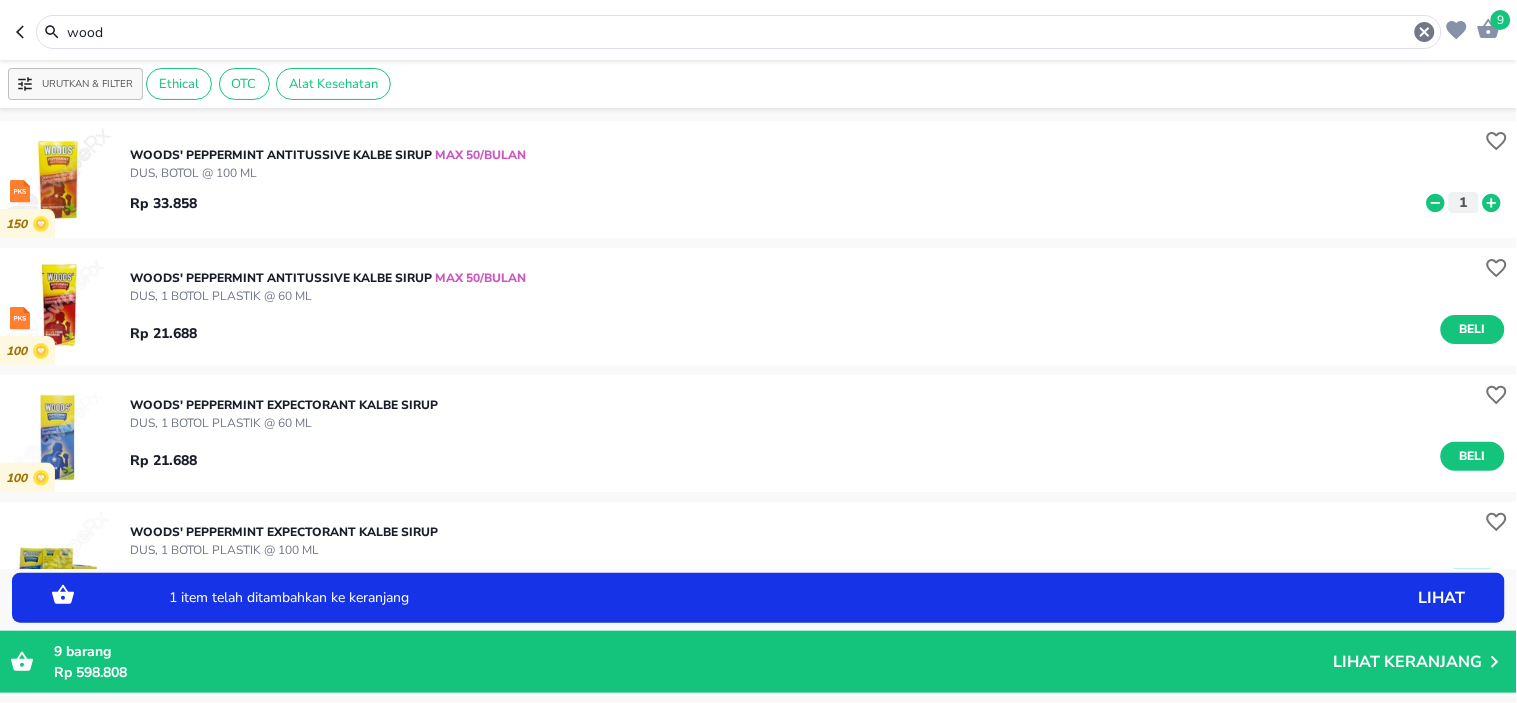 click 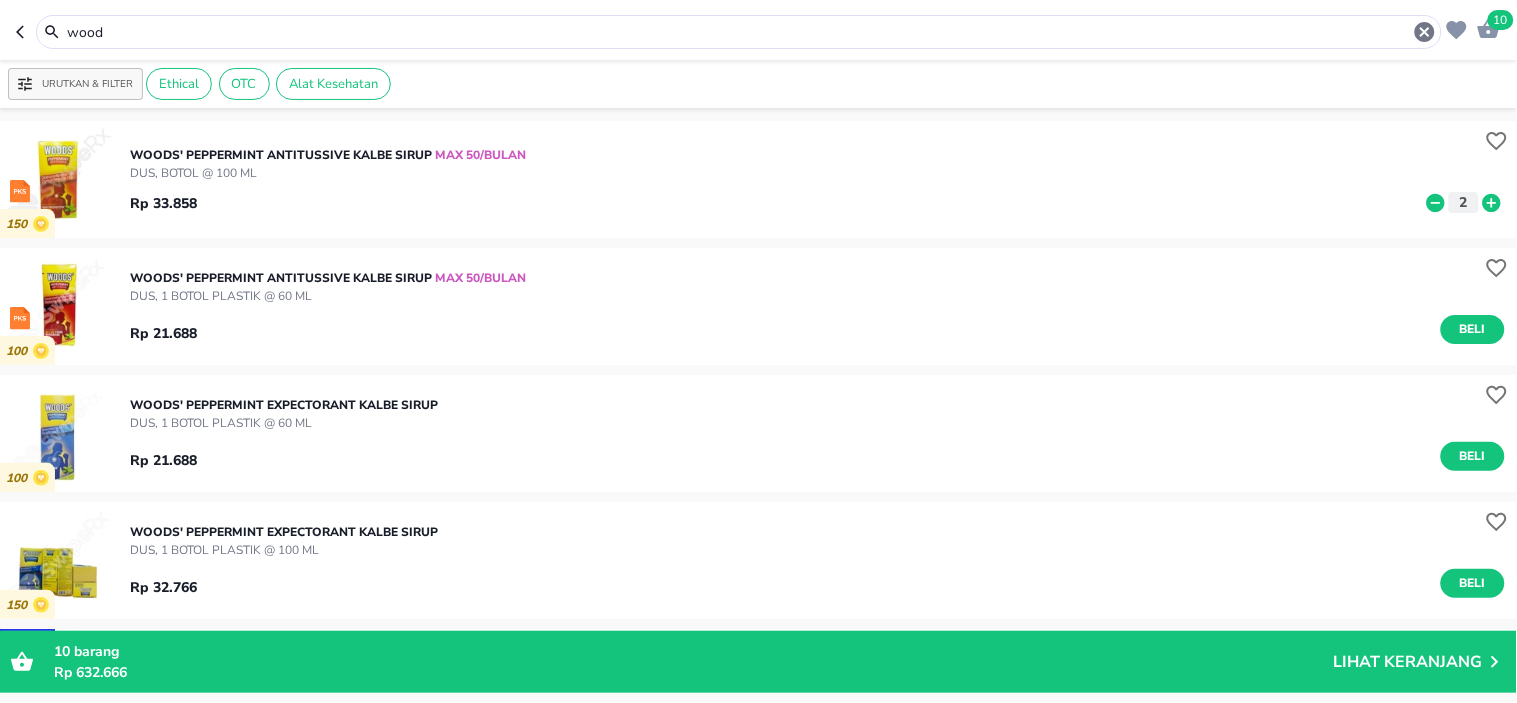 drag, startPoint x: 125, startPoint y: 27, endPoint x: 30, endPoint y: 36, distance: 95.42536 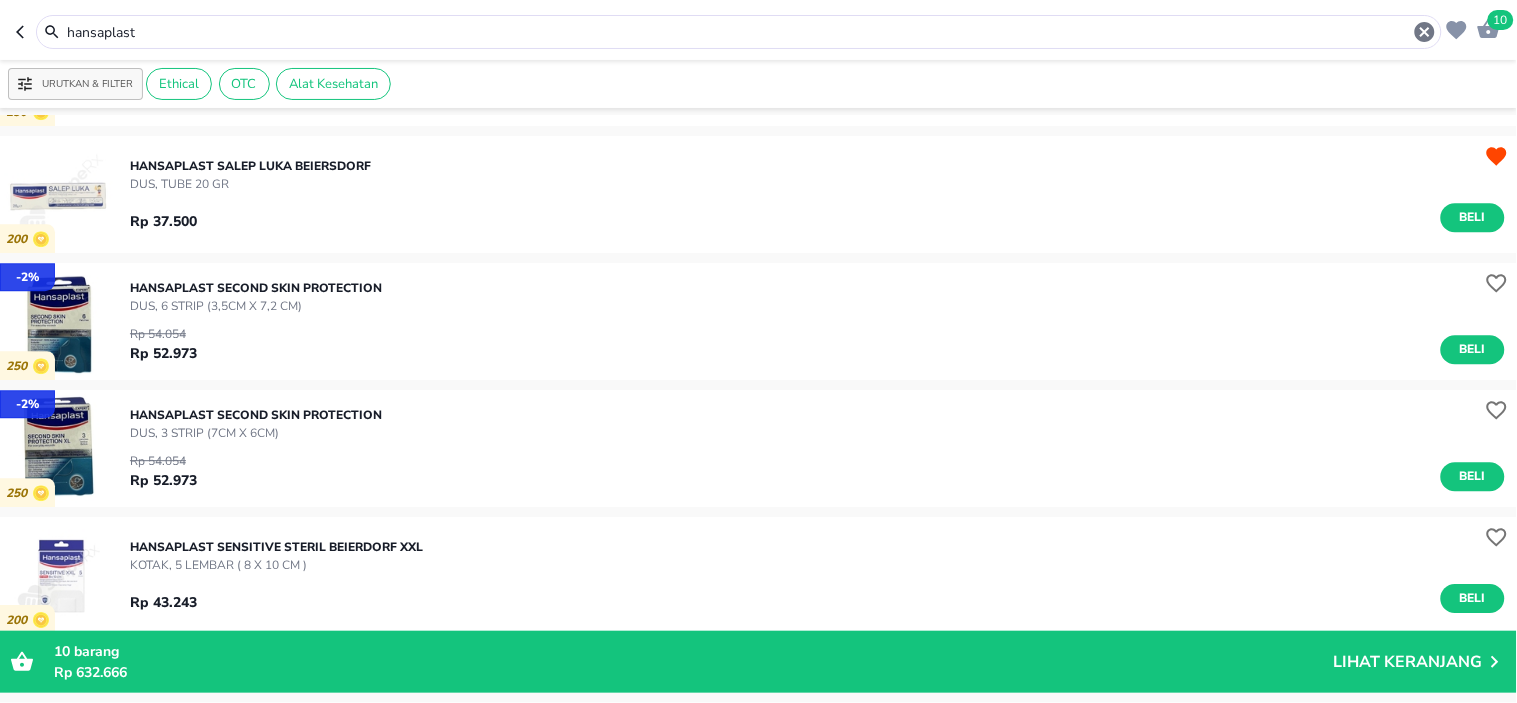 scroll, scrollTop: 3222, scrollLeft: 0, axis: vertical 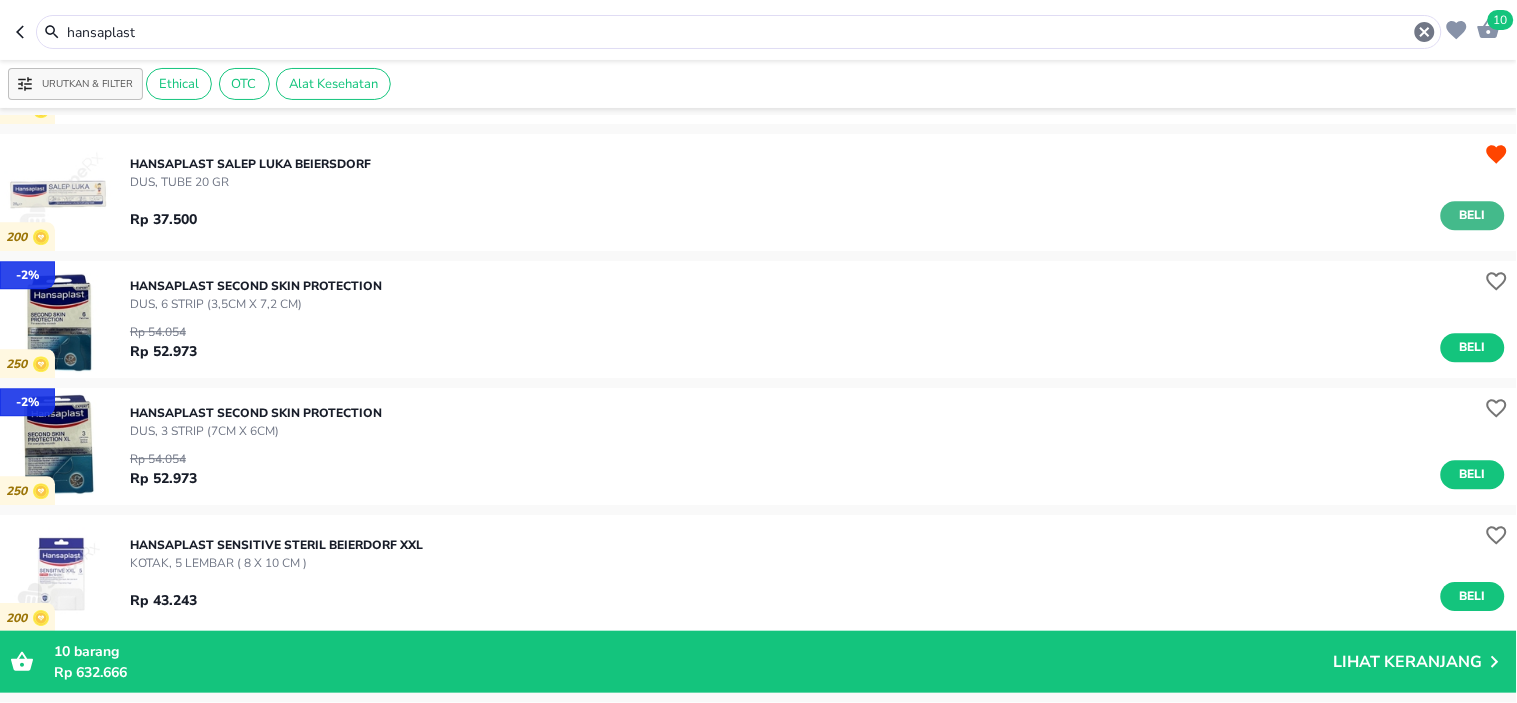 click on "Beli" at bounding box center [1473, 215] 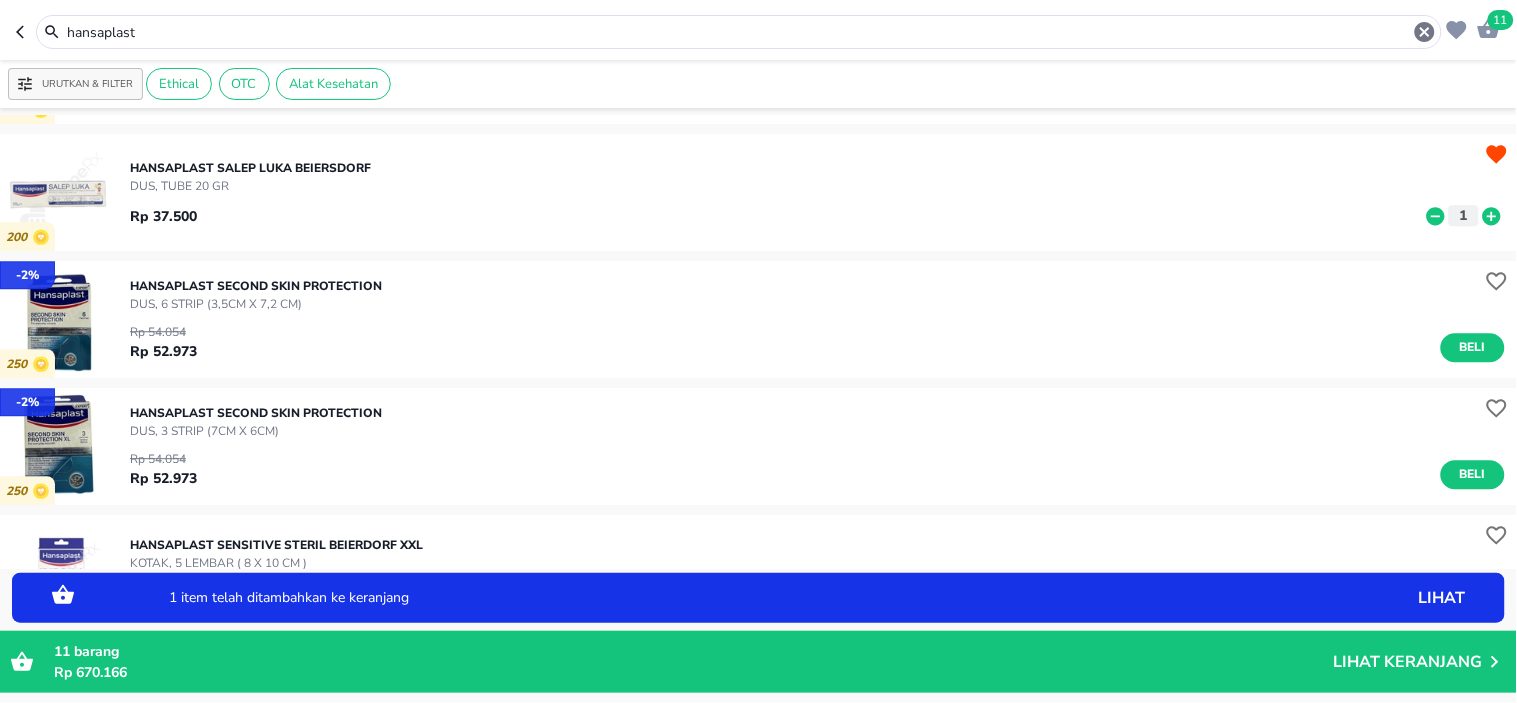 click 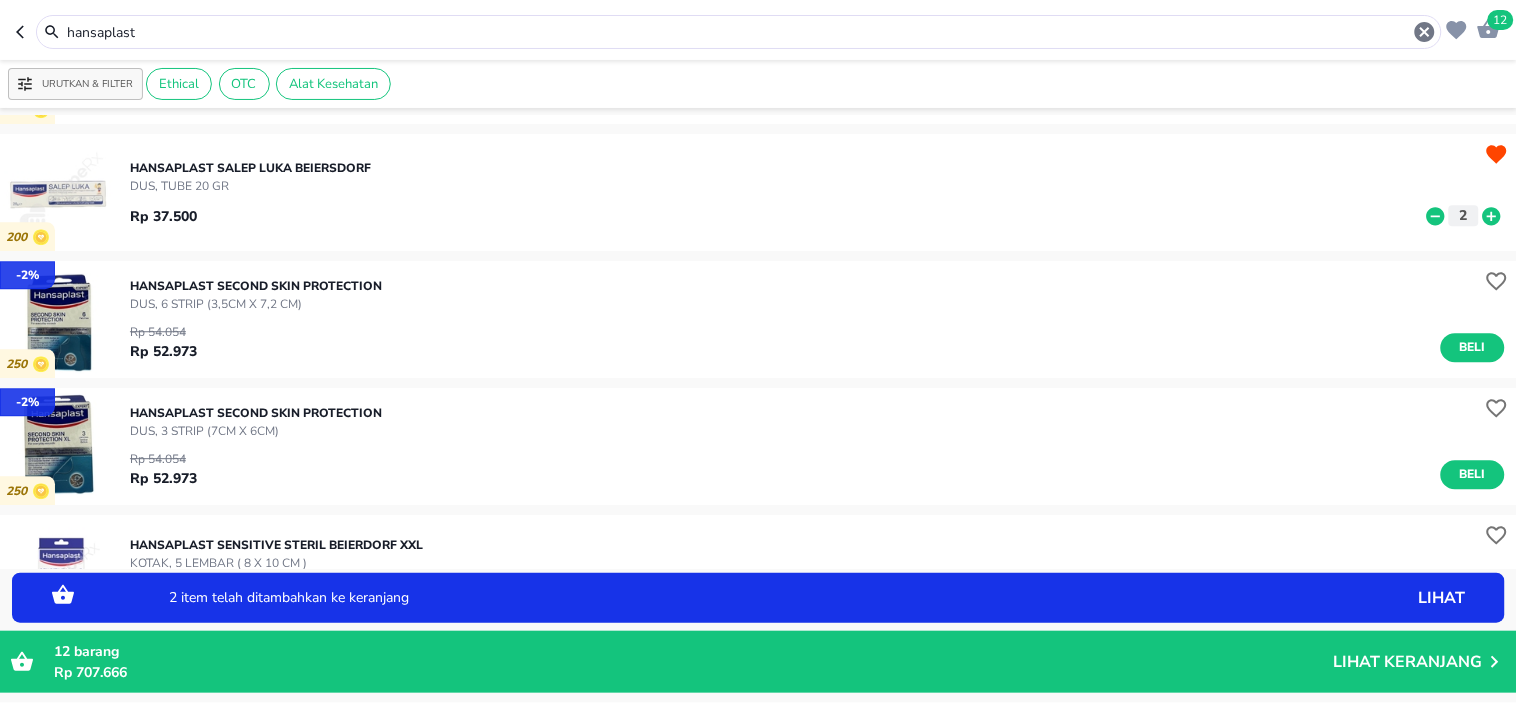 click 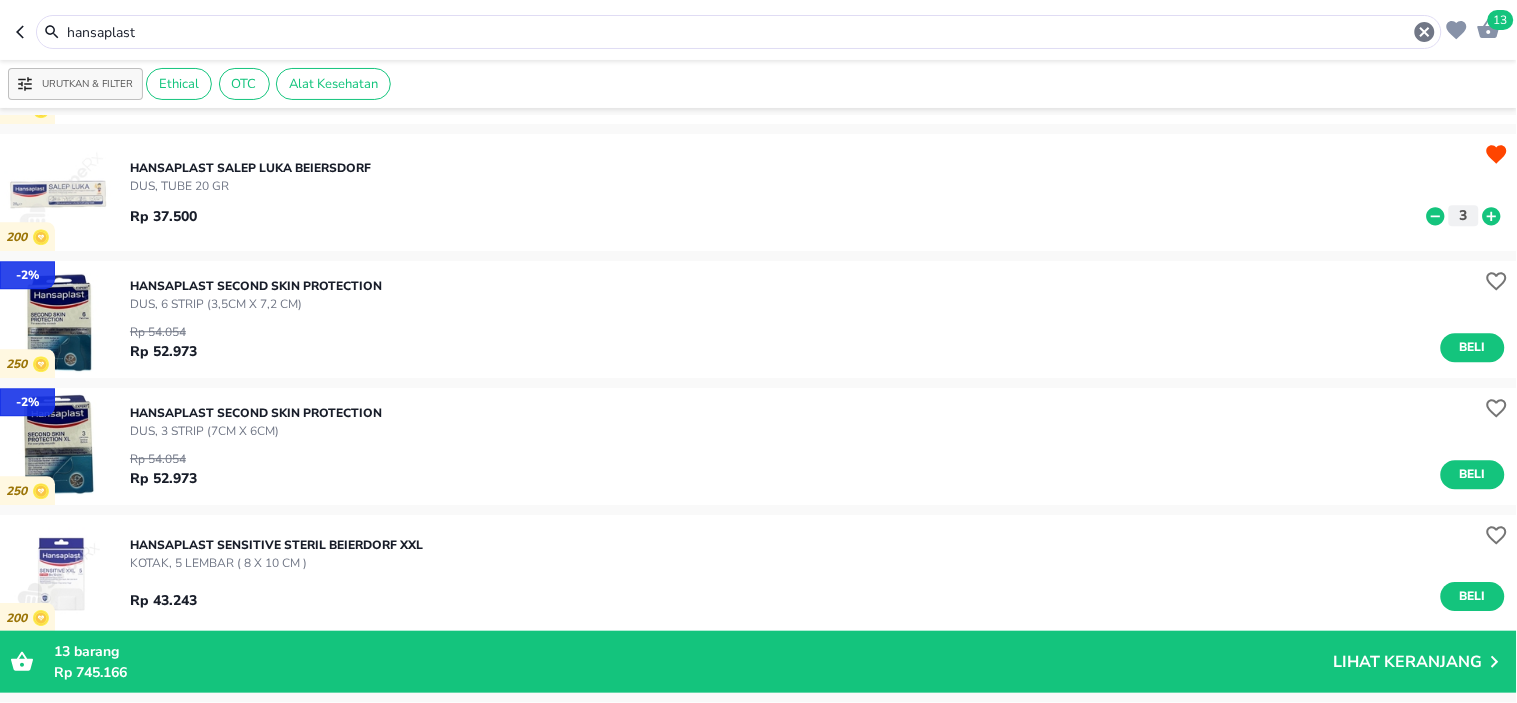drag, startPoint x: 201, startPoint y: 33, endPoint x: 0, endPoint y: 0, distance: 203.69095 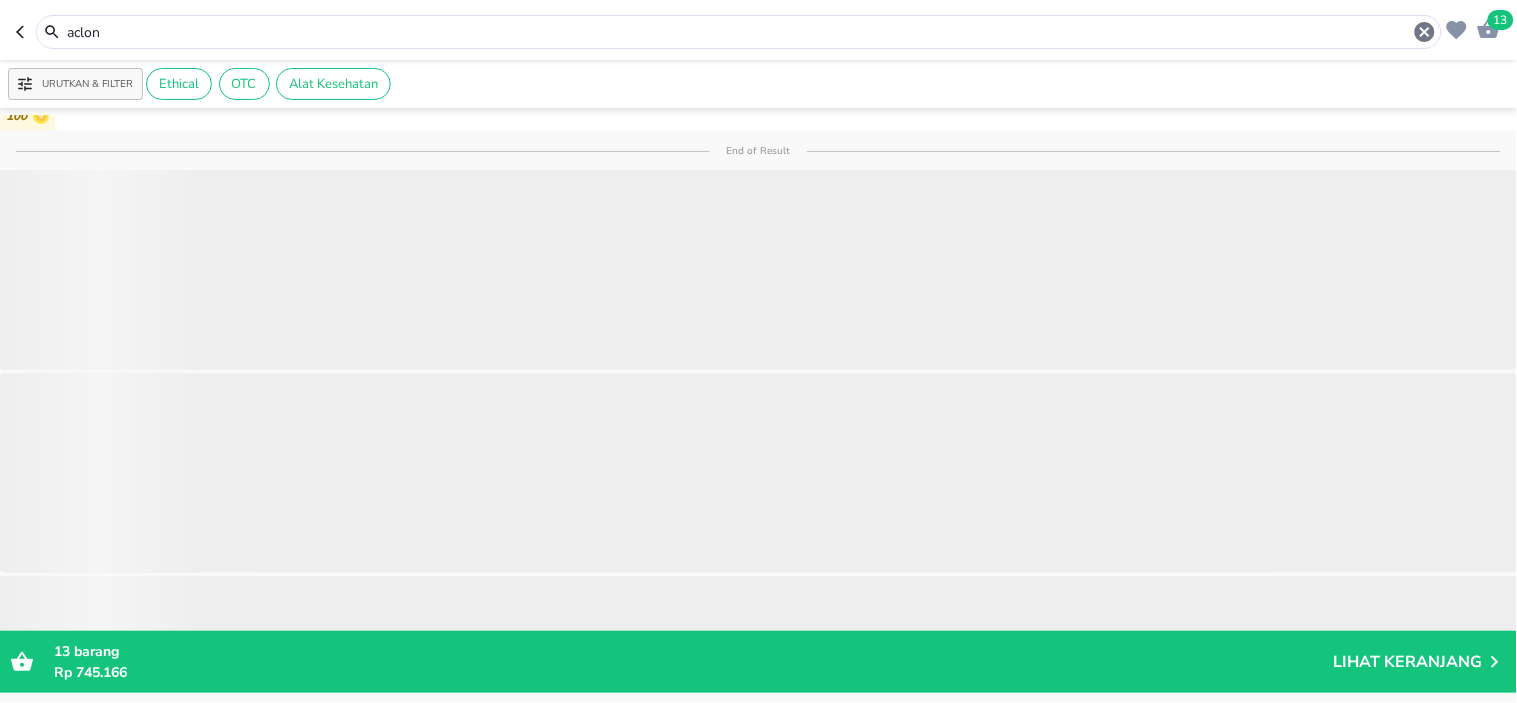 scroll, scrollTop: 0, scrollLeft: 0, axis: both 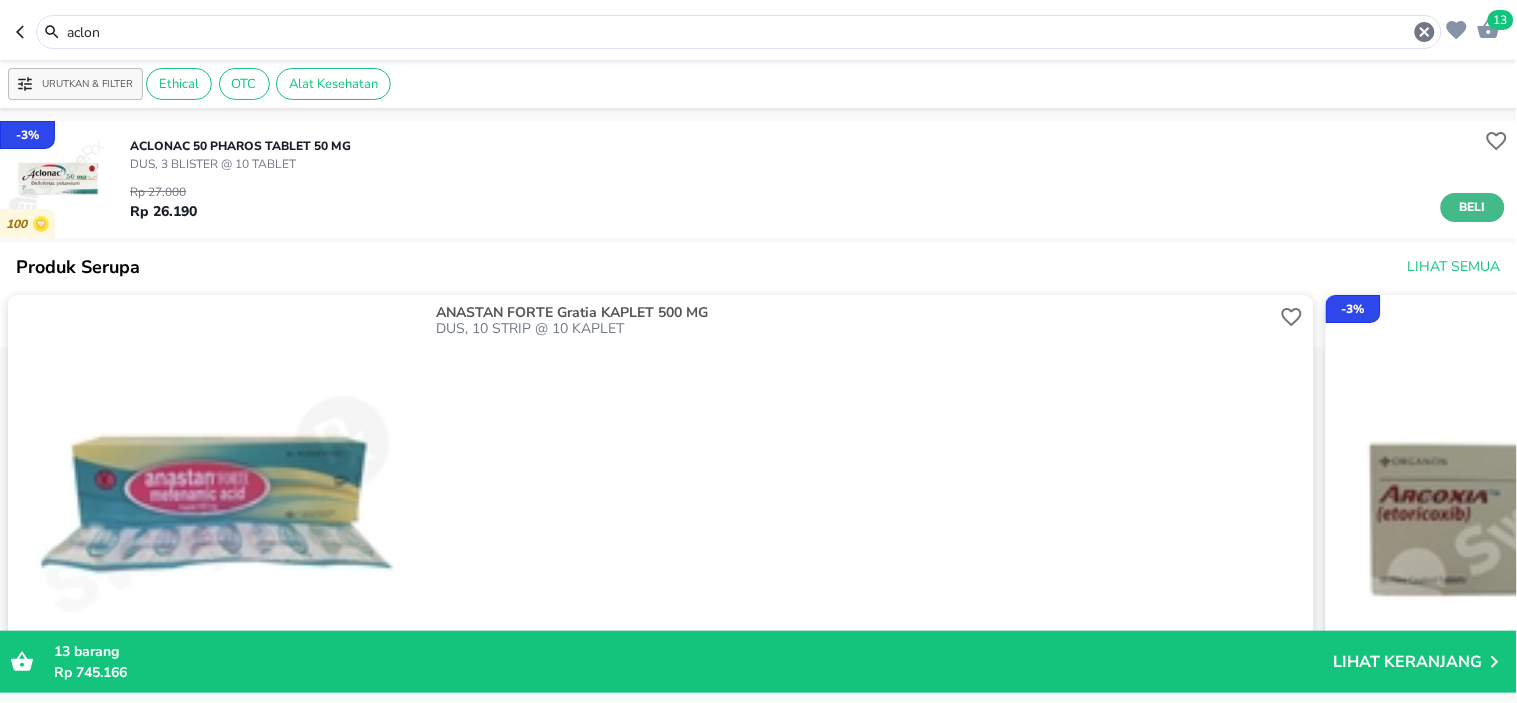 click on "Beli" at bounding box center (1473, 207) 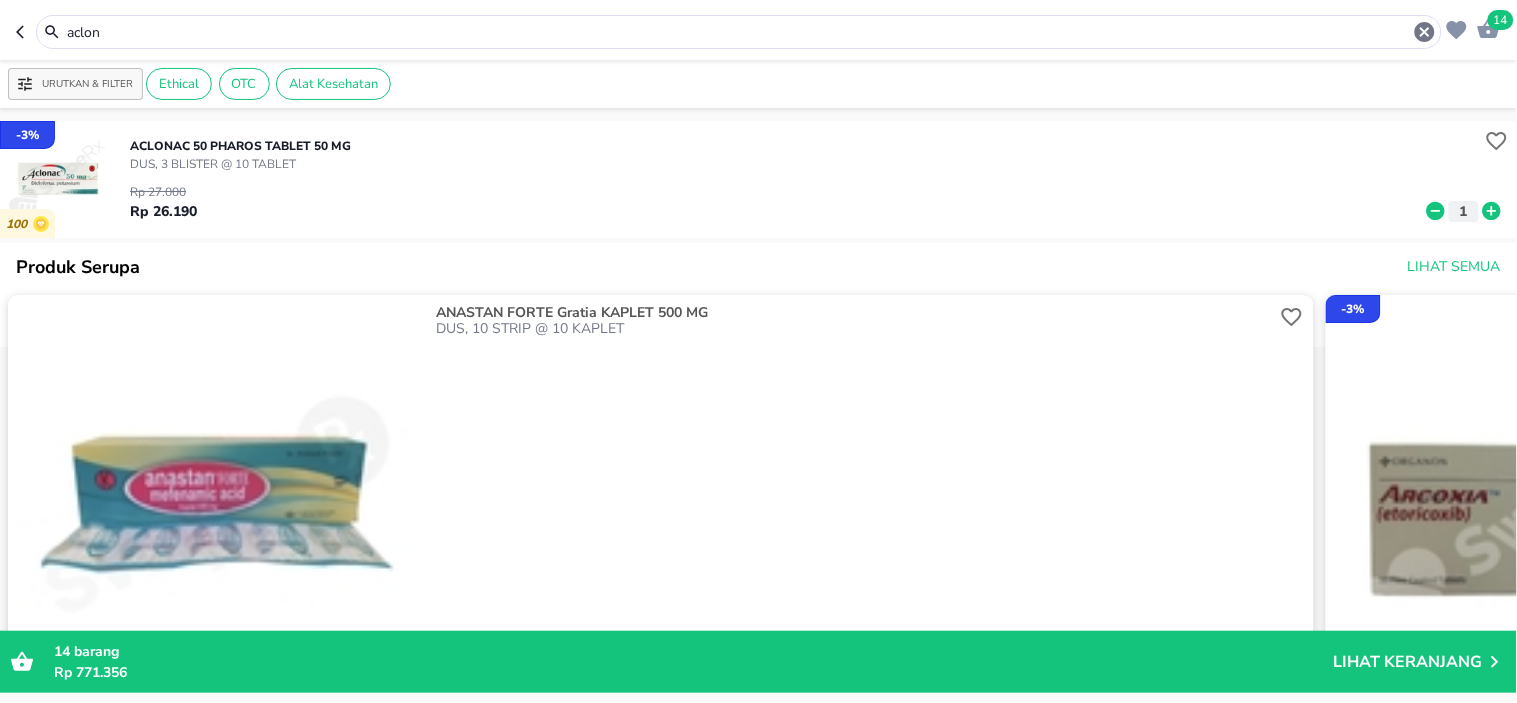 drag, startPoint x: 247, startPoint y: 31, endPoint x: 0, endPoint y: 40, distance: 247.16391 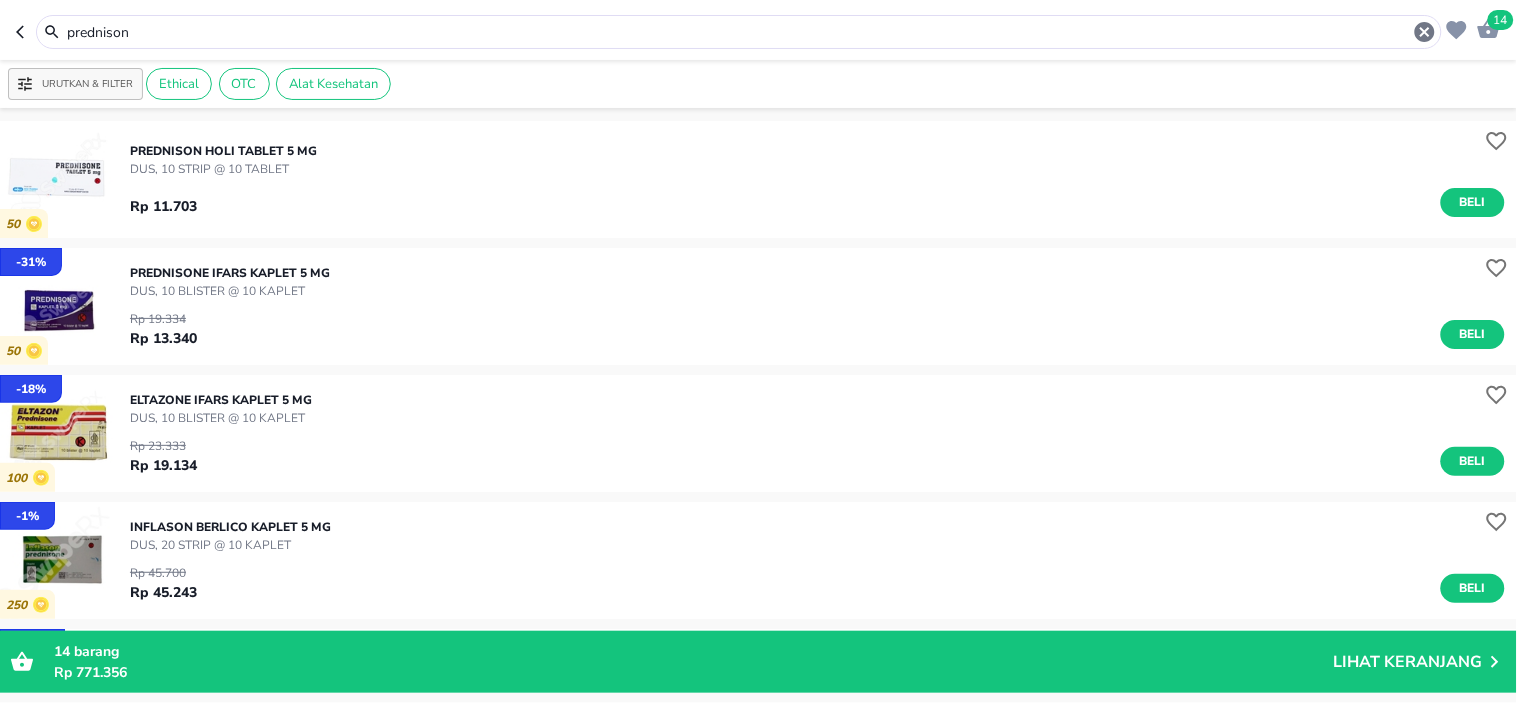 scroll, scrollTop: 333, scrollLeft: 0, axis: vertical 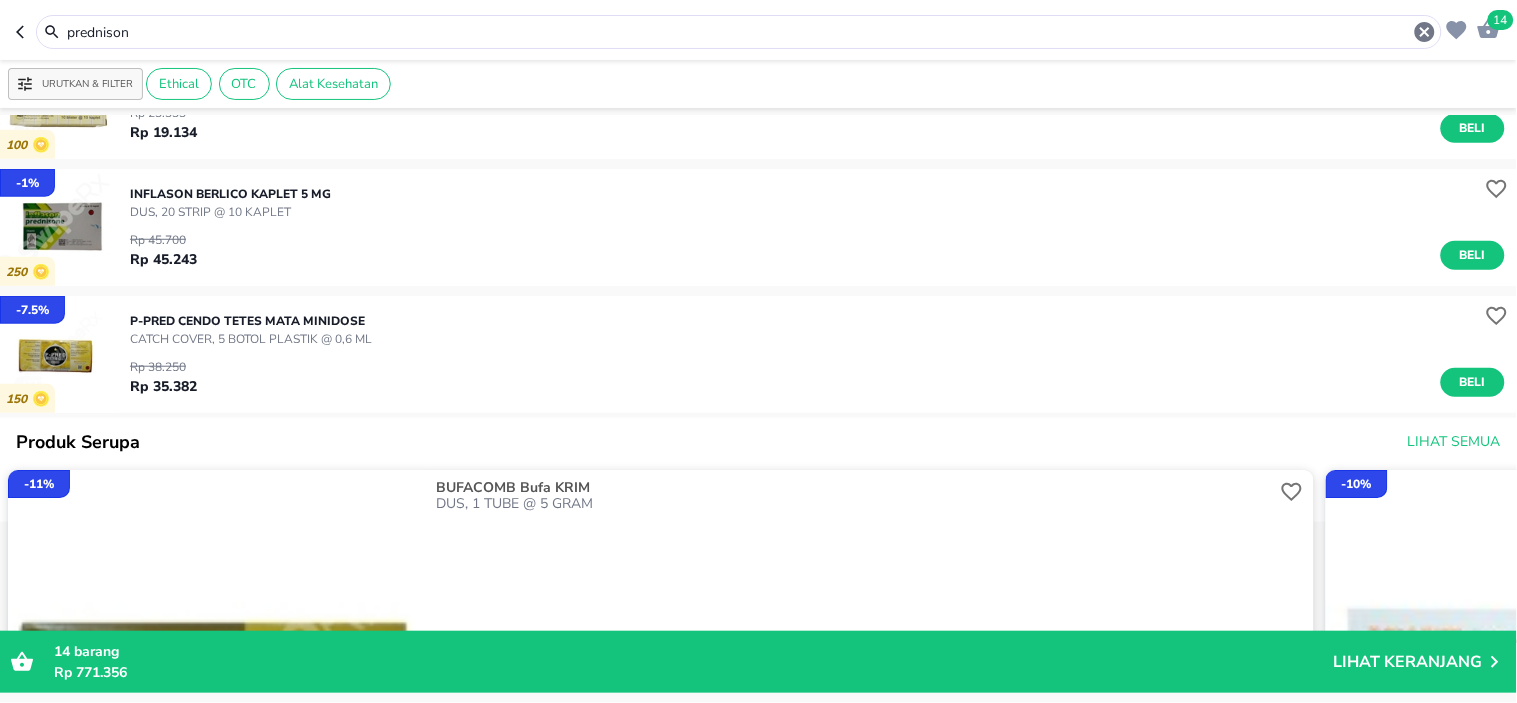 drag, startPoint x: 133, startPoint y: 34, endPoint x: 0, endPoint y: 15, distance: 134.3503 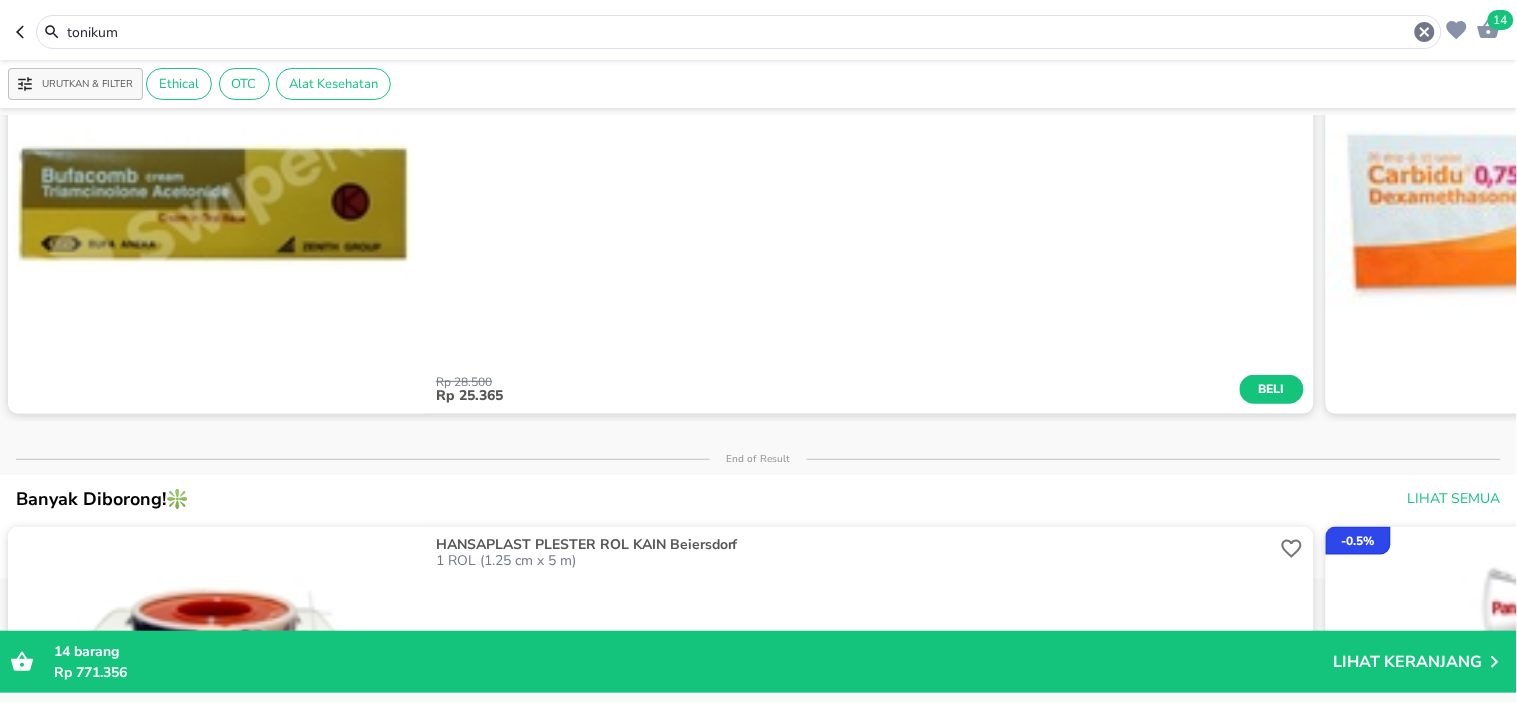 scroll, scrollTop: 0, scrollLeft: 0, axis: both 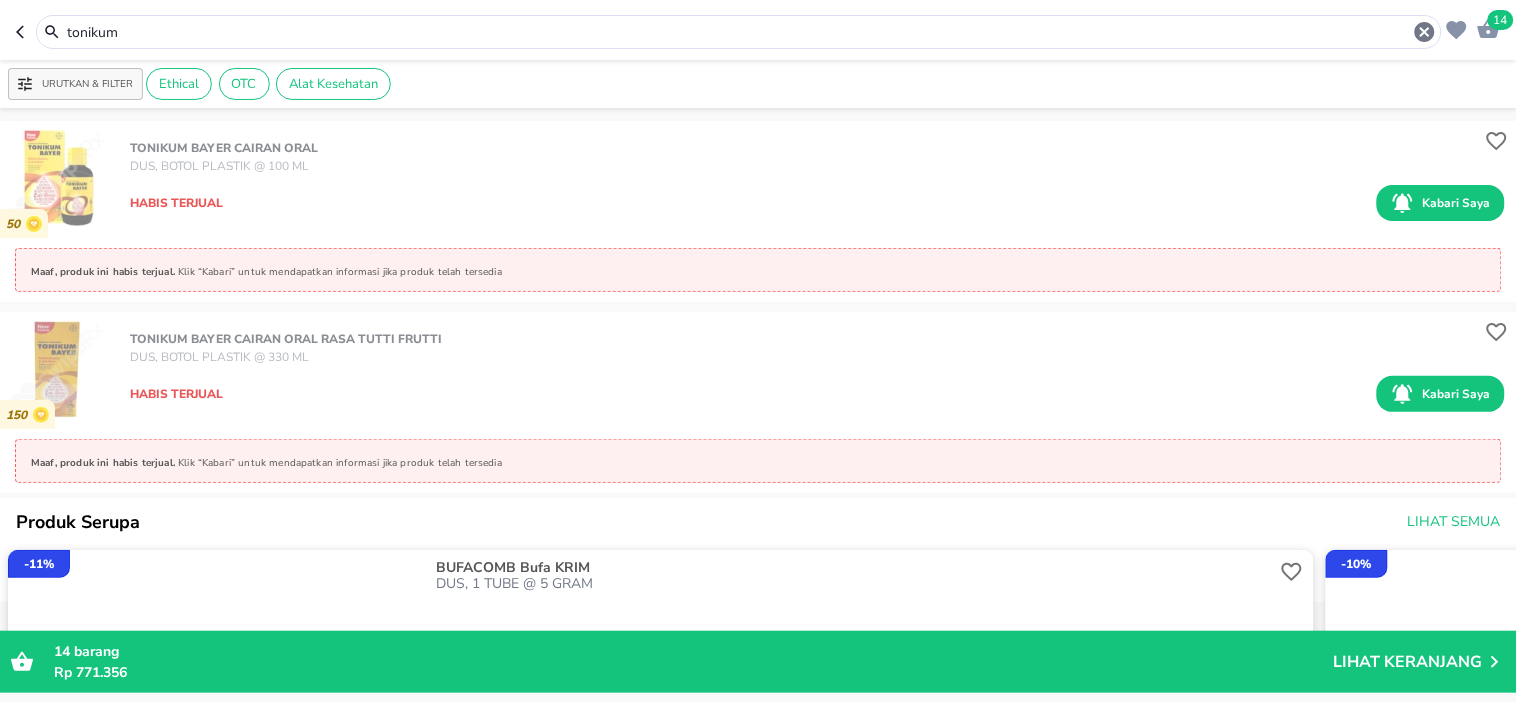 drag, startPoint x: 168, startPoint y: 37, endPoint x: 0, endPoint y: -7, distance: 173.66635 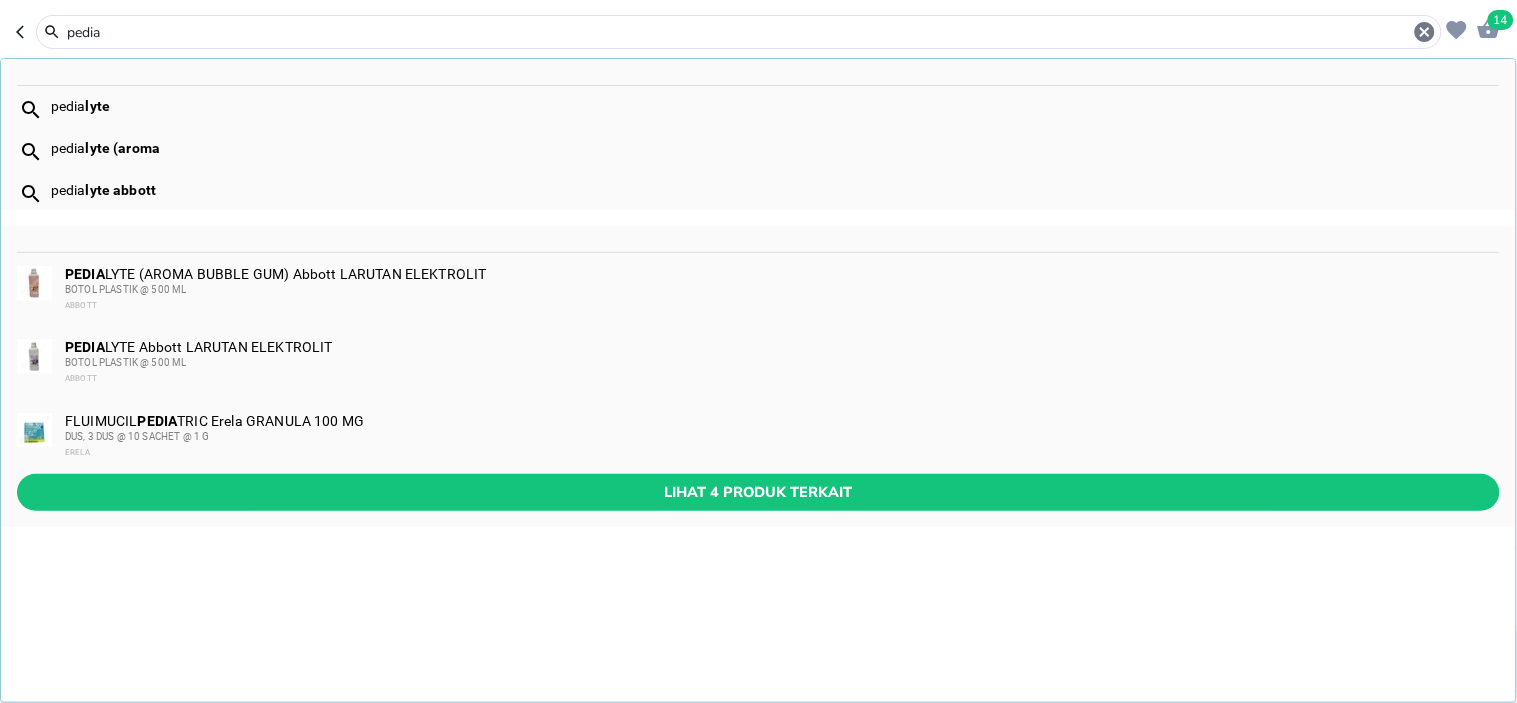 type on "pedia" 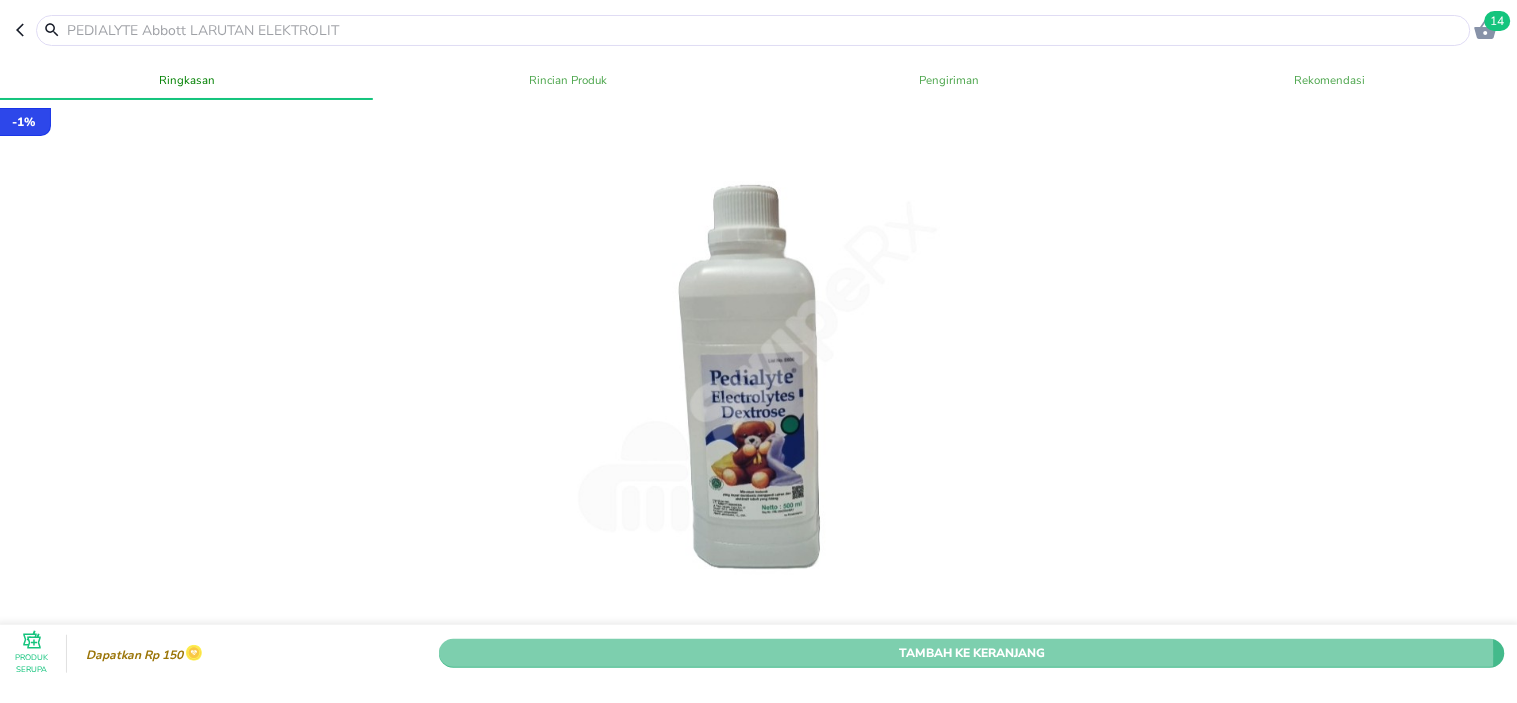 click on "Tambah Ke Keranjang" at bounding box center (972, 652) 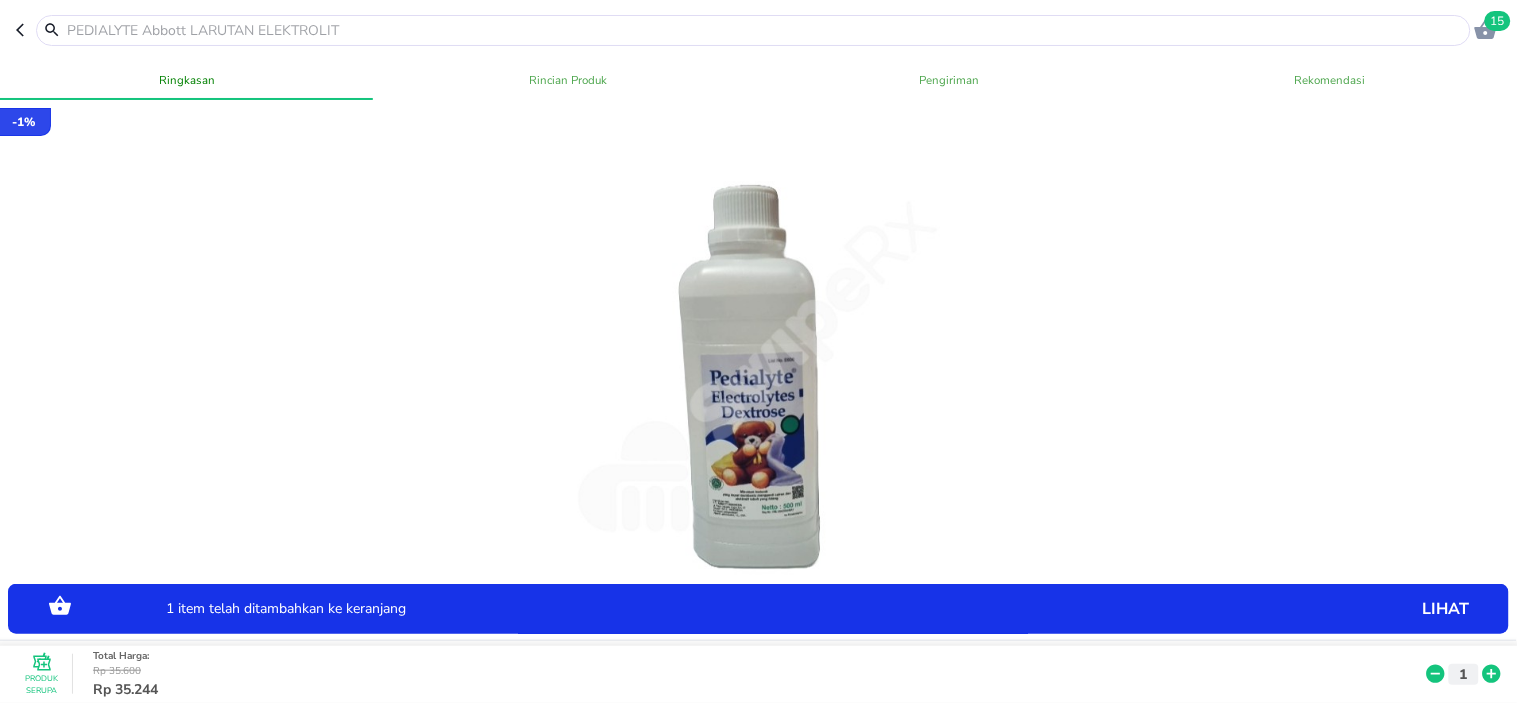 click 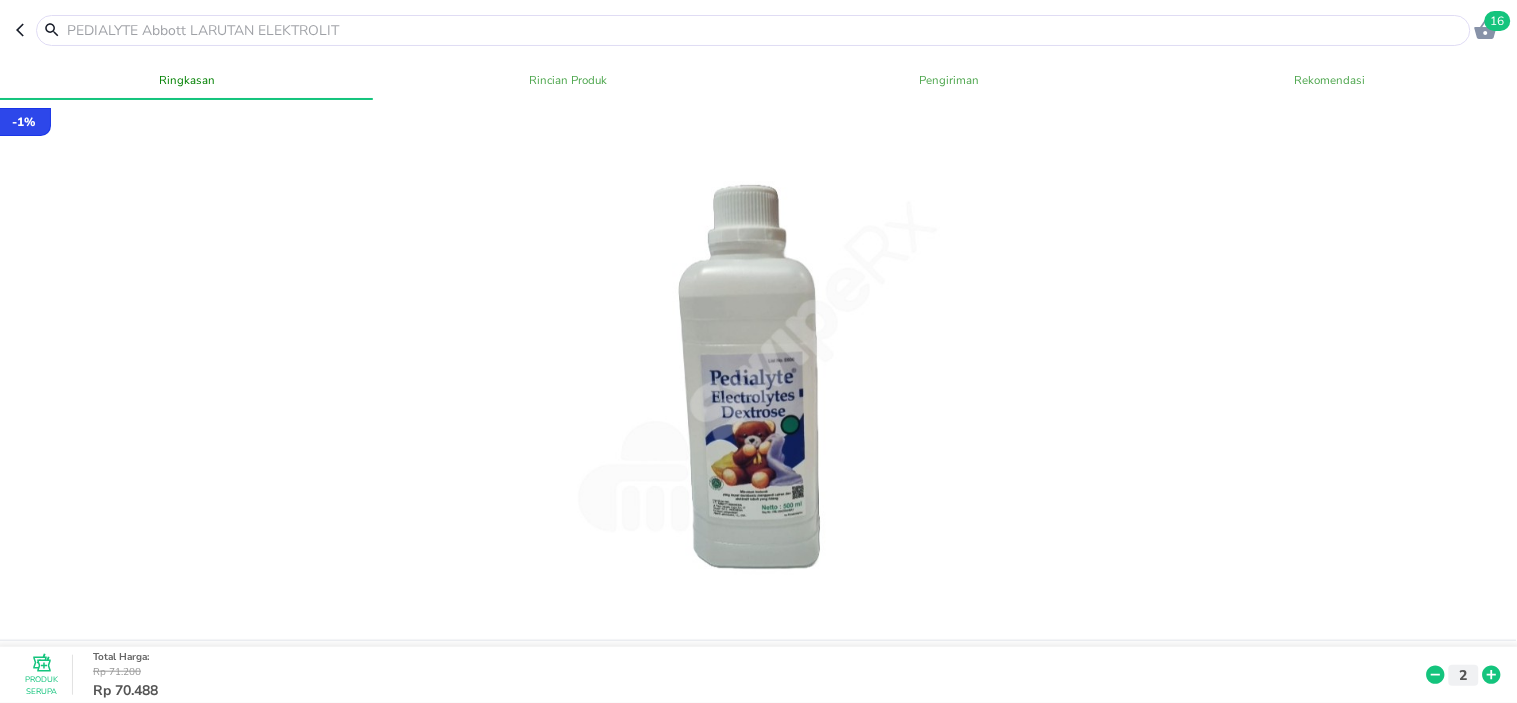 click at bounding box center (765, 30) 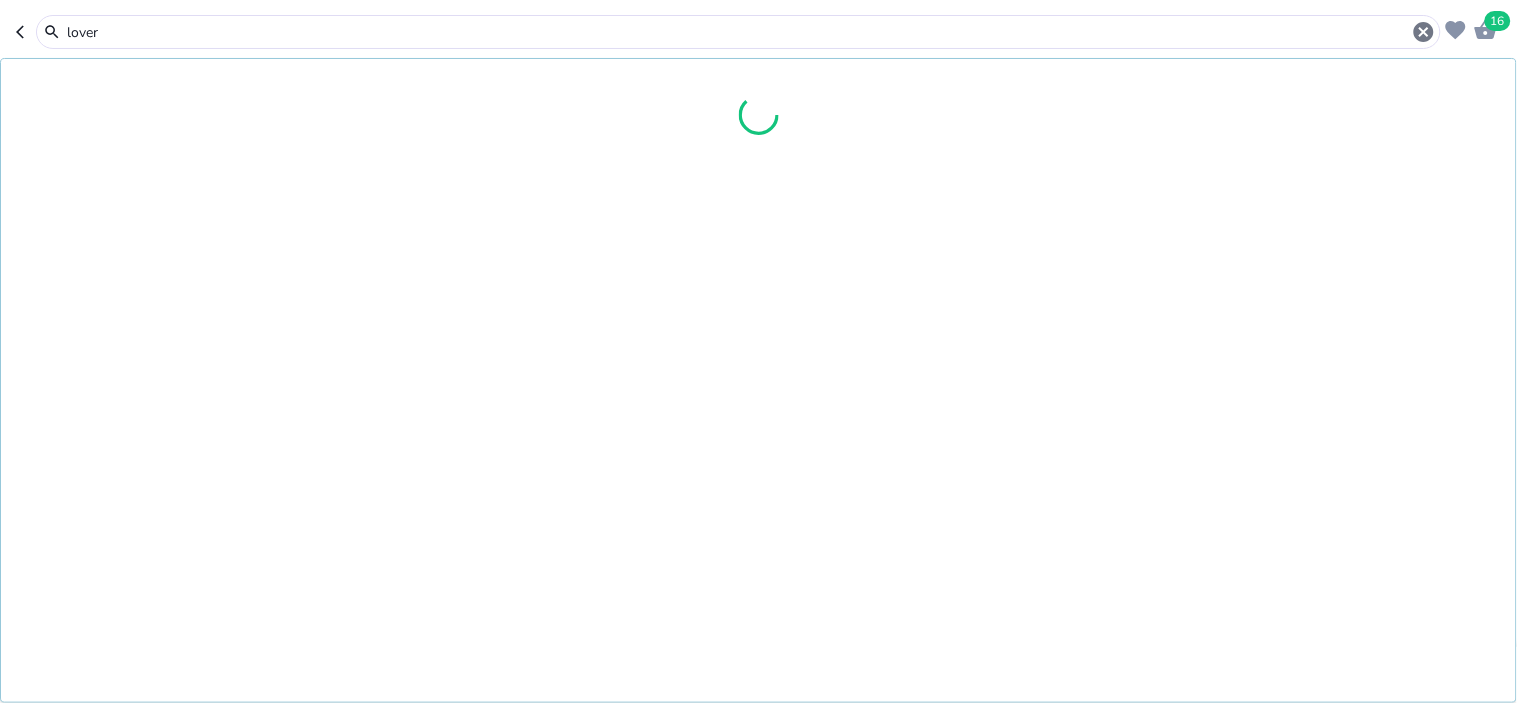 type on "lovers" 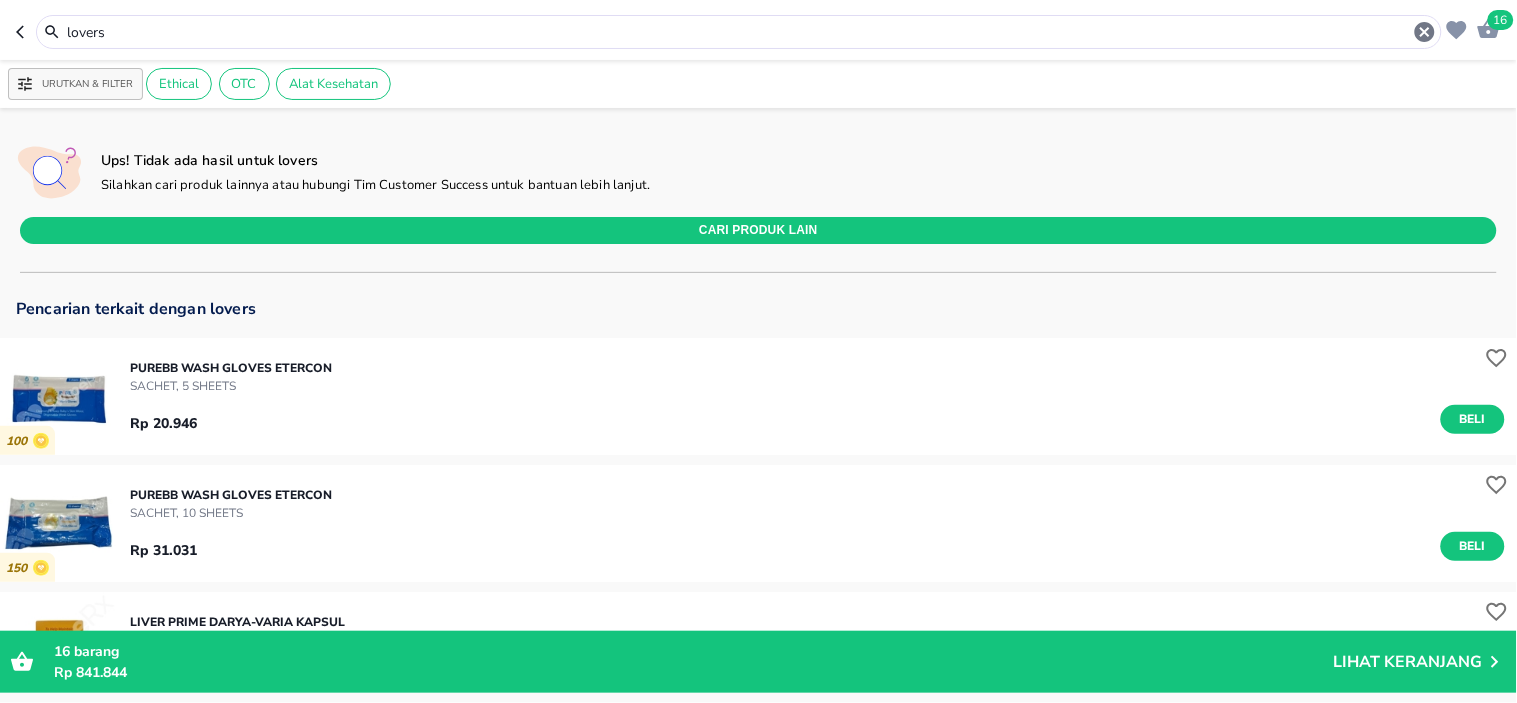 drag, startPoint x: 126, startPoint y: 38, endPoint x: 0, endPoint y: 38, distance: 126 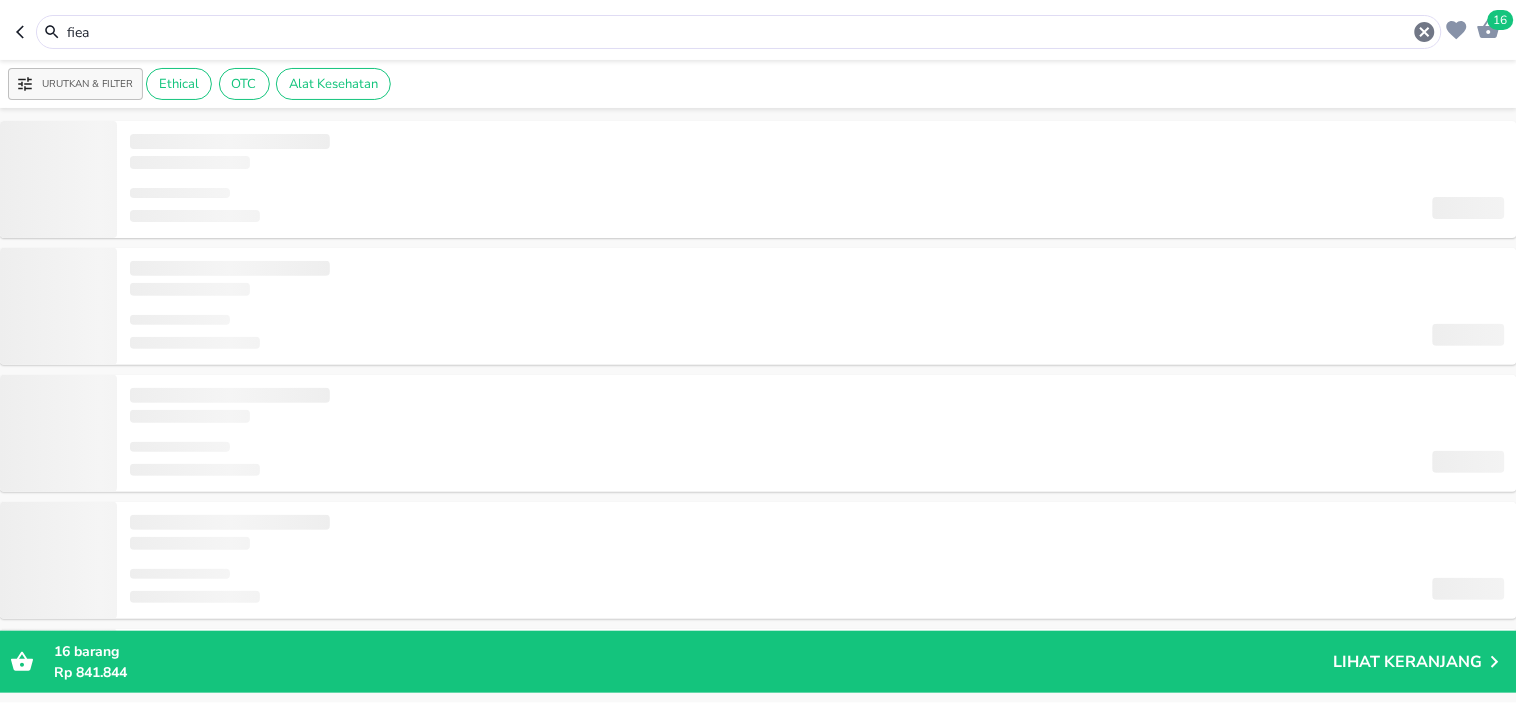 click on "fiea" at bounding box center [739, 32] 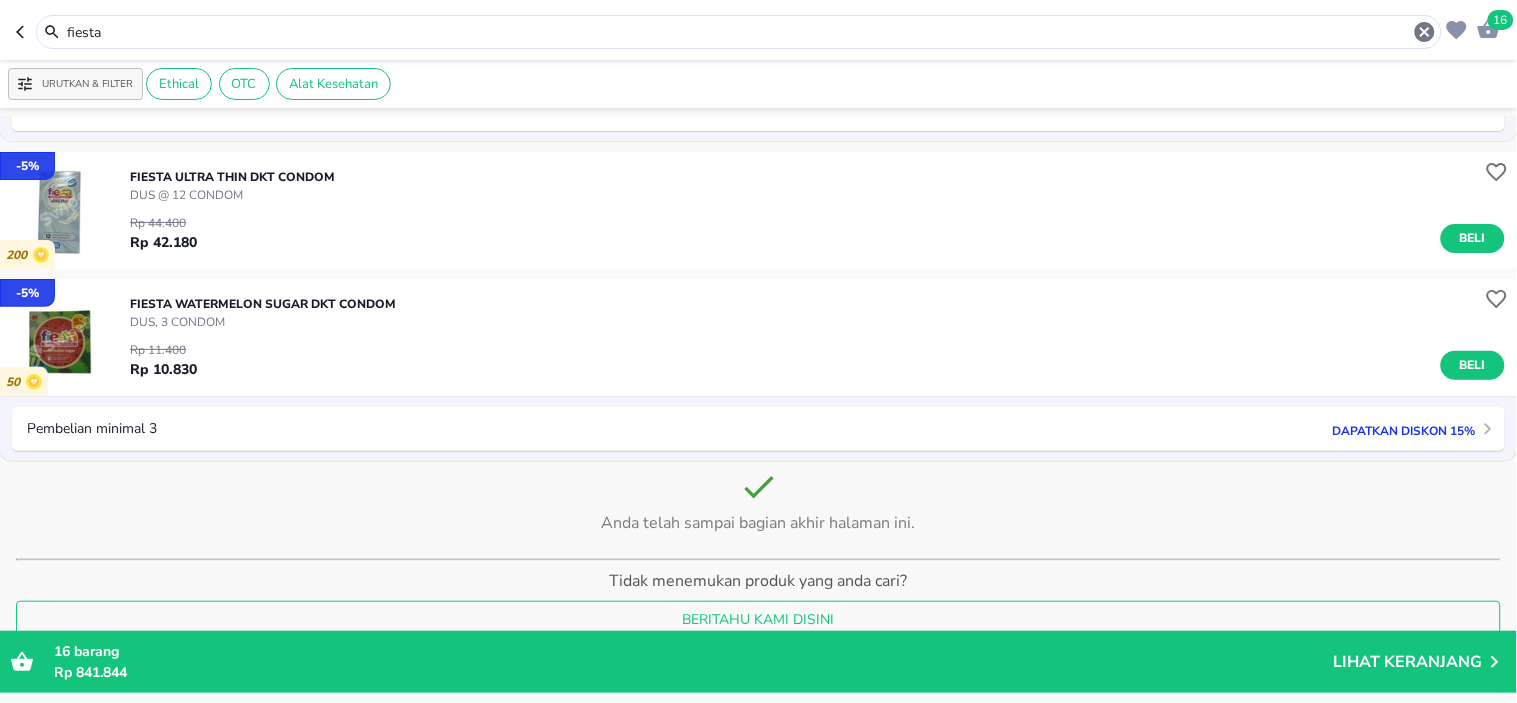 scroll, scrollTop: 2025, scrollLeft: 0, axis: vertical 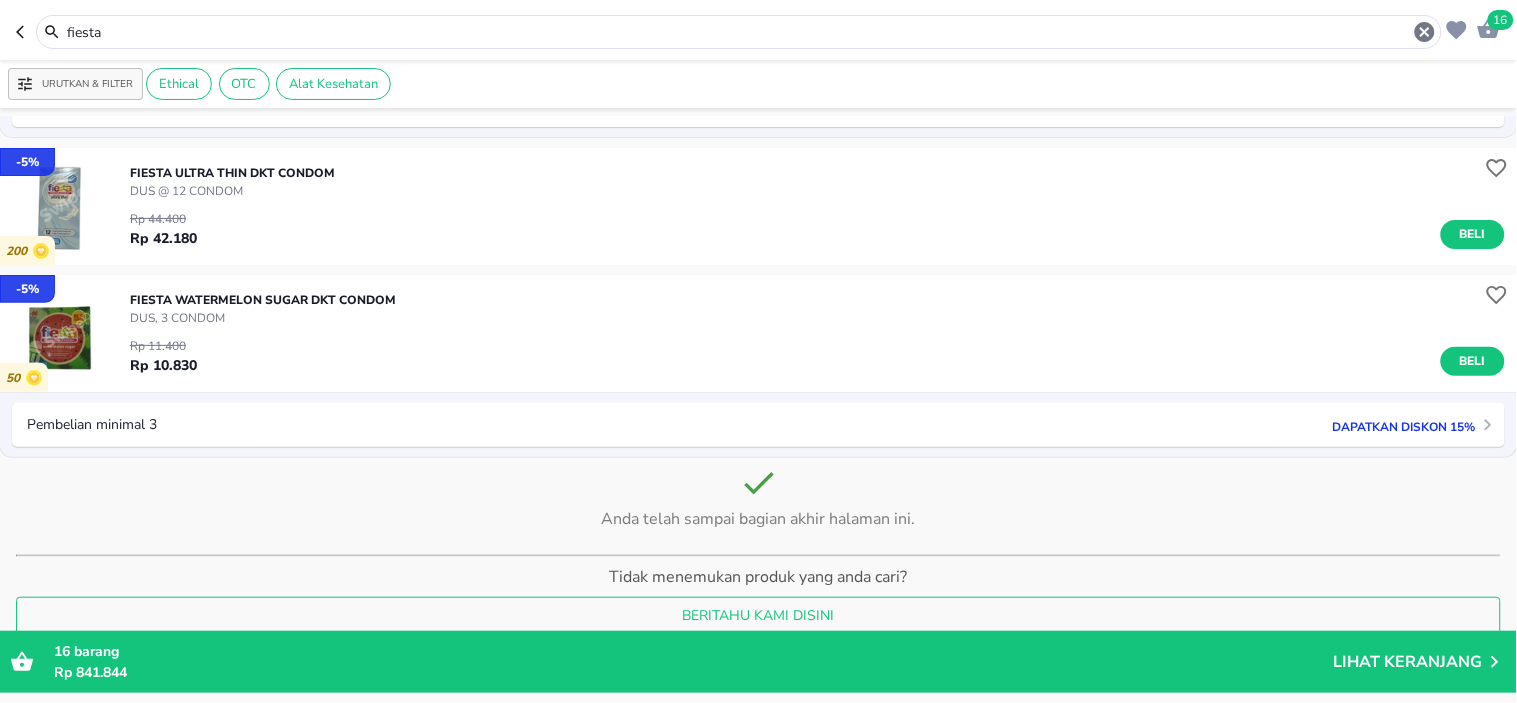 drag, startPoint x: 215, startPoint y: 22, endPoint x: 0, endPoint y: 15, distance: 215.11392 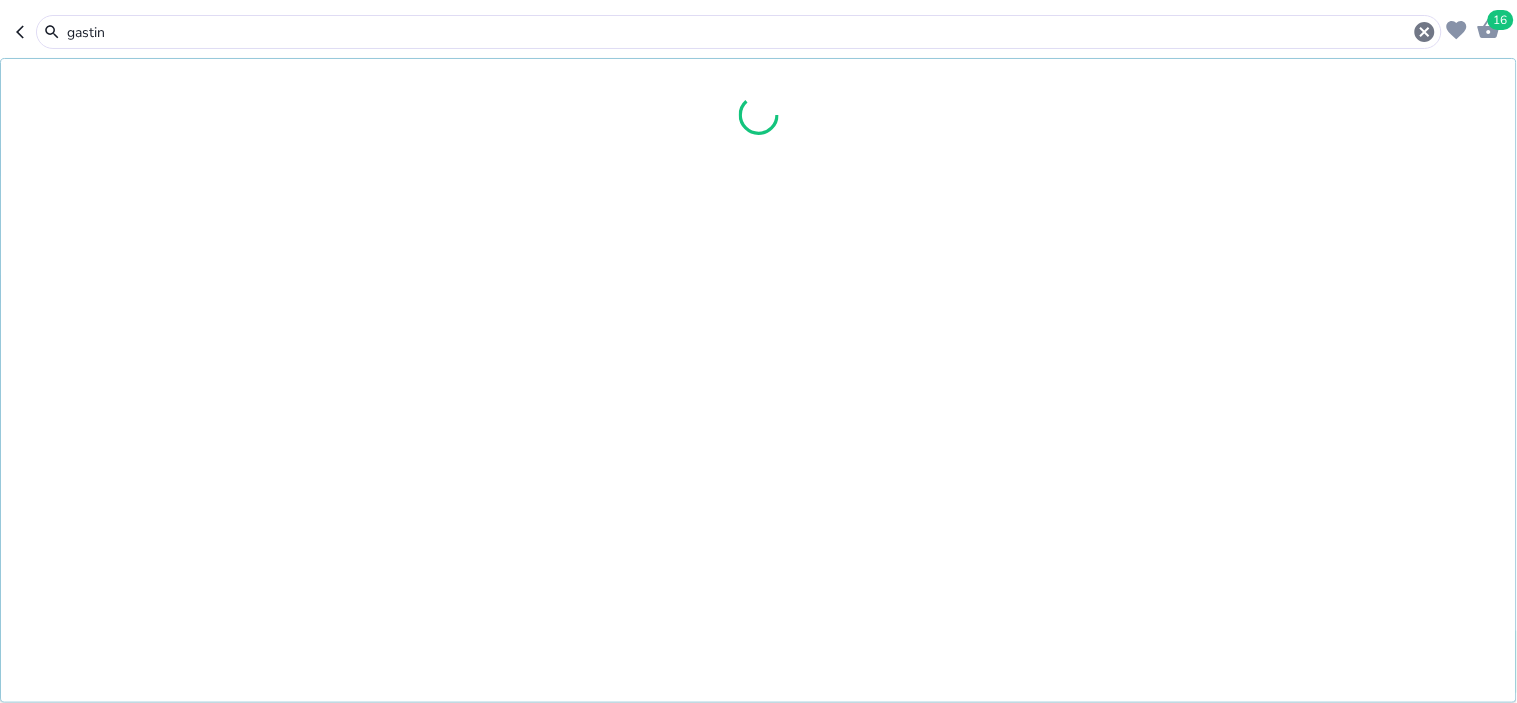 type on "[PRODUCT]" 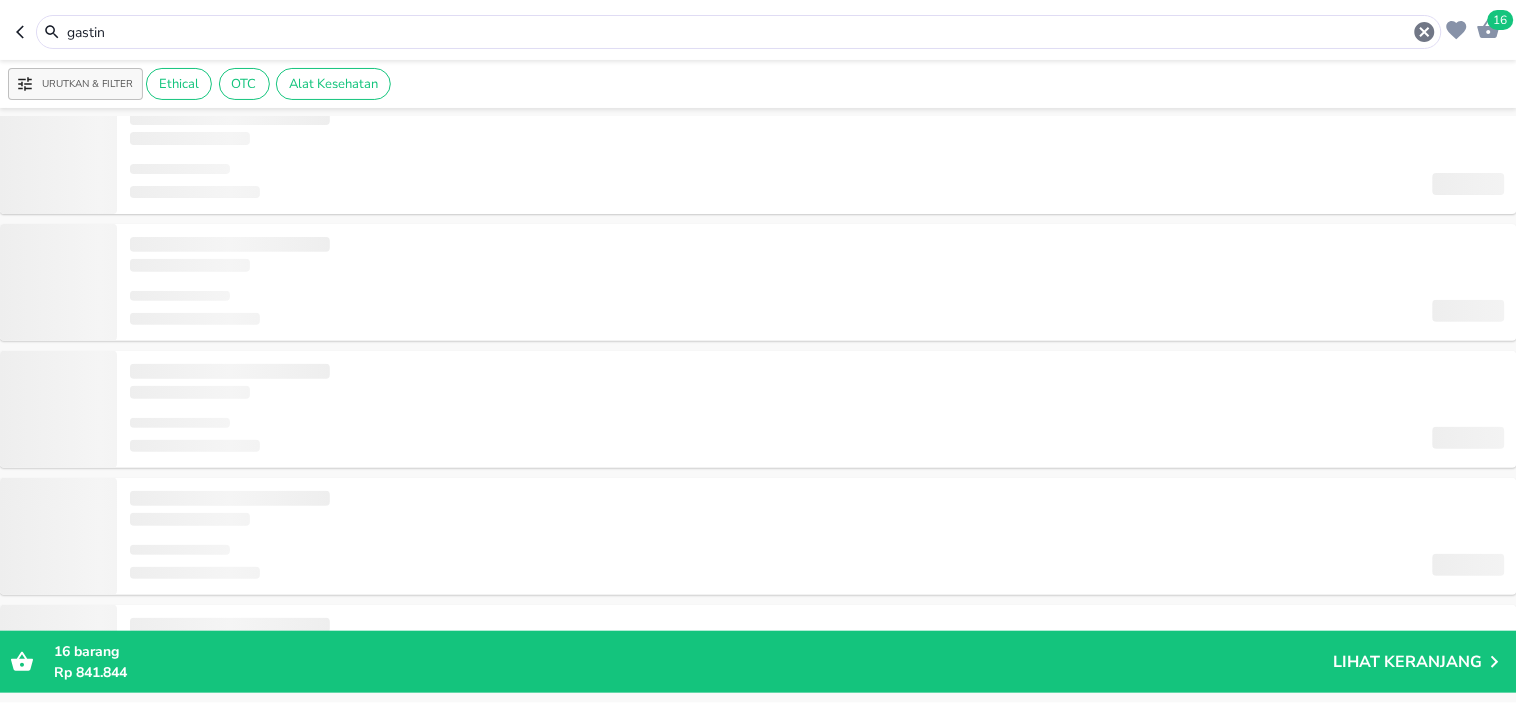 scroll, scrollTop: 0, scrollLeft: 0, axis: both 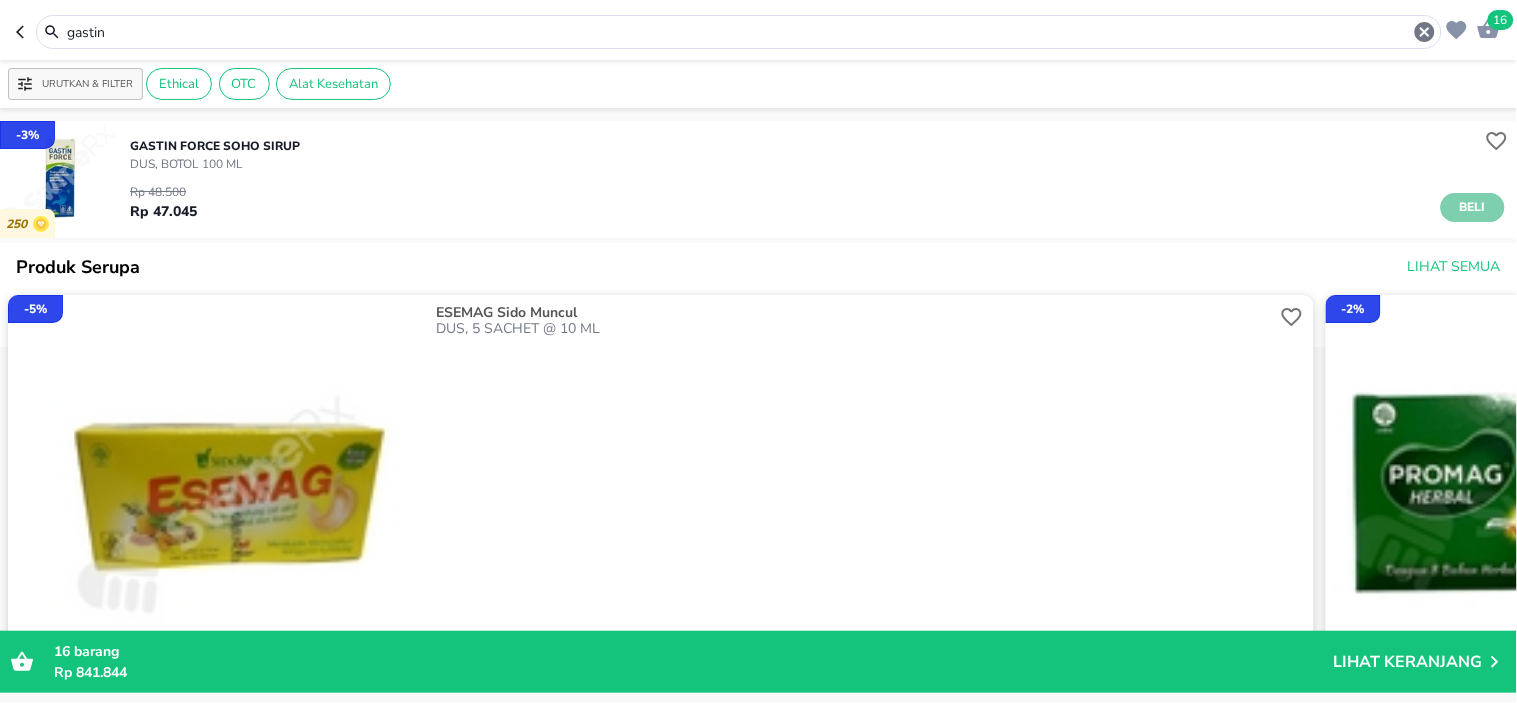 click on "Beli" at bounding box center [1473, 207] 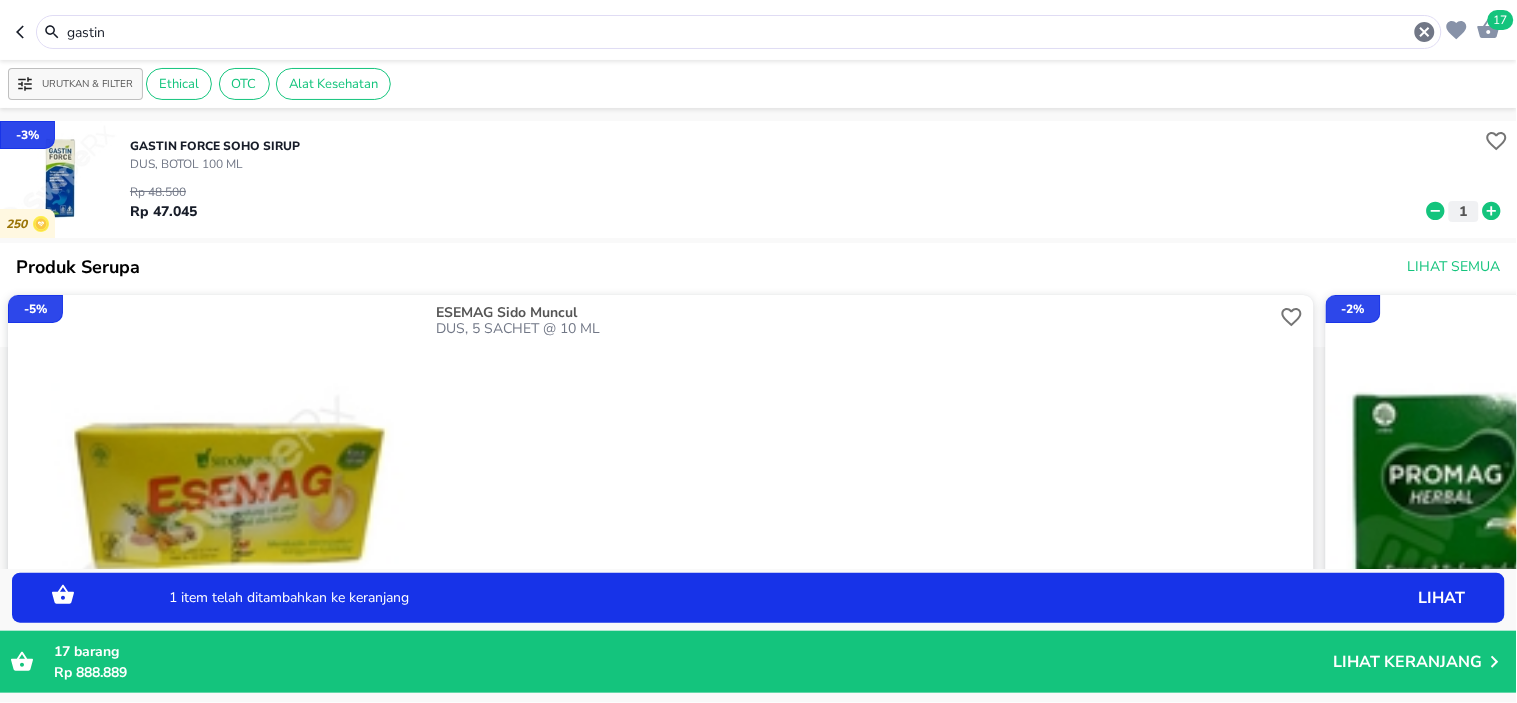 click 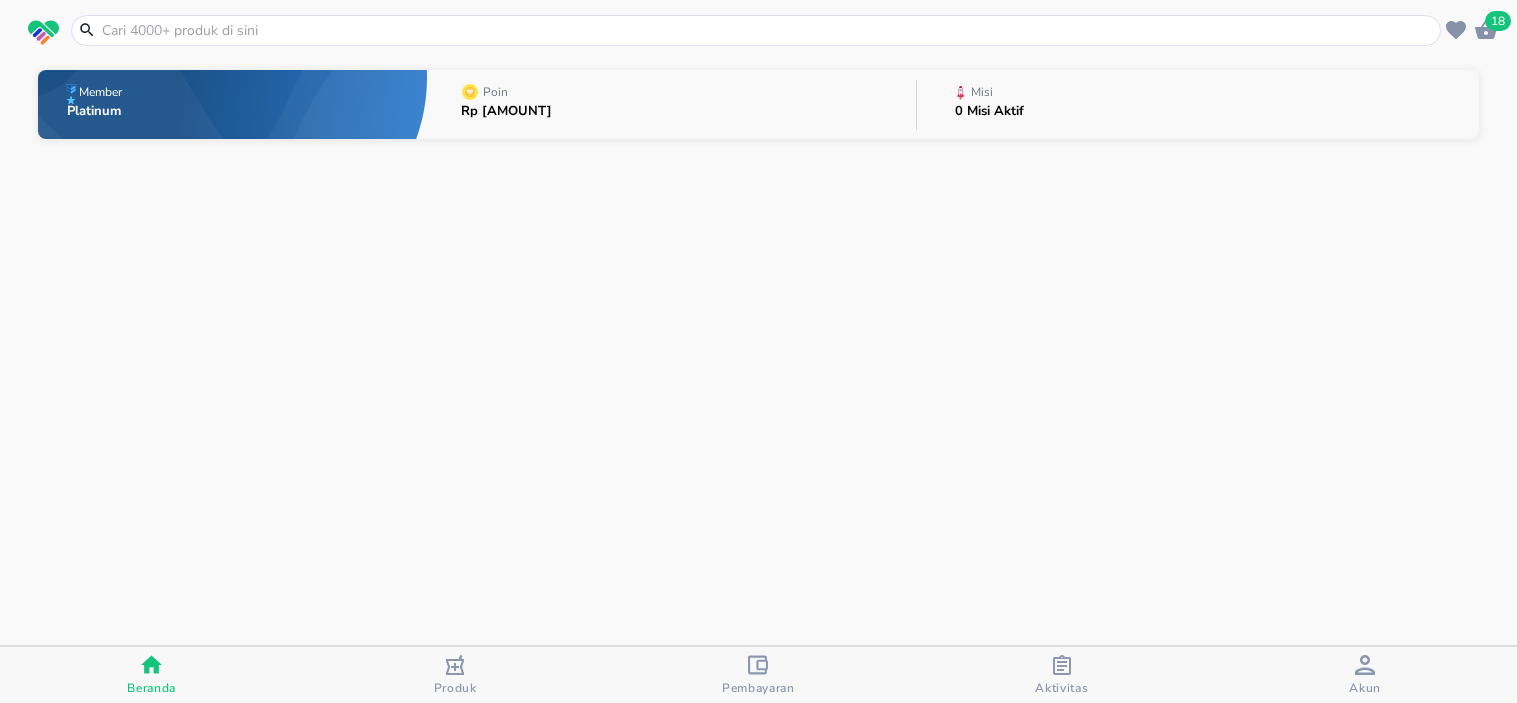 scroll, scrollTop: 0, scrollLeft: 0, axis: both 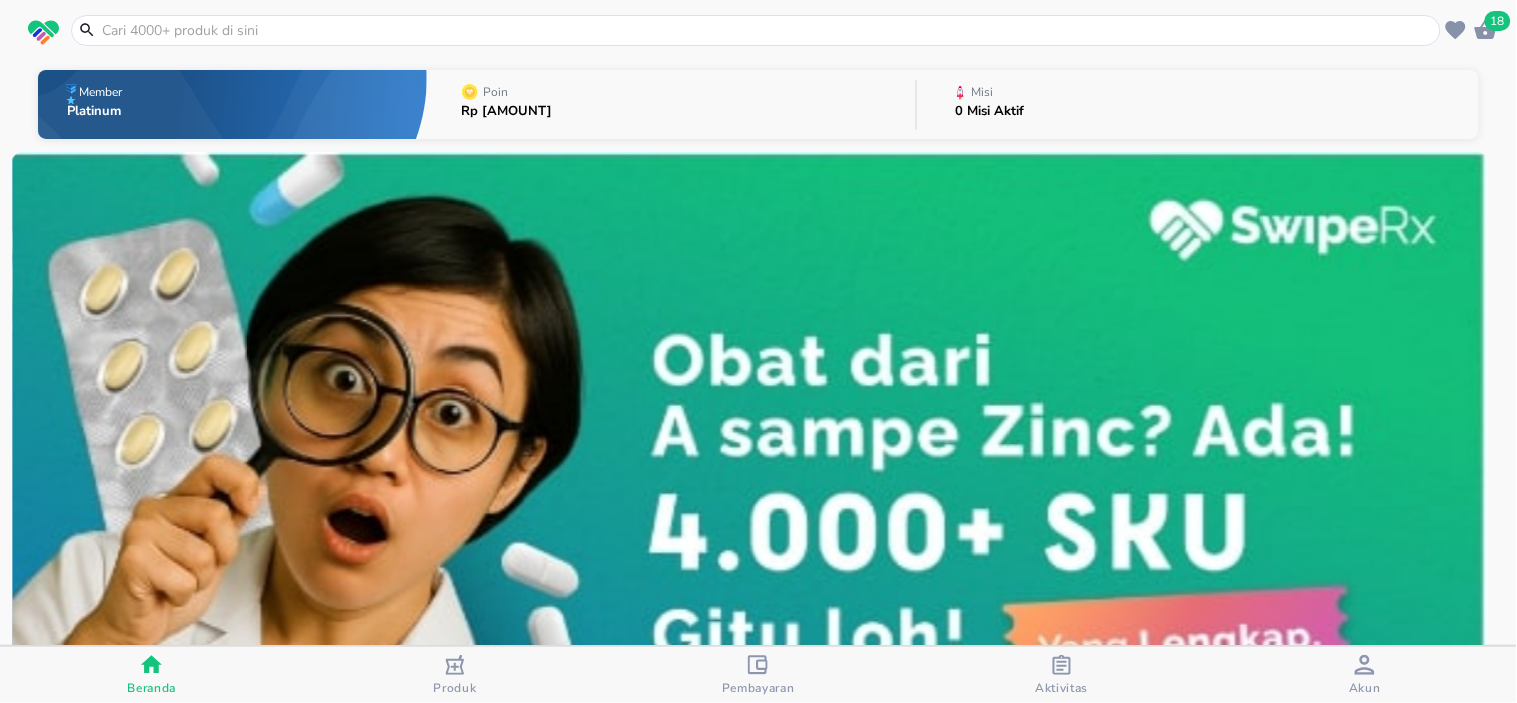 click on "Aktivitas" at bounding box center (1061, 688) 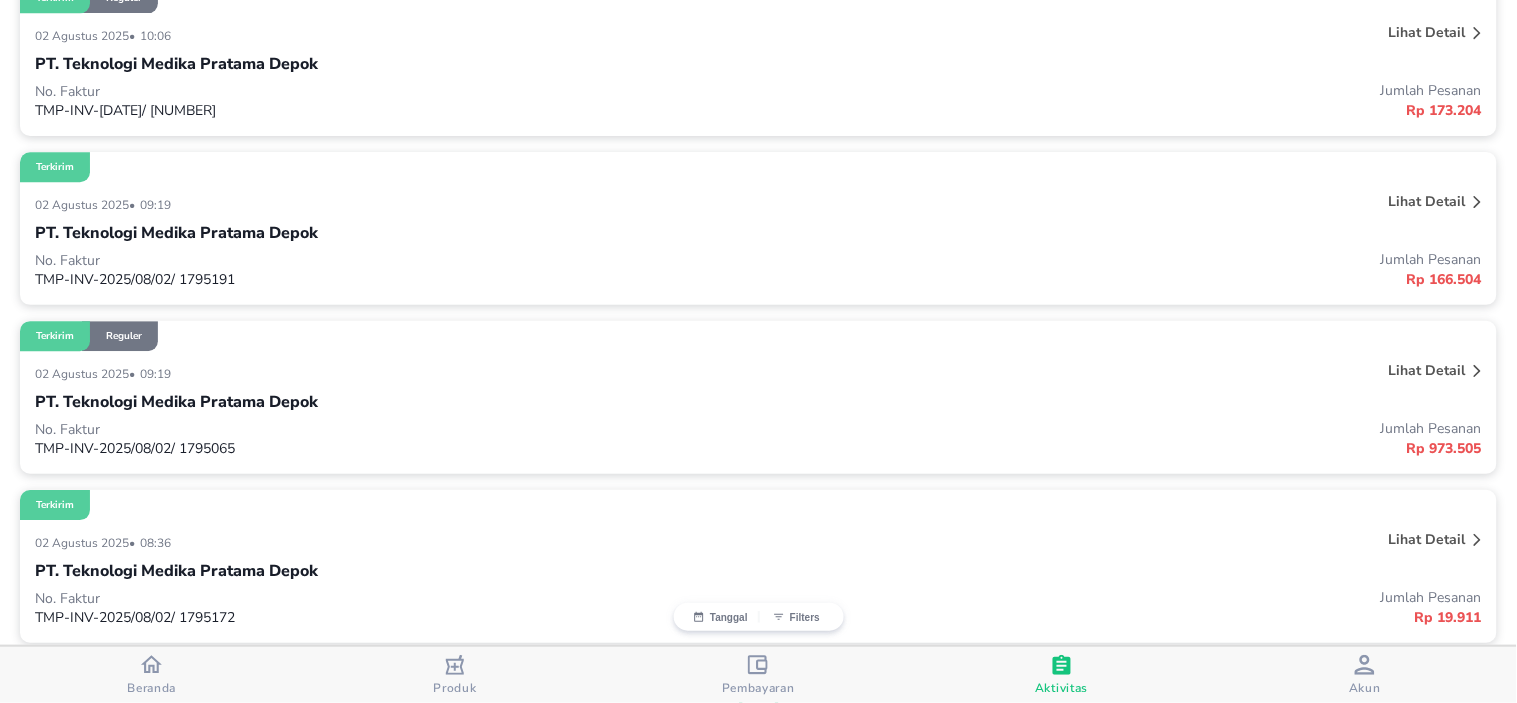 scroll, scrollTop: 1383, scrollLeft: 0, axis: vertical 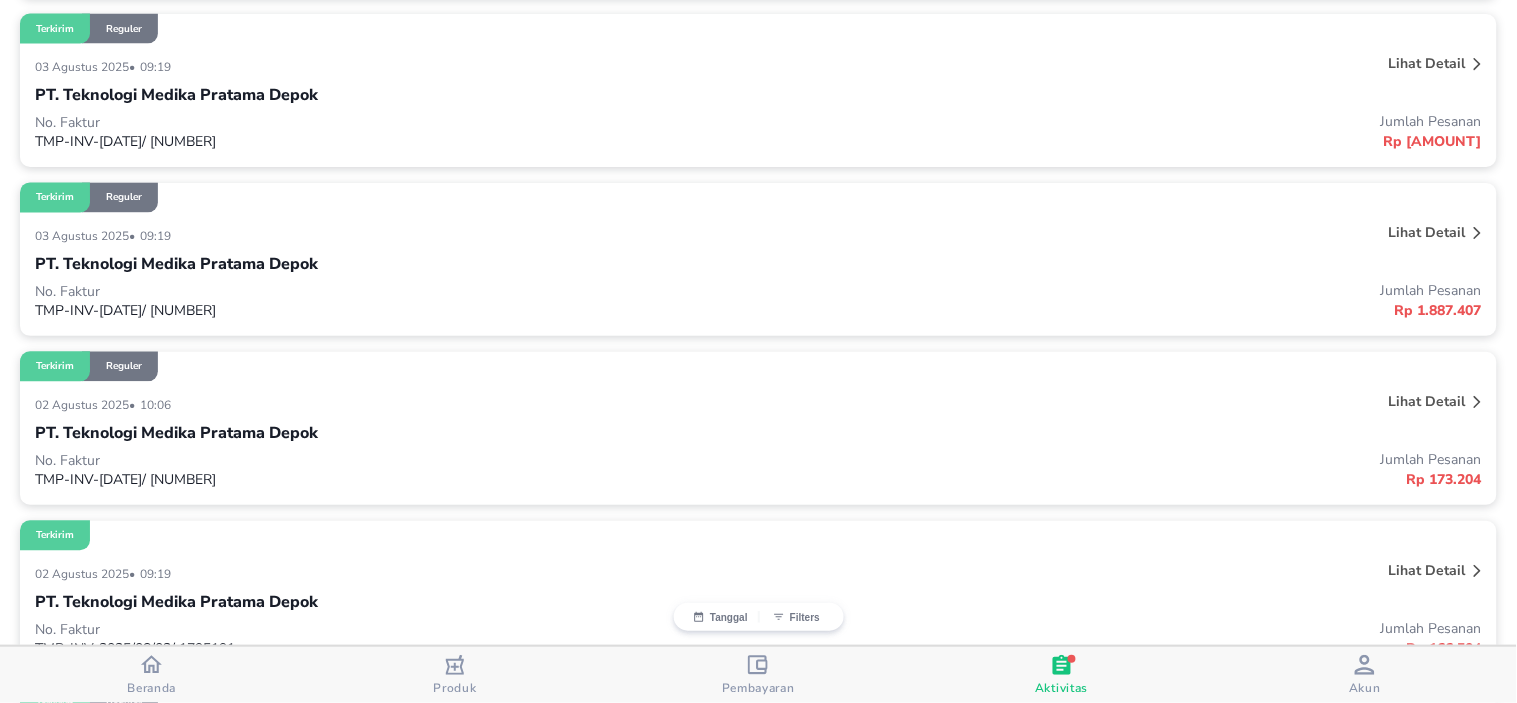 click 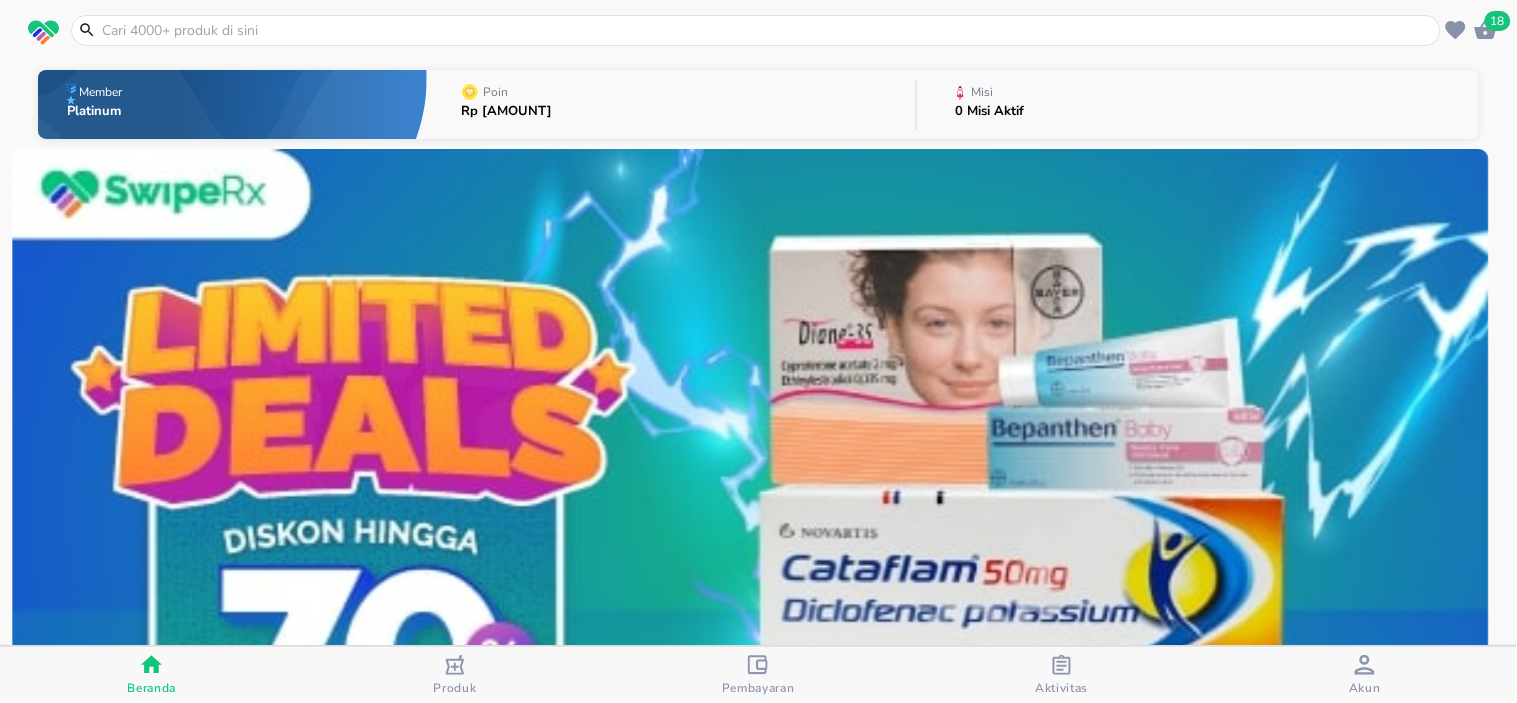 click at bounding box center [768, 30] 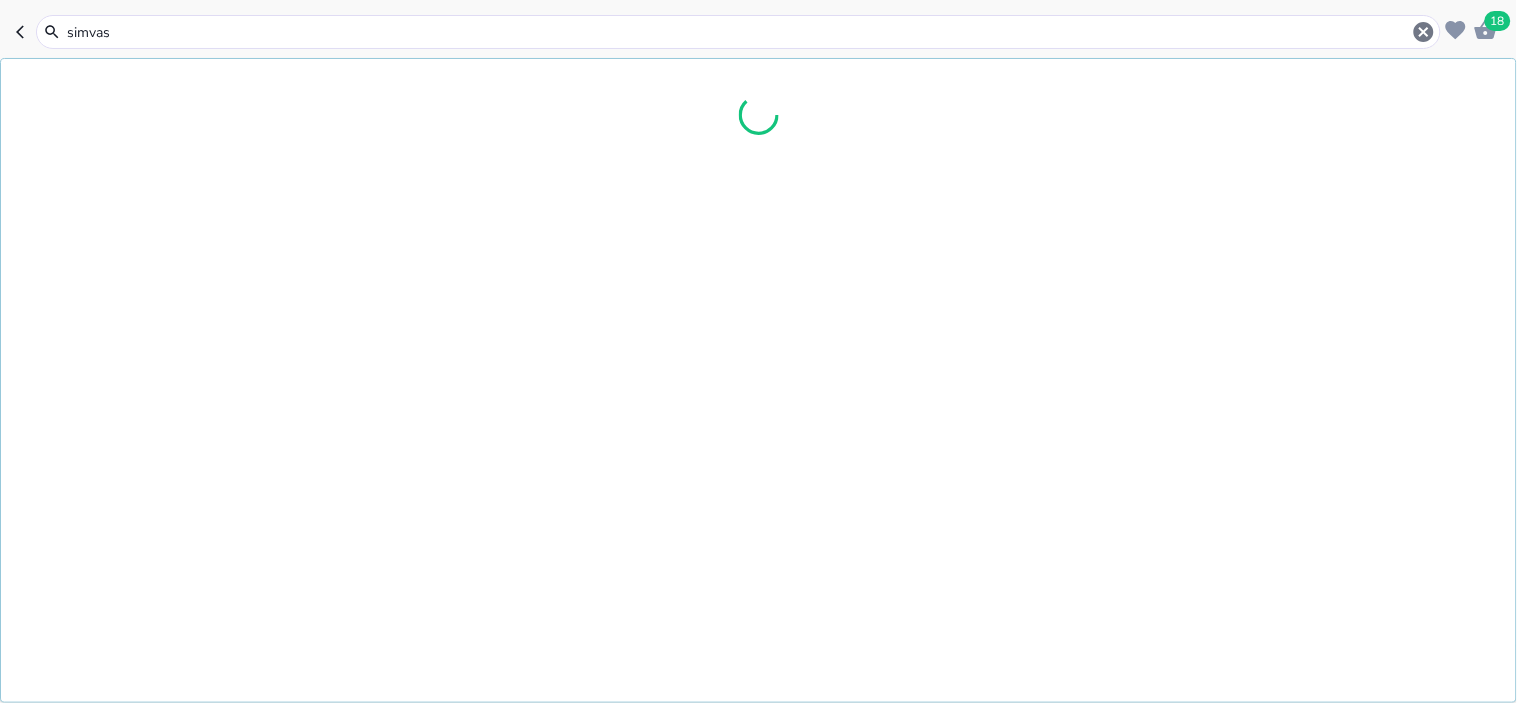 type on "simvast" 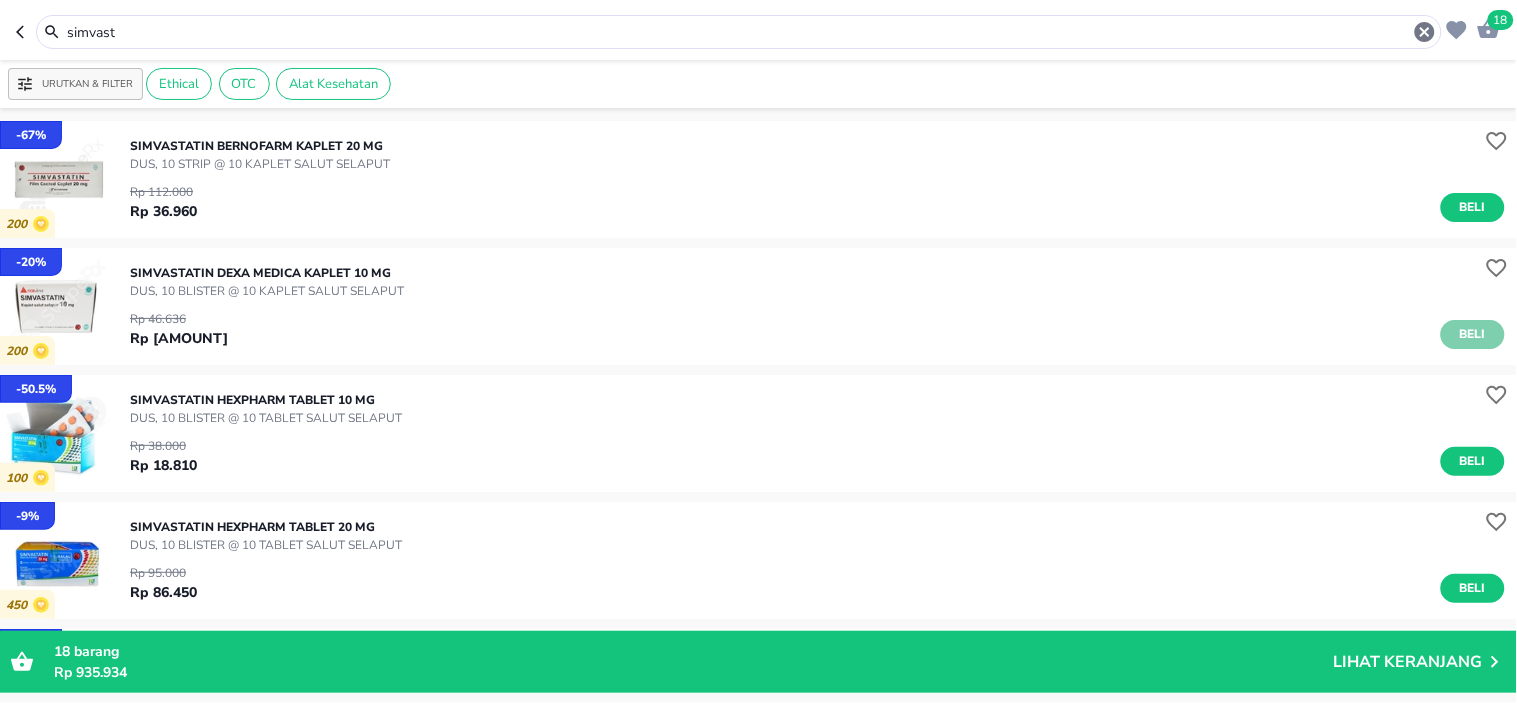 click on "Beli" at bounding box center (1473, 334) 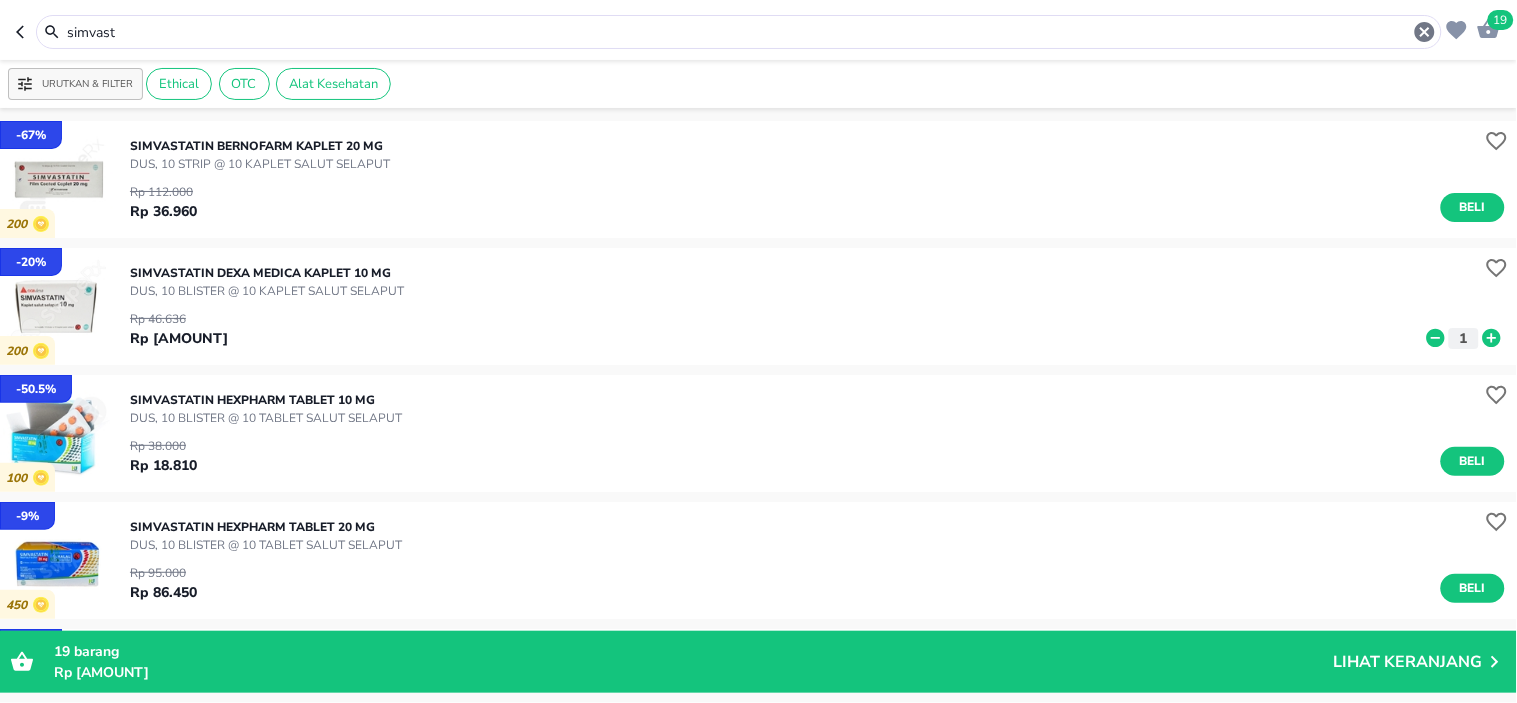 drag, startPoint x: 176, startPoint y: 41, endPoint x: 0, endPoint y: 3, distance: 180.05554 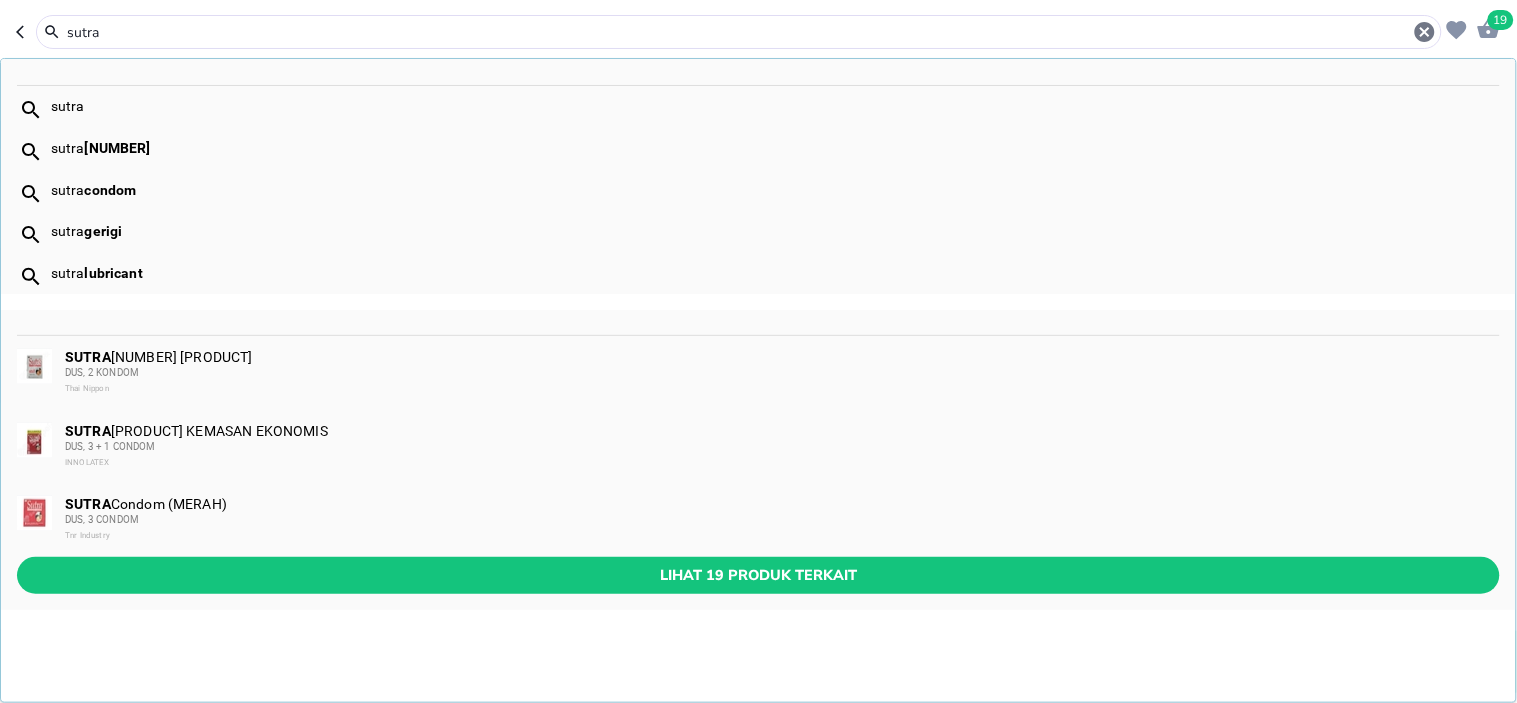click on "gerigi" at bounding box center [103, 231] 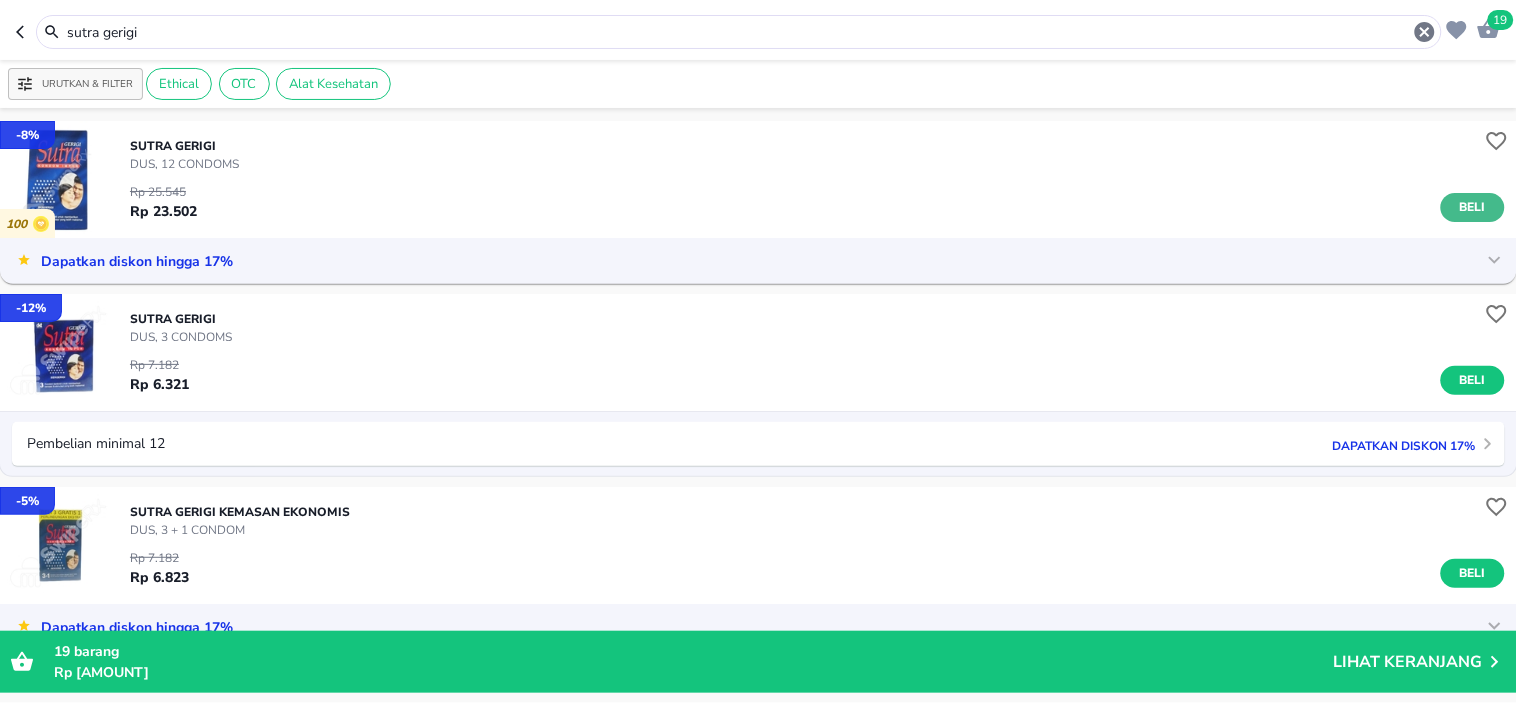 click on "Beli" at bounding box center (1473, 207) 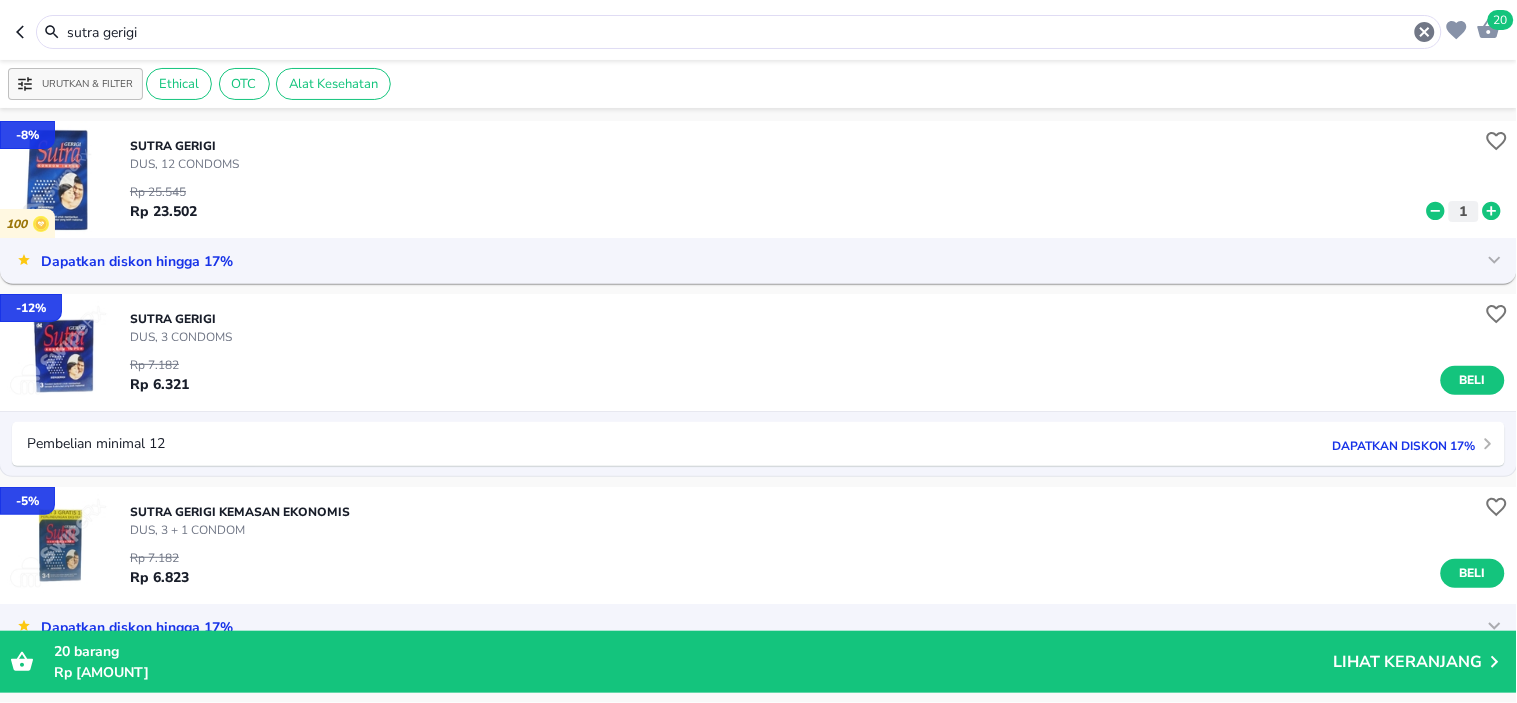 click 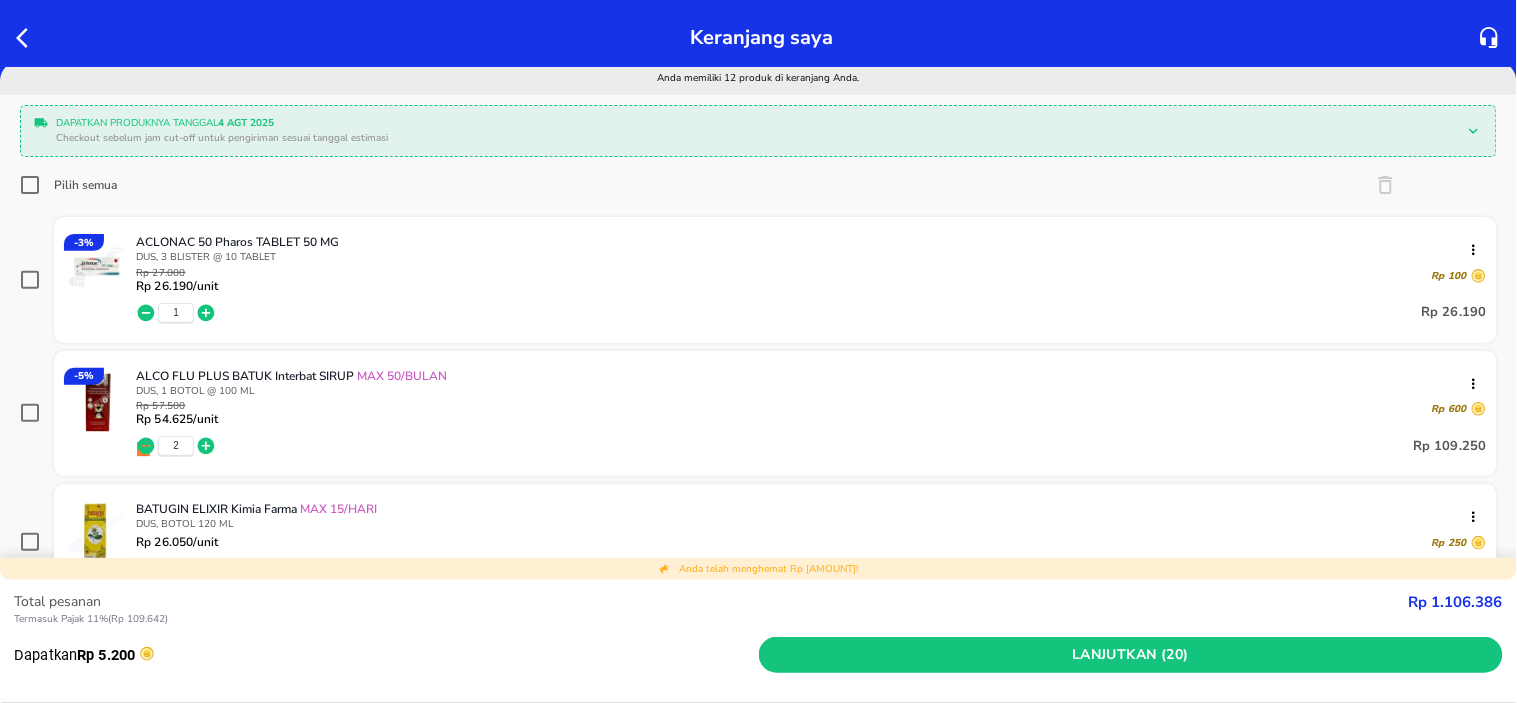 scroll, scrollTop: 222, scrollLeft: 0, axis: vertical 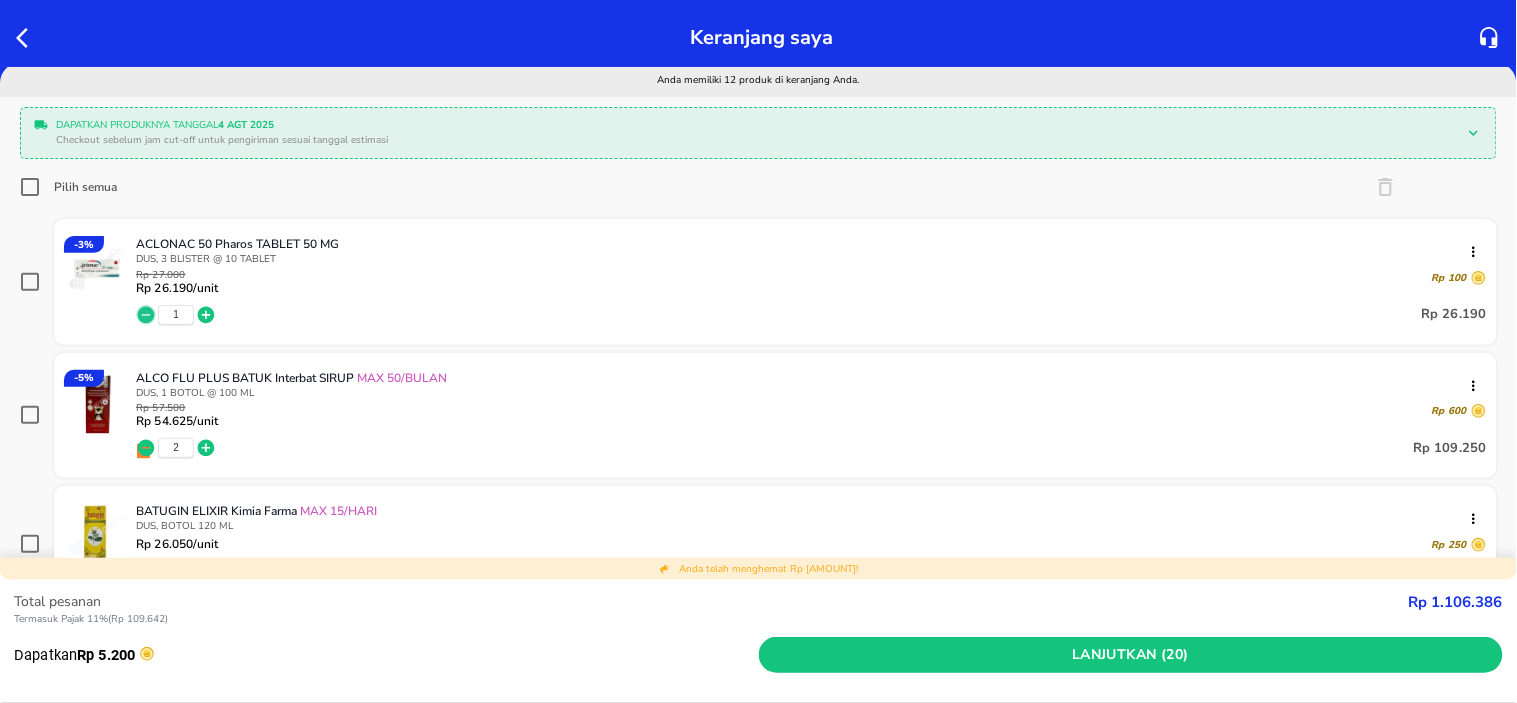 click 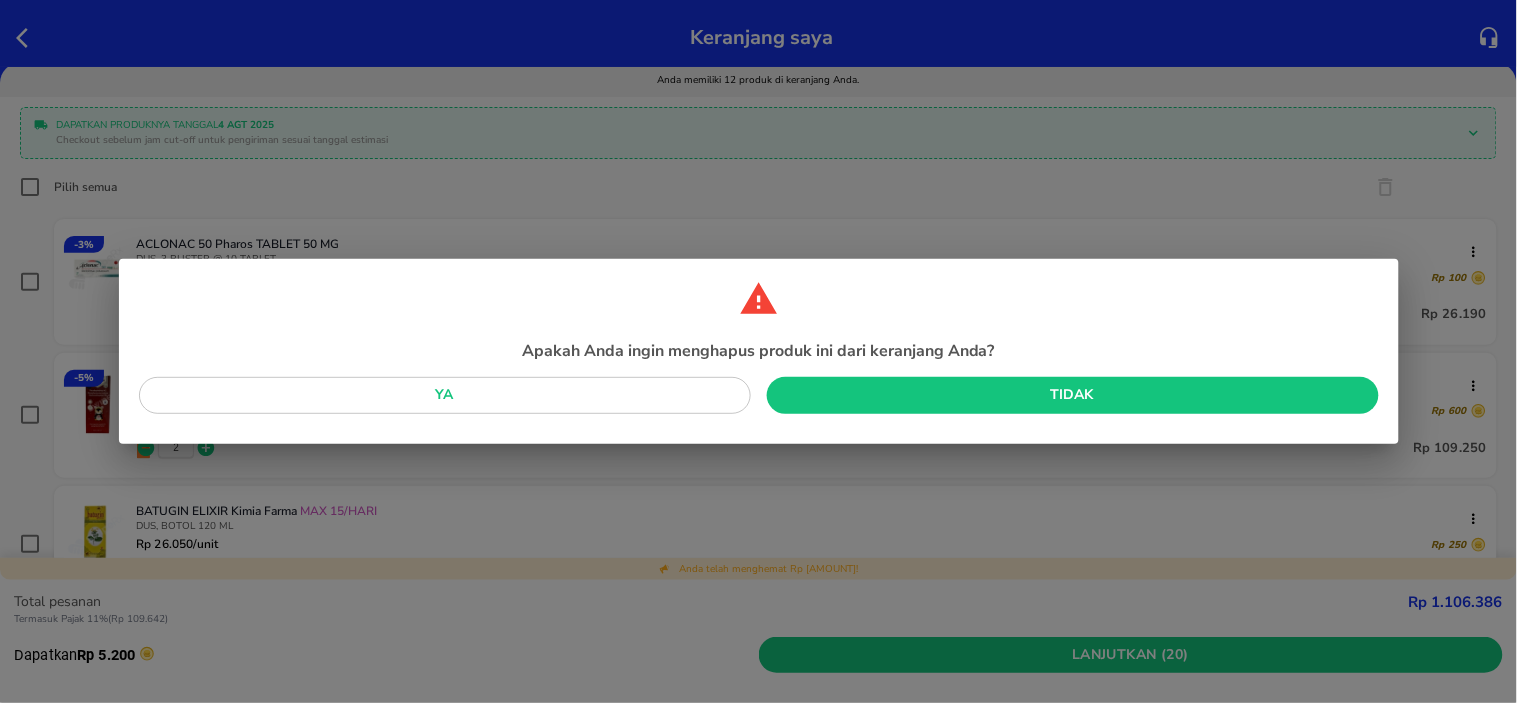 click on "Ya" at bounding box center (445, 395) 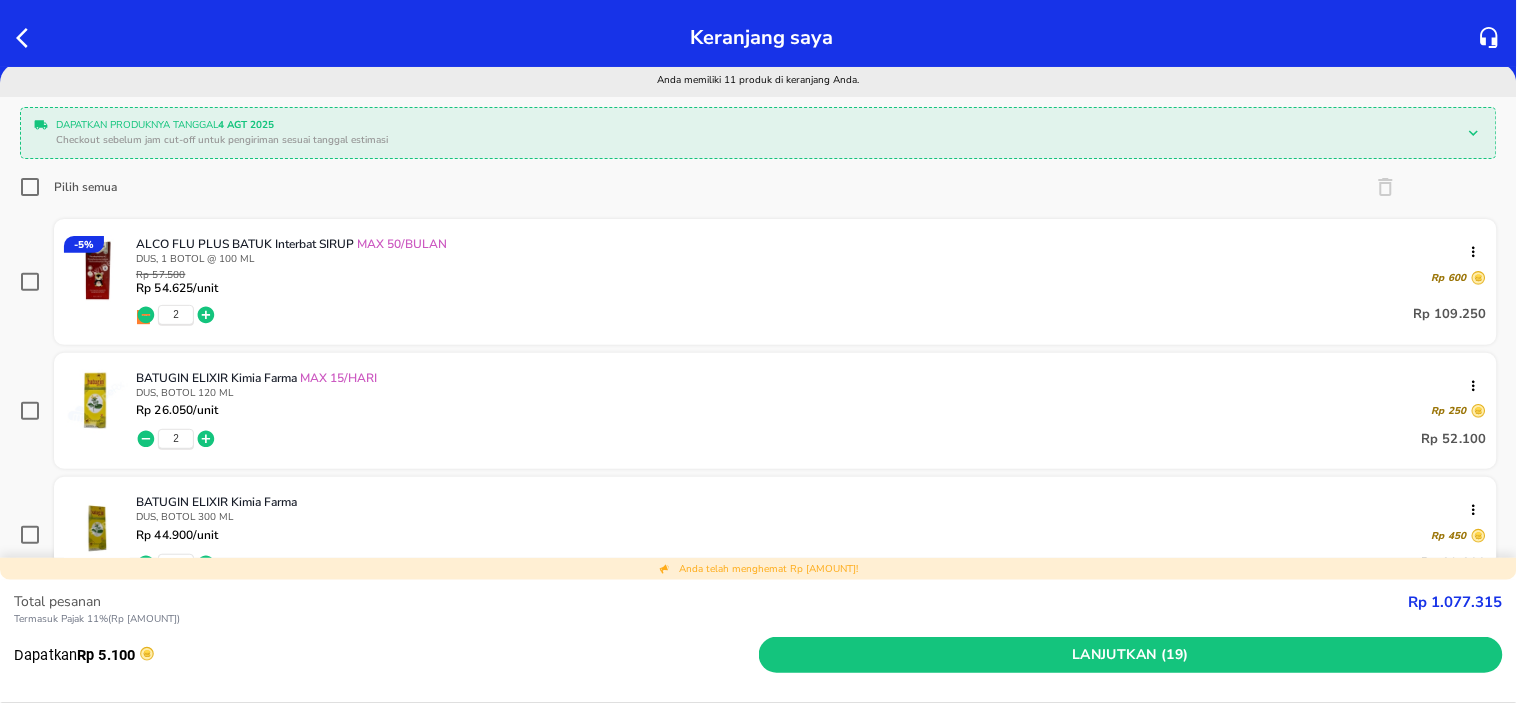 click 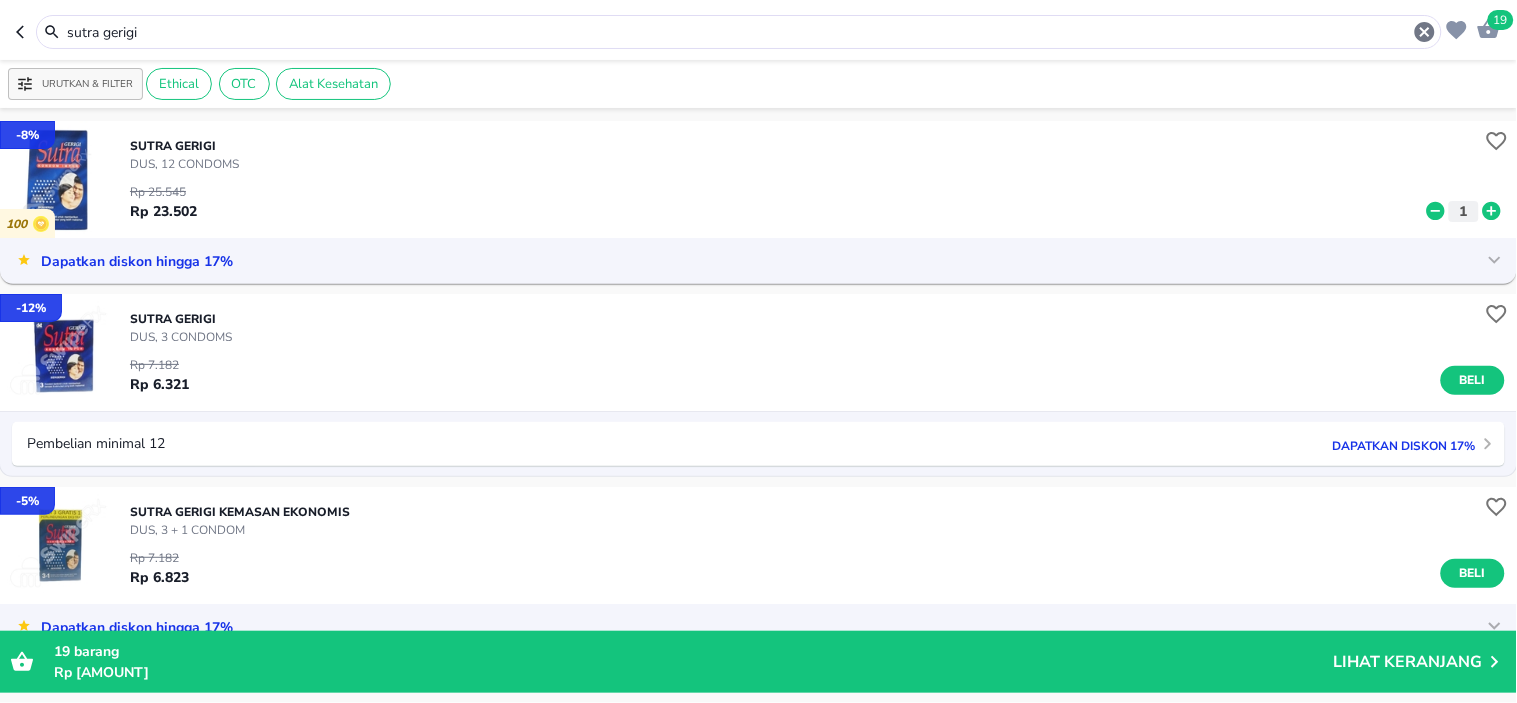drag, startPoint x: 167, startPoint y: 31, endPoint x: 0, endPoint y: -59, distance: 189.70767 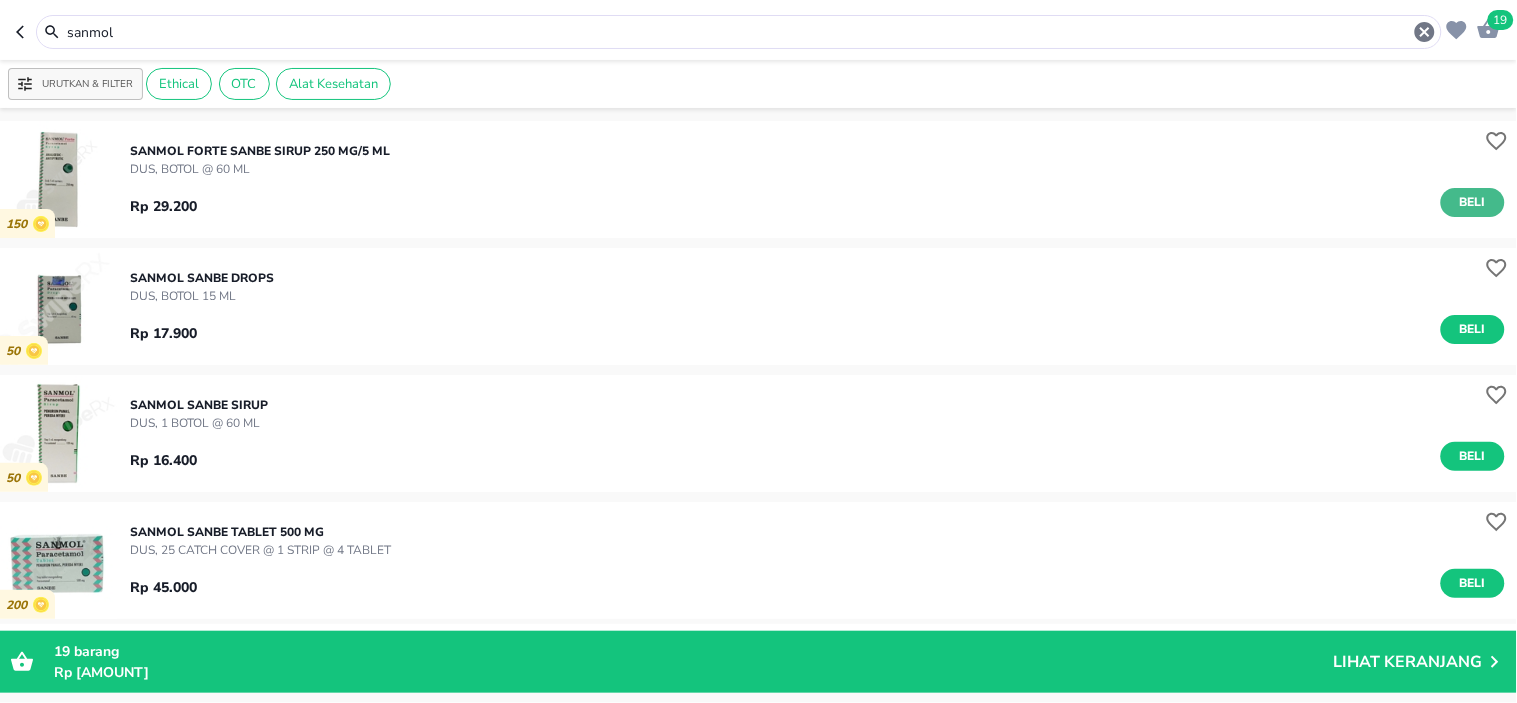 click on "Beli" at bounding box center [1473, 202] 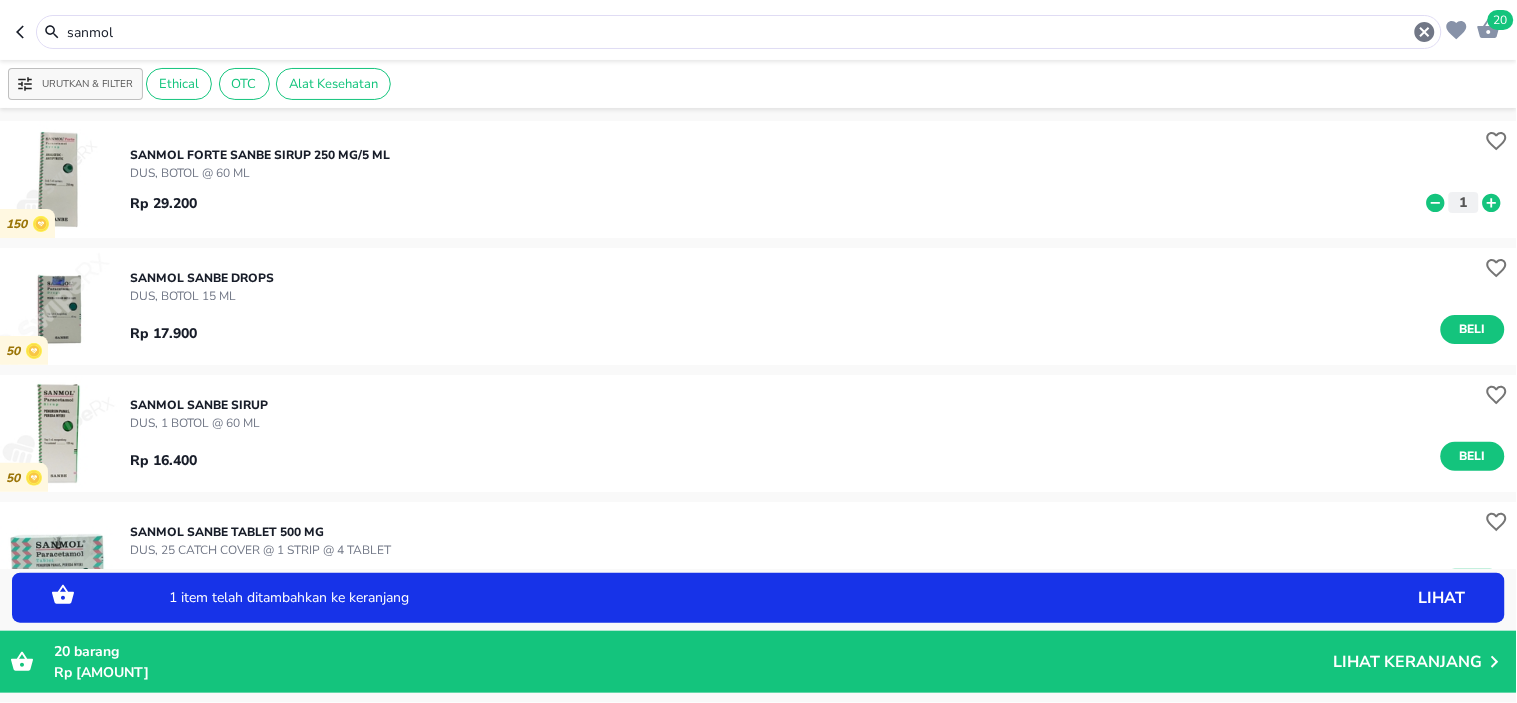click 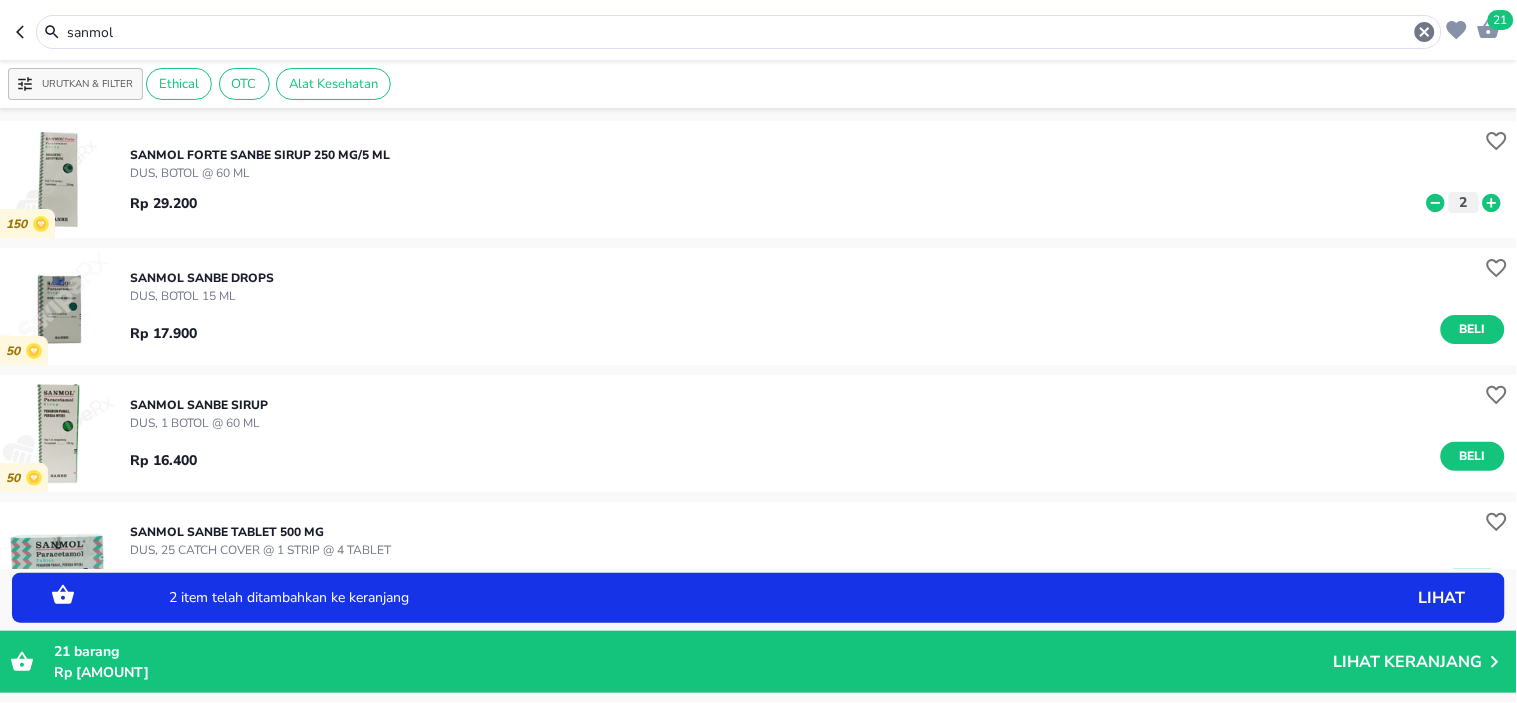 click 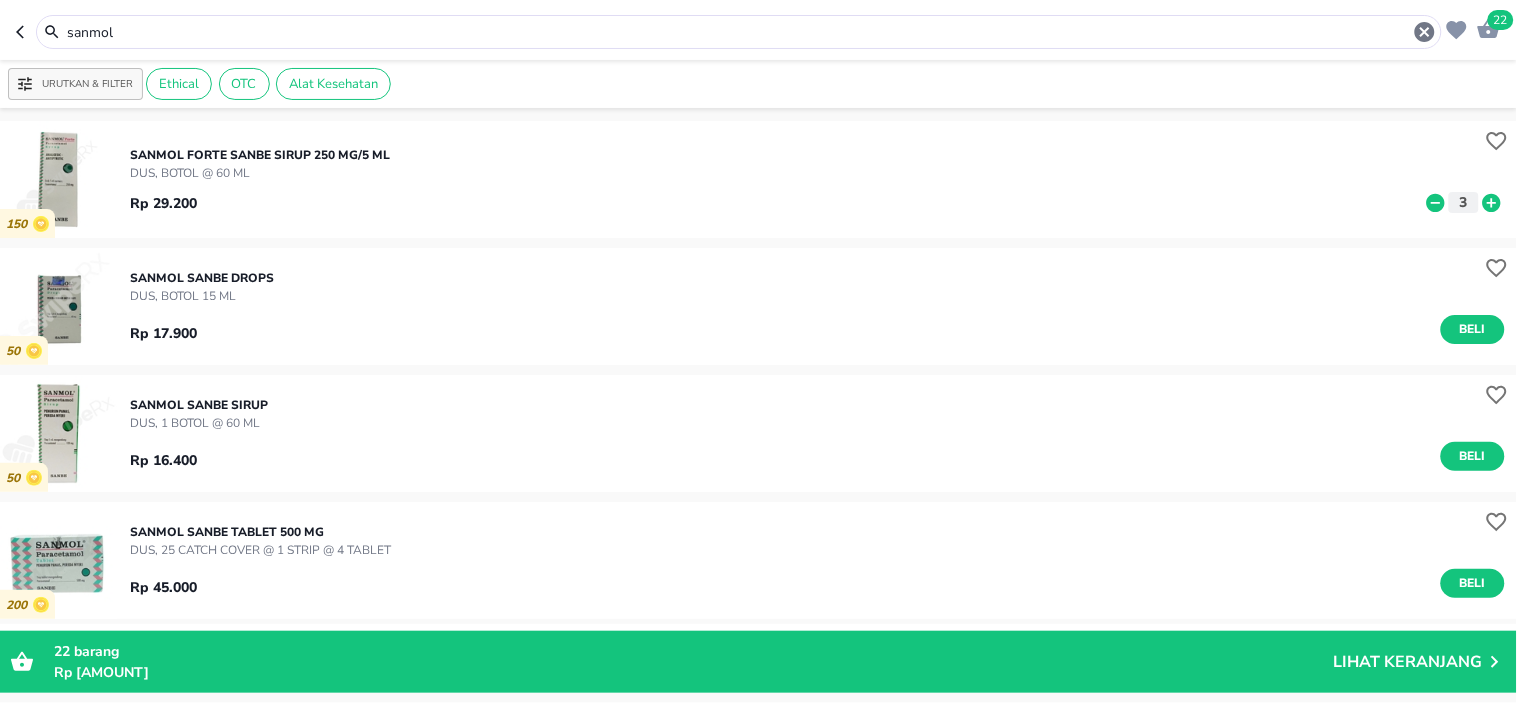 drag, startPoint x: 283, startPoint y: 30, endPoint x: 0, endPoint y: 30, distance: 283 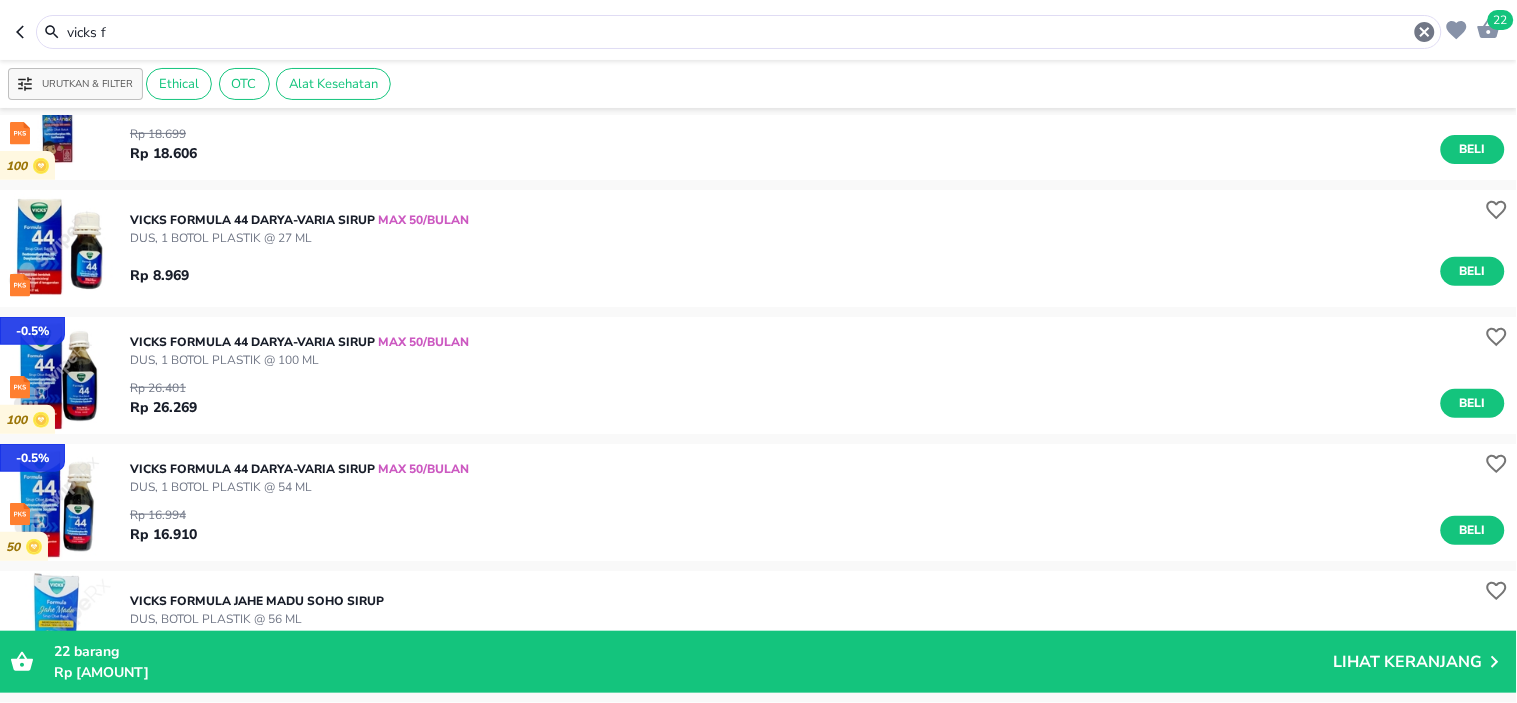scroll, scrollTop: 222, scrollLeft: 0, axis: vertical 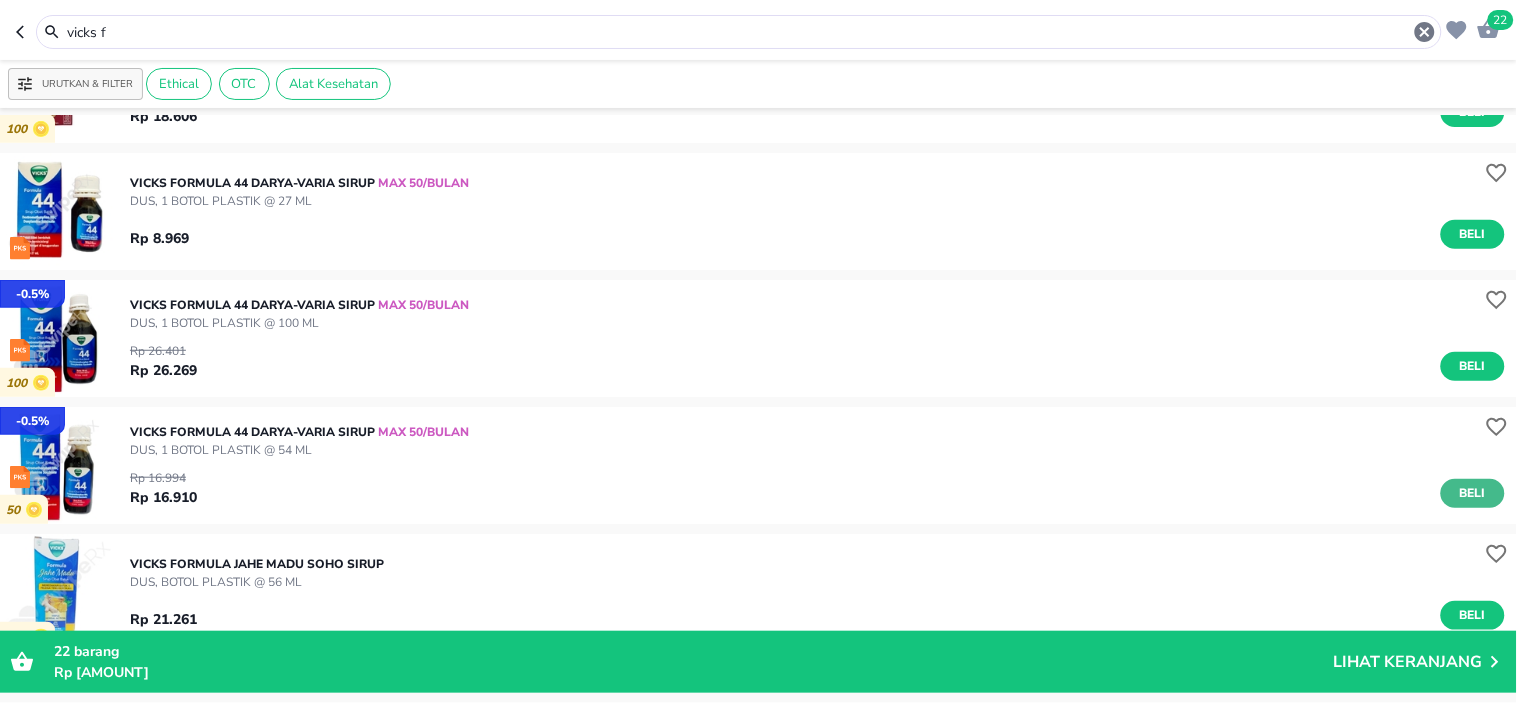 click on "Beli" at bounding box center [1473, 493] 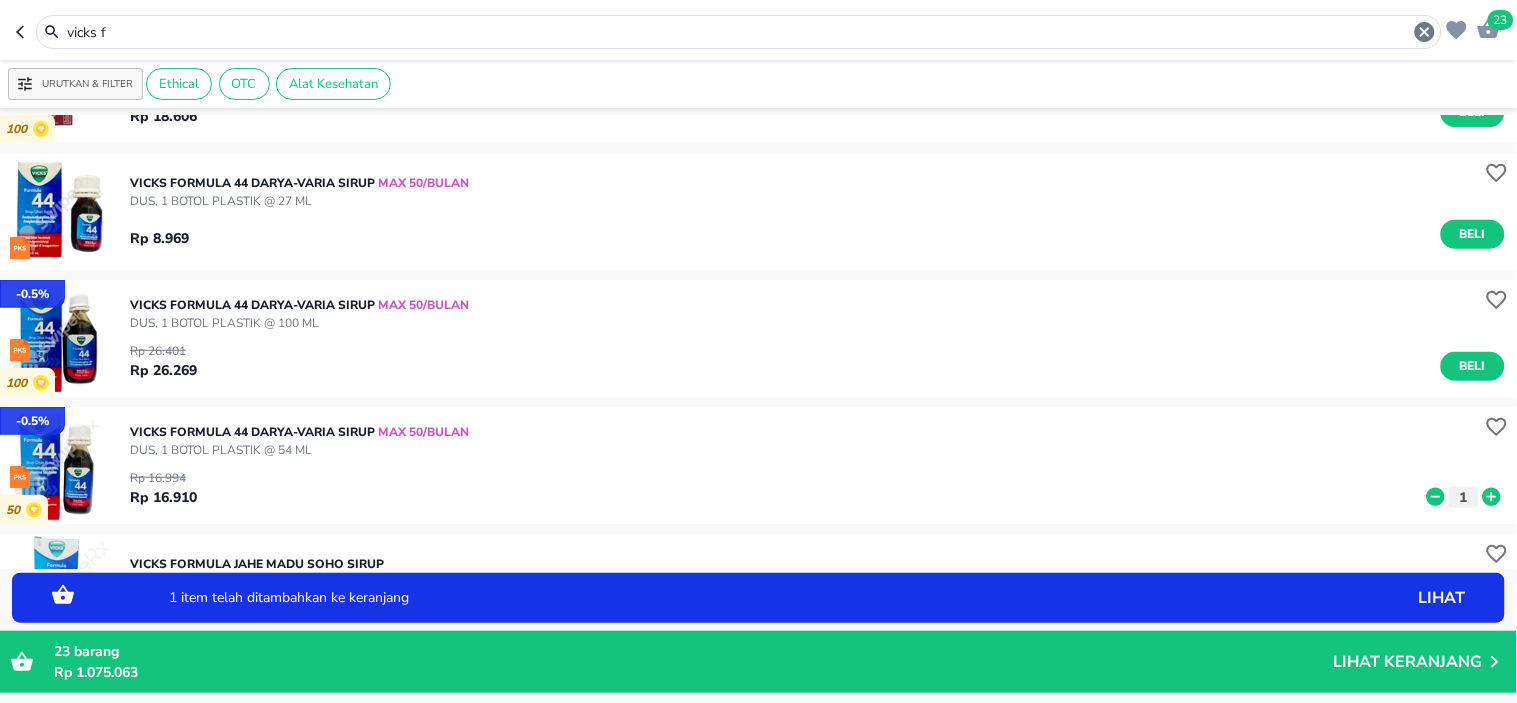 click 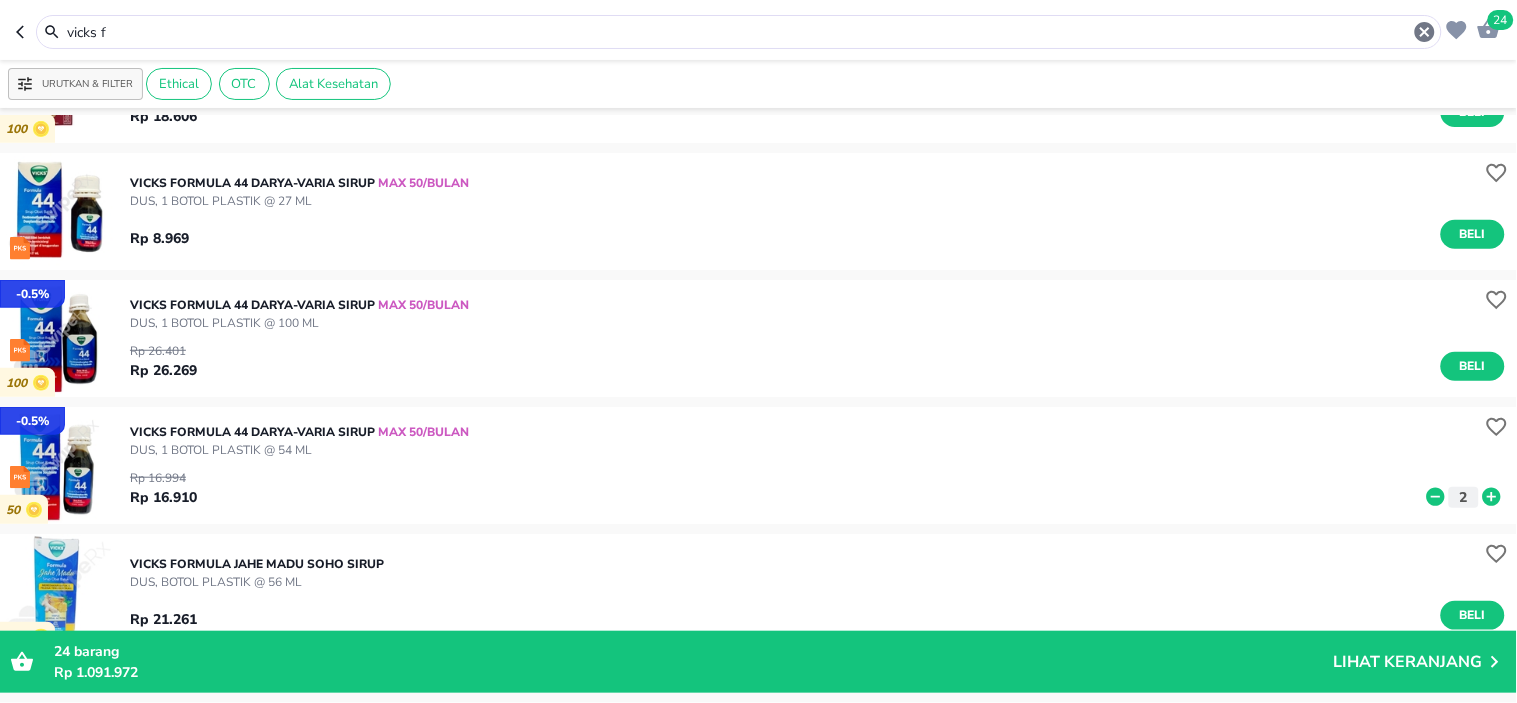 drag, startPoint x: 246, startPoint y: 40, endPoint x: 0, endPoint y: -4, distance: 249.90398 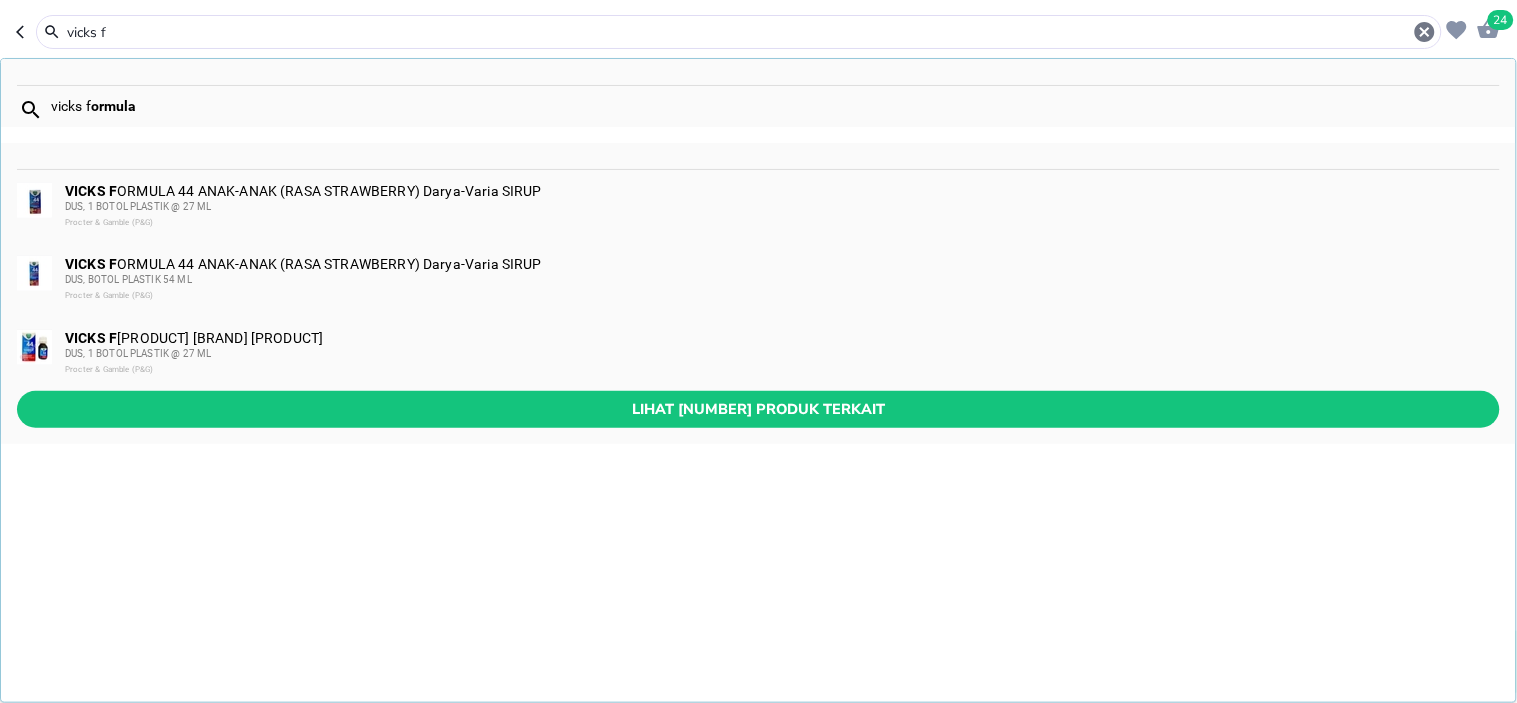 drag, startPoint x: 142, startPoint y: 36, endPoint x: 1, endPoint y: 11, distance: 143.19916 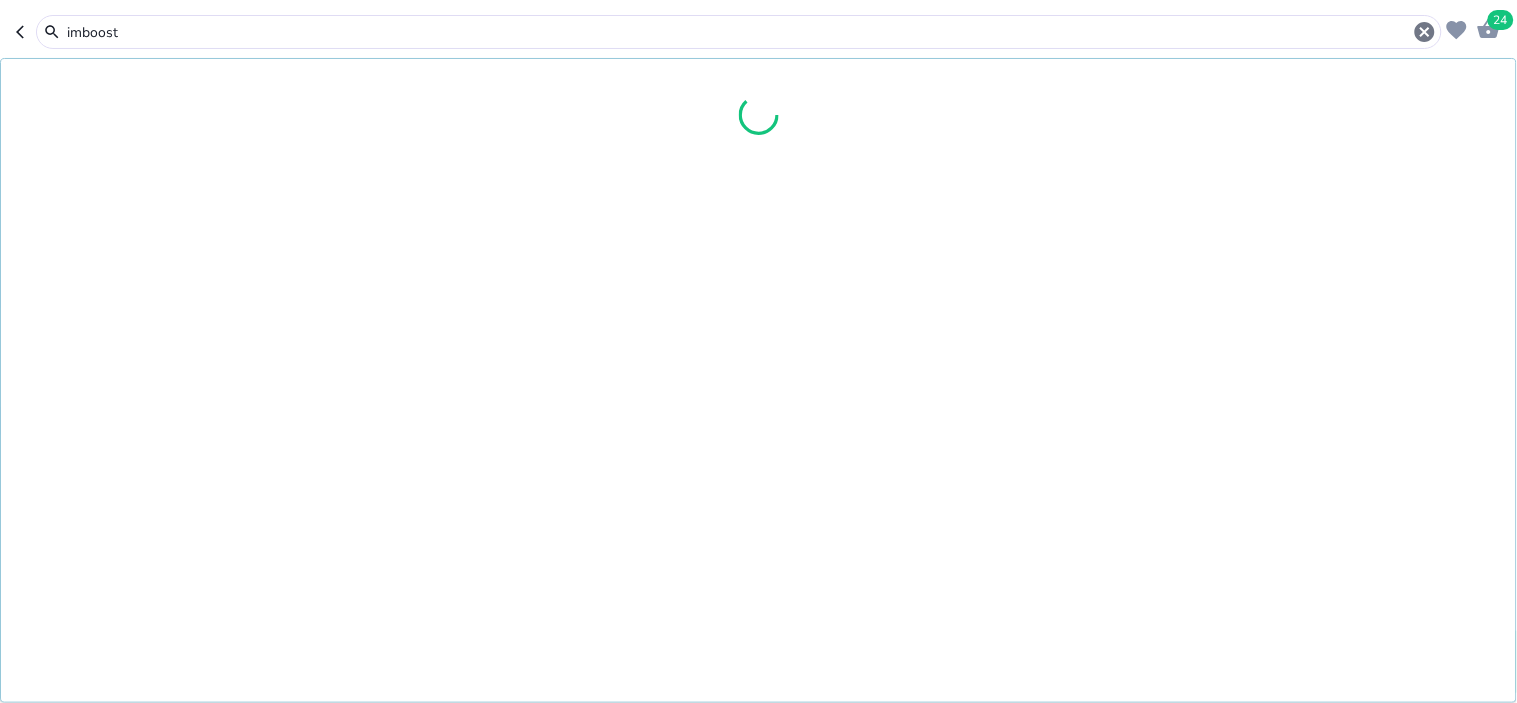 type on "imboost" 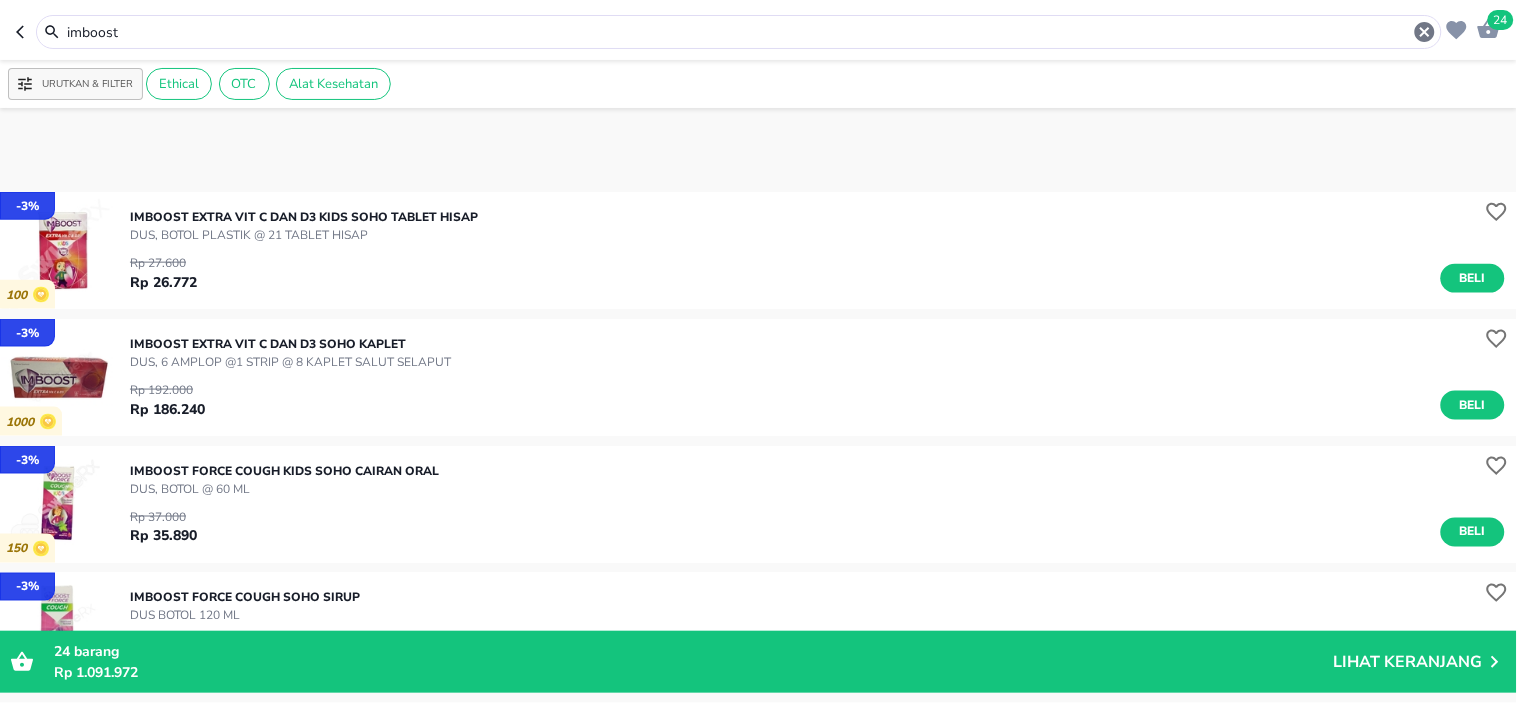 scroll, scrollTop: 555, scrollLeft: 0, axis: vertical 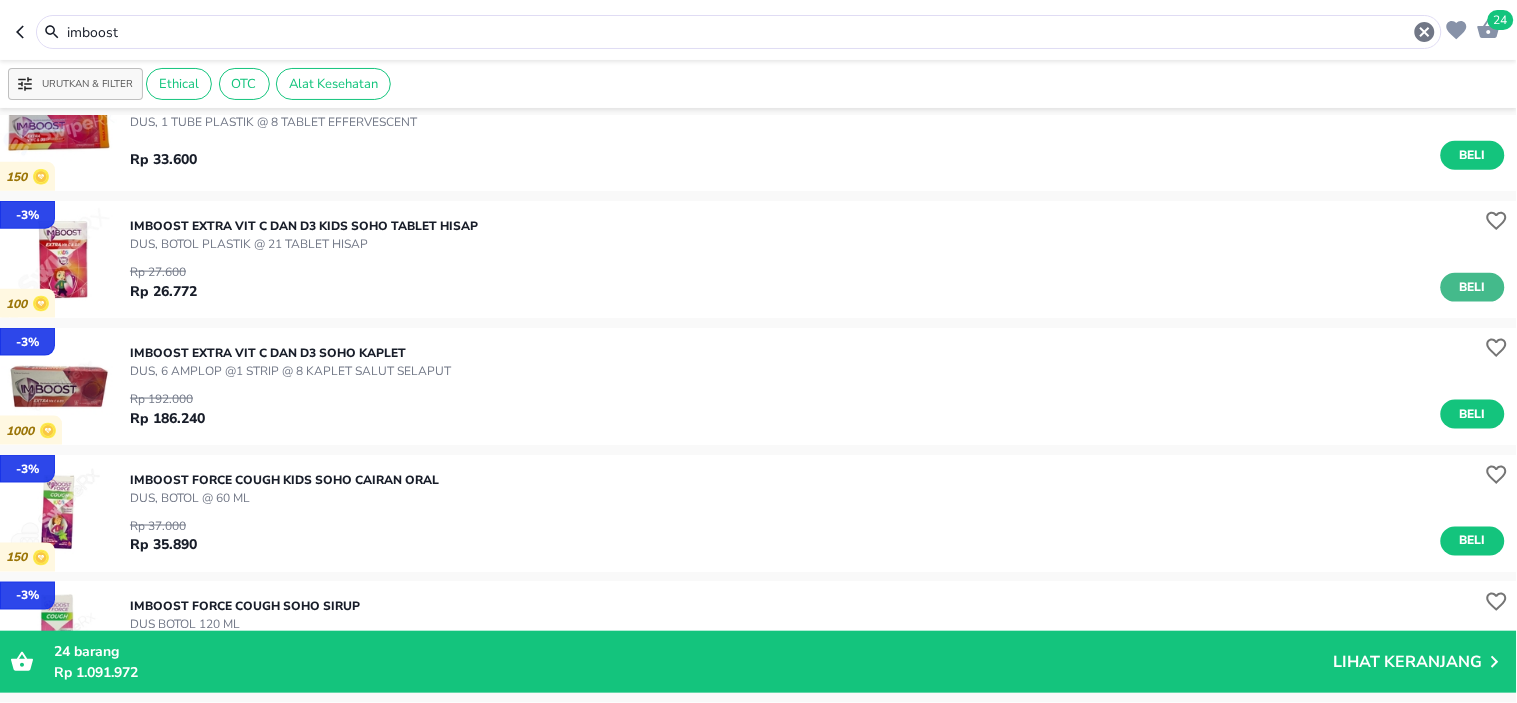 click on "Beli" at bounding box center (1473, 287) 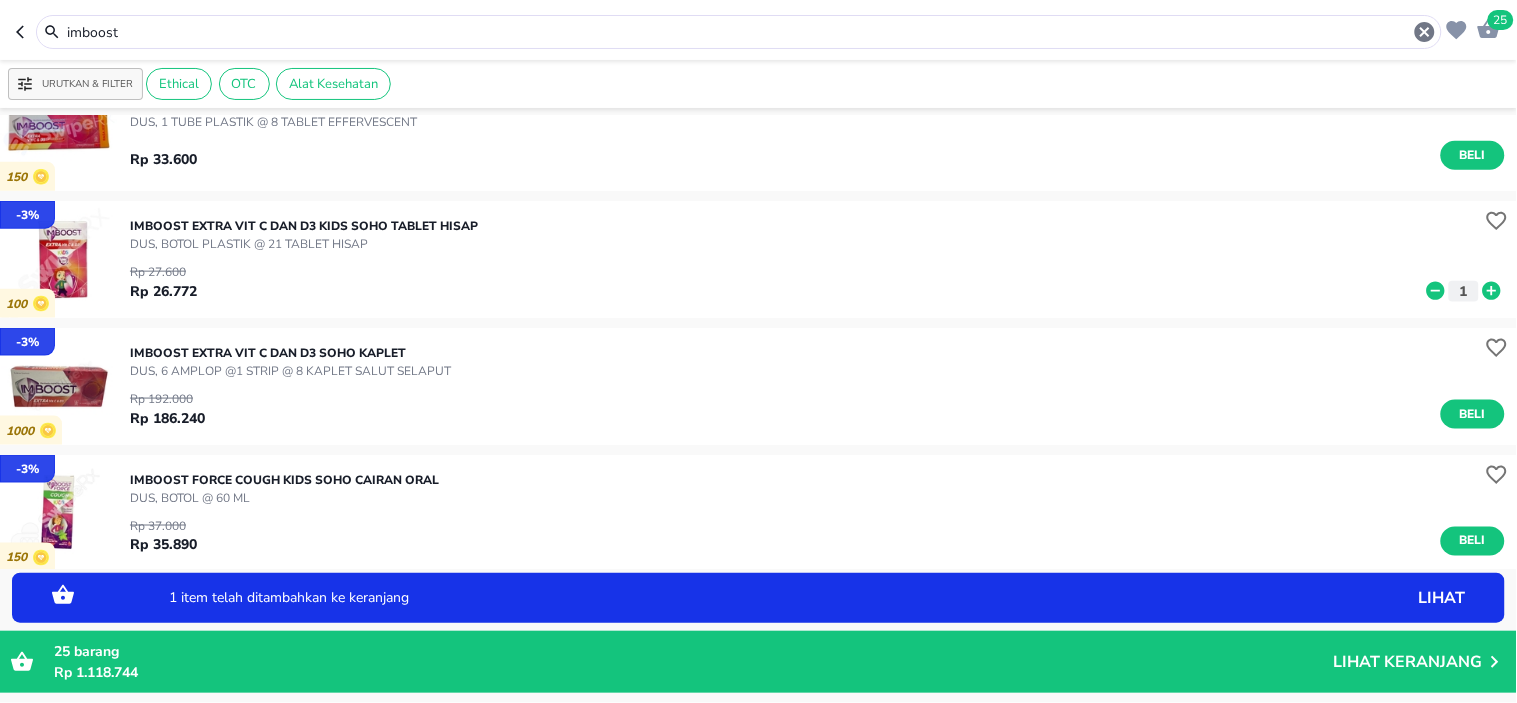 click 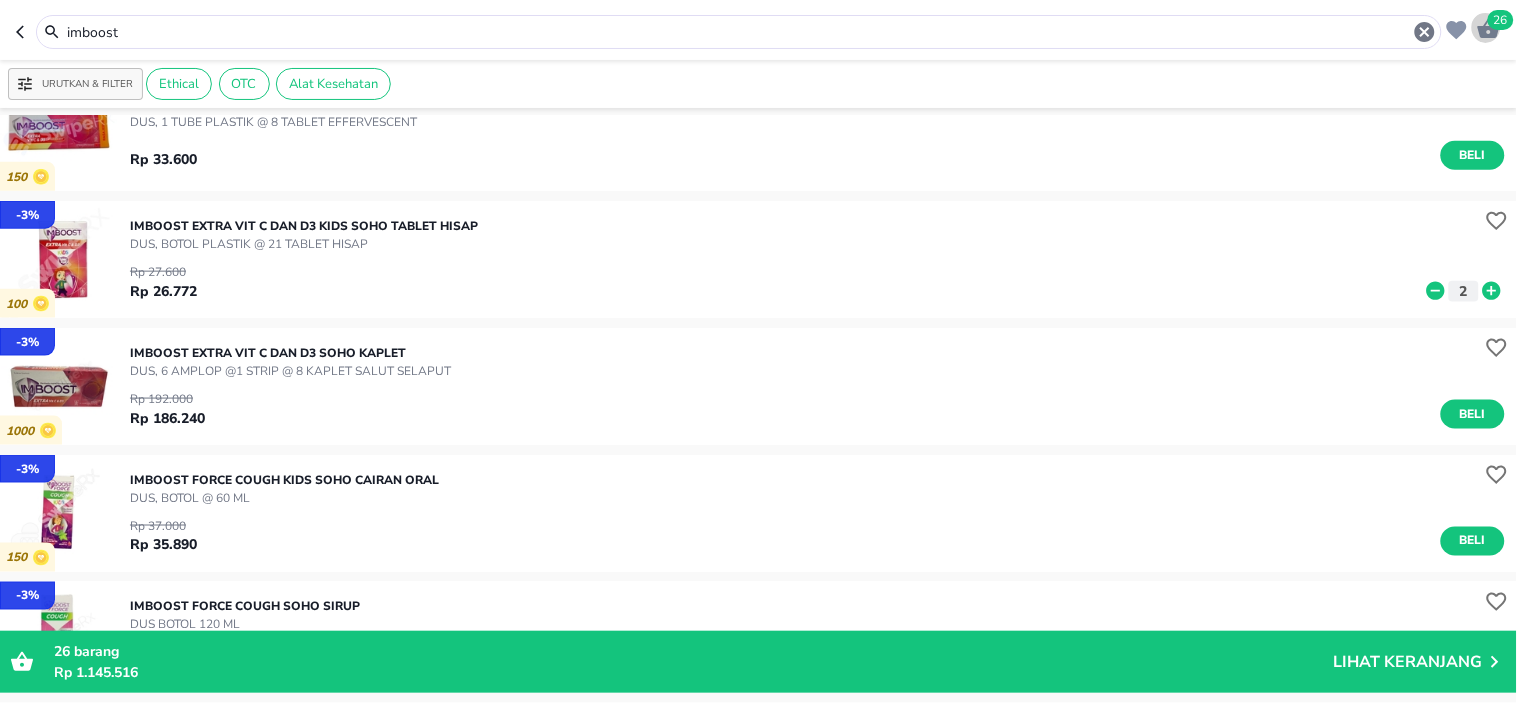 click on "26" at bounding box center (1501, 20) 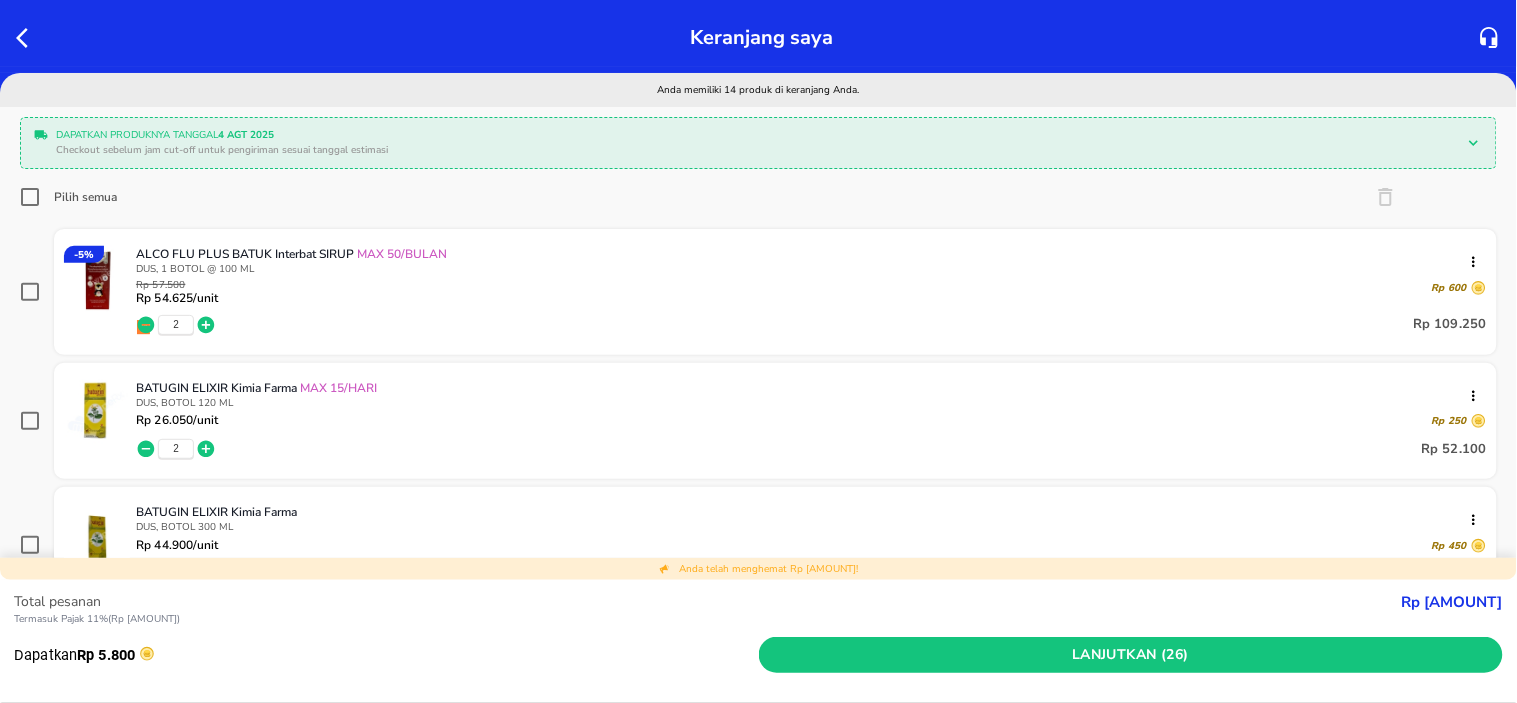 scroll, scrollTop: 111, scrollLeft: 0, axis: vertical 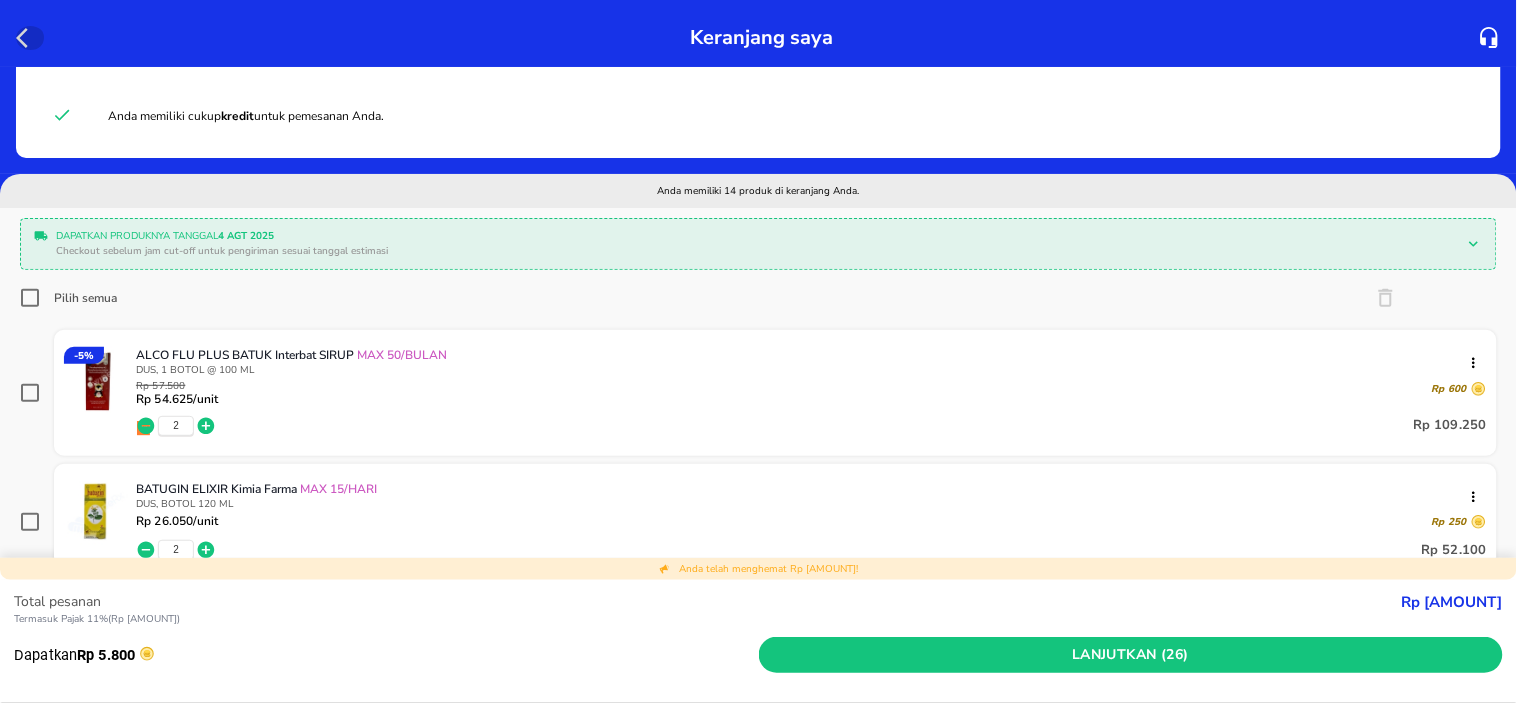 click 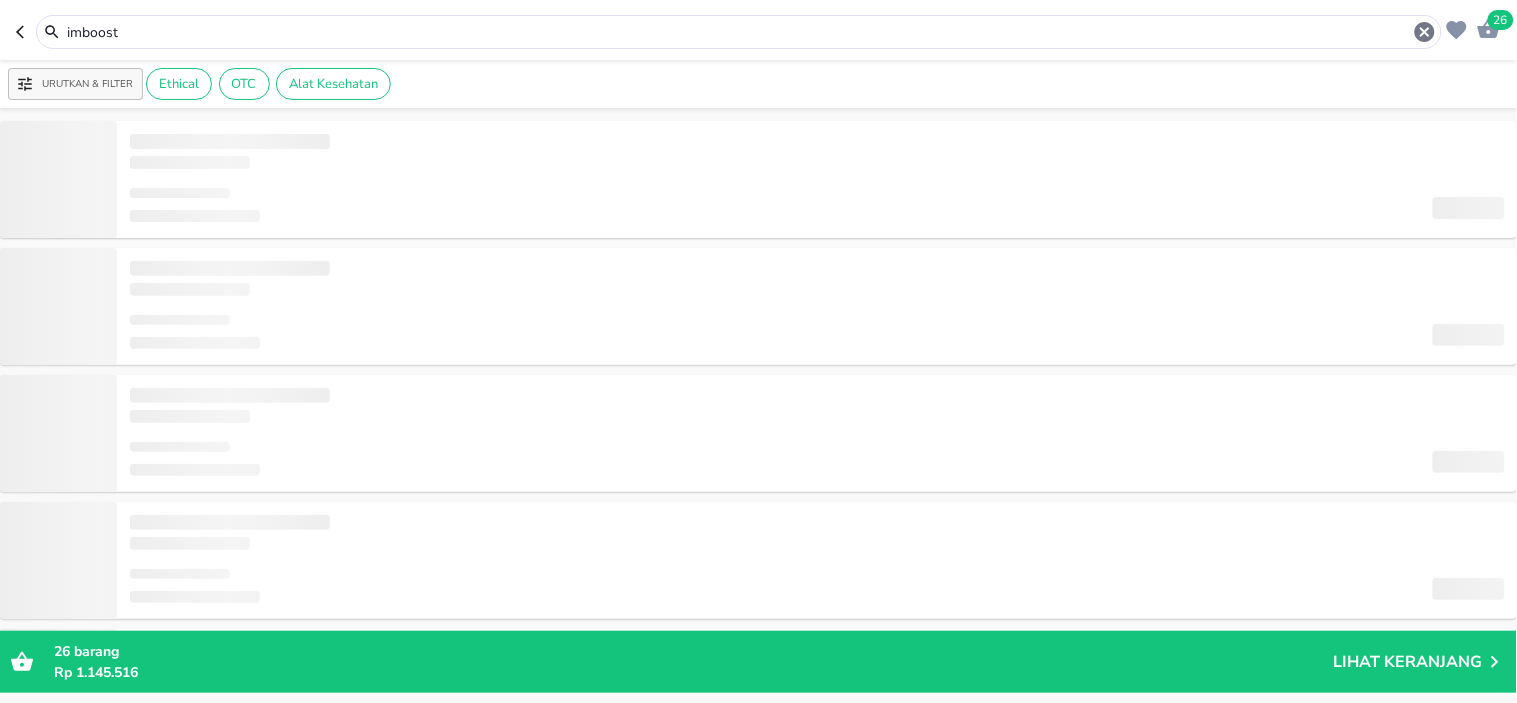 drag, startPoint x: 188, startPoint y: 36, endPoint x: 0, endPoint y: 2, distance: 191.04973 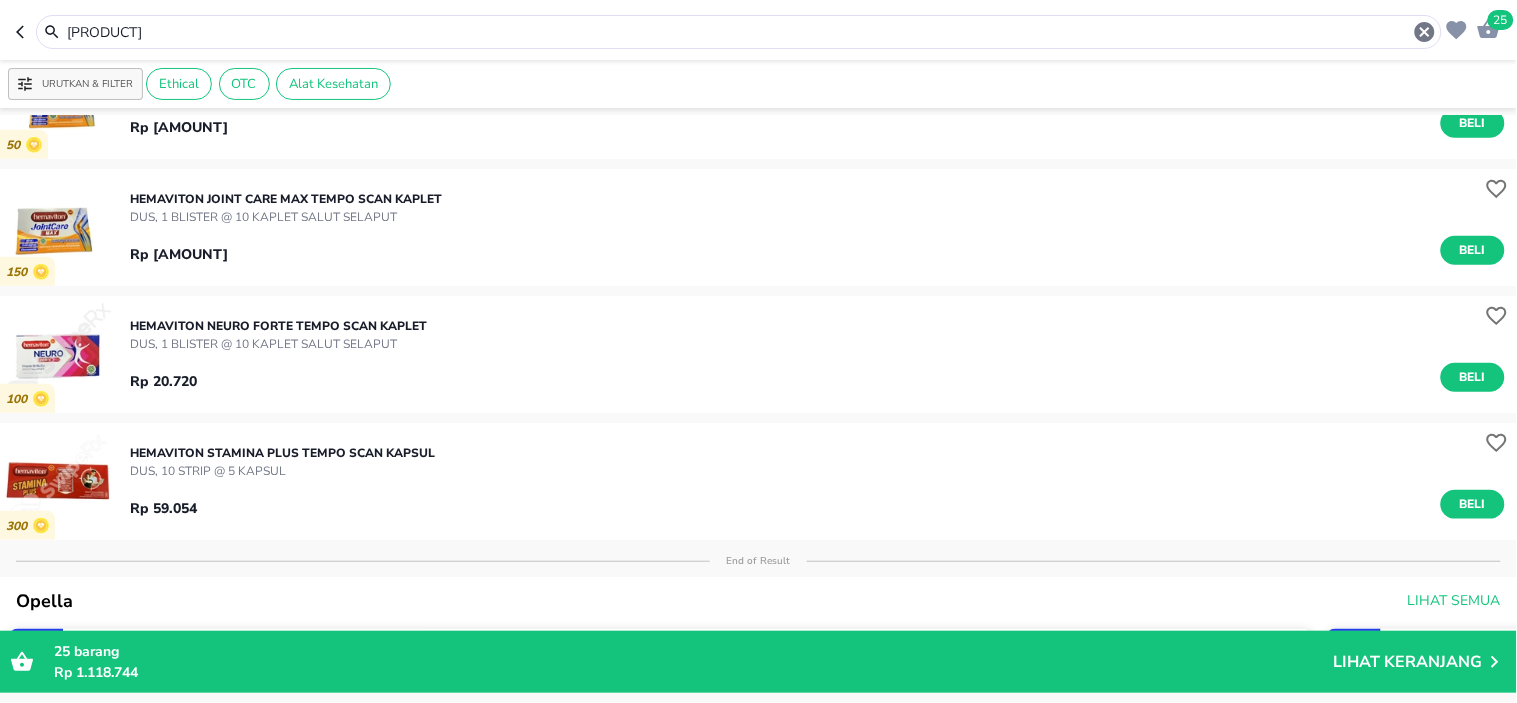 scroll, scrollTop: 444, scrollLeft: 0, axis: vertical 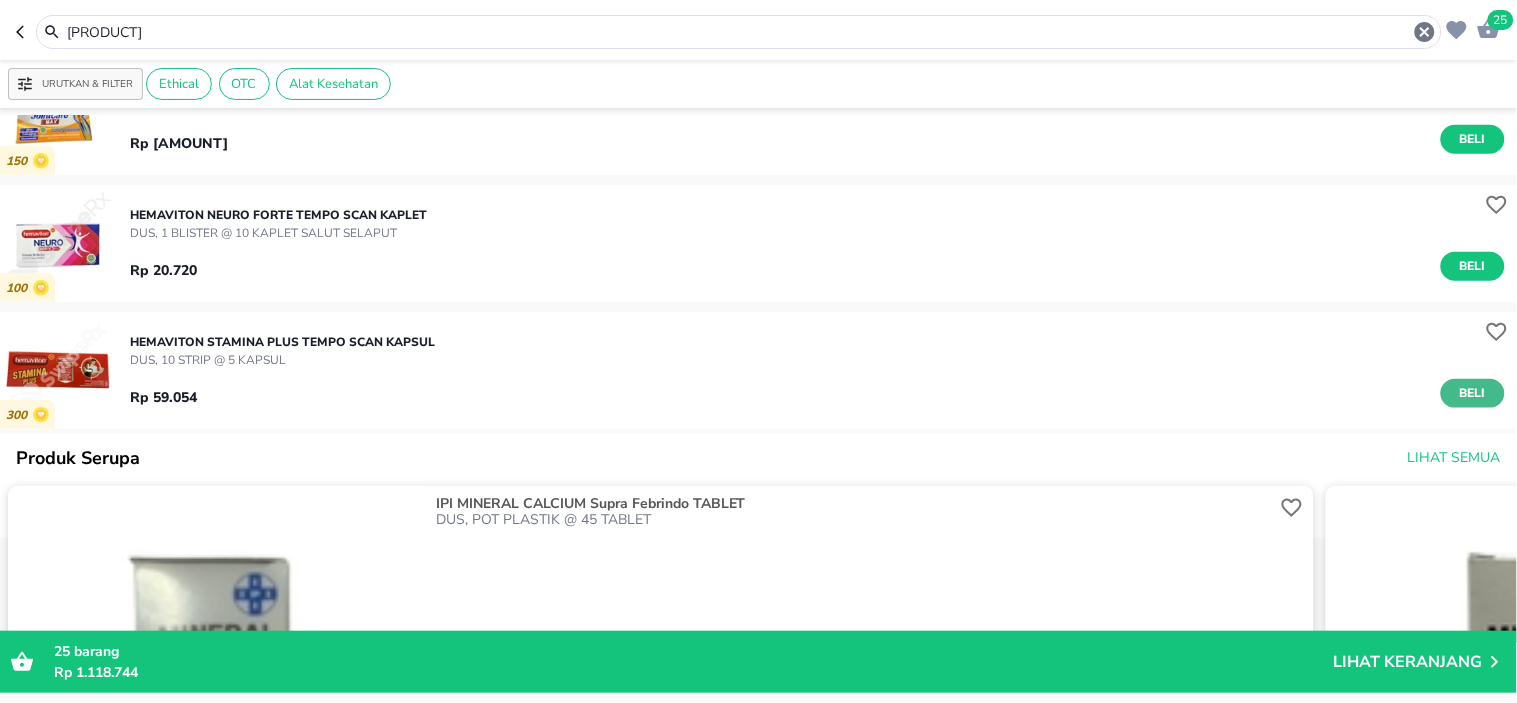 click on "Beli" at bounding box center (1473, 393) 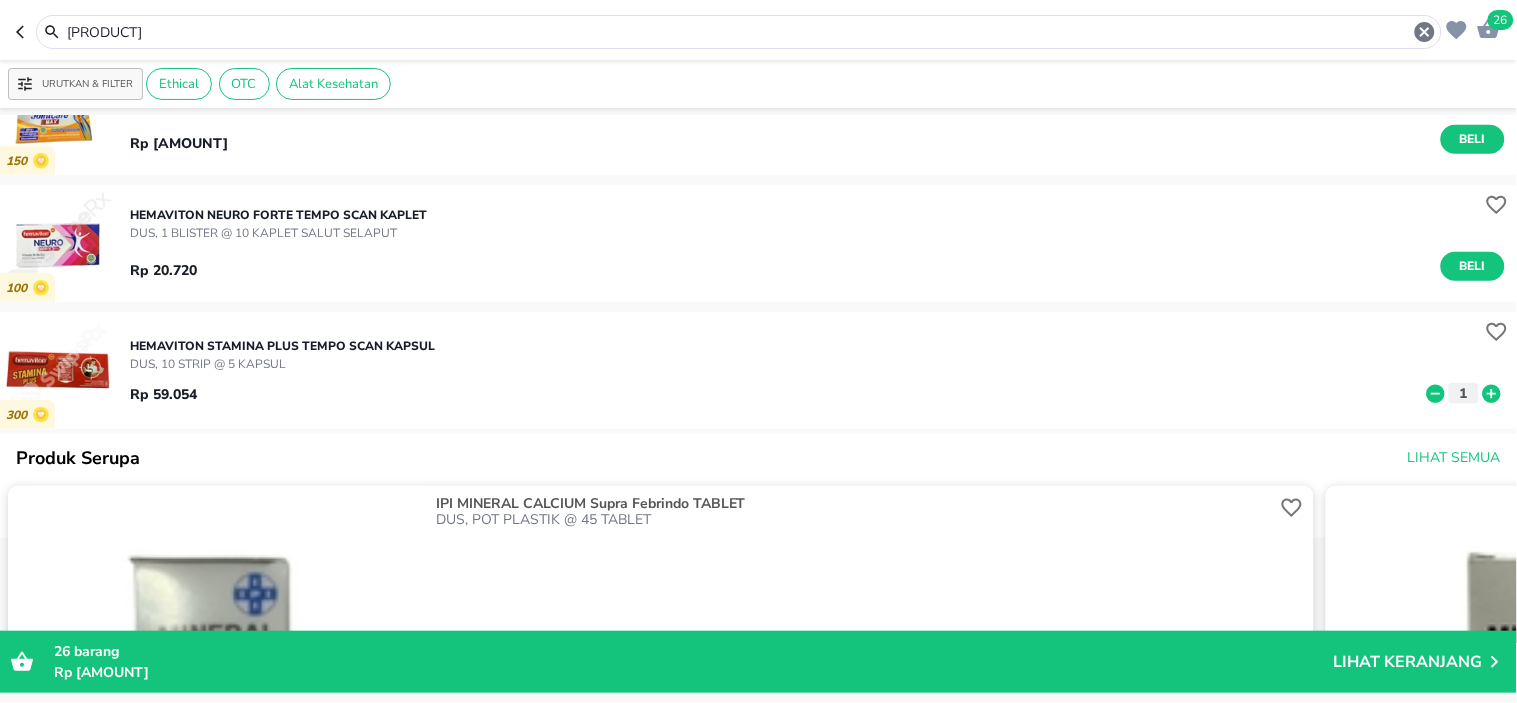 drag, startPoint x: 217, startPoint y: 38, endPoint x: 0, endPoint y: 38, distance: 217 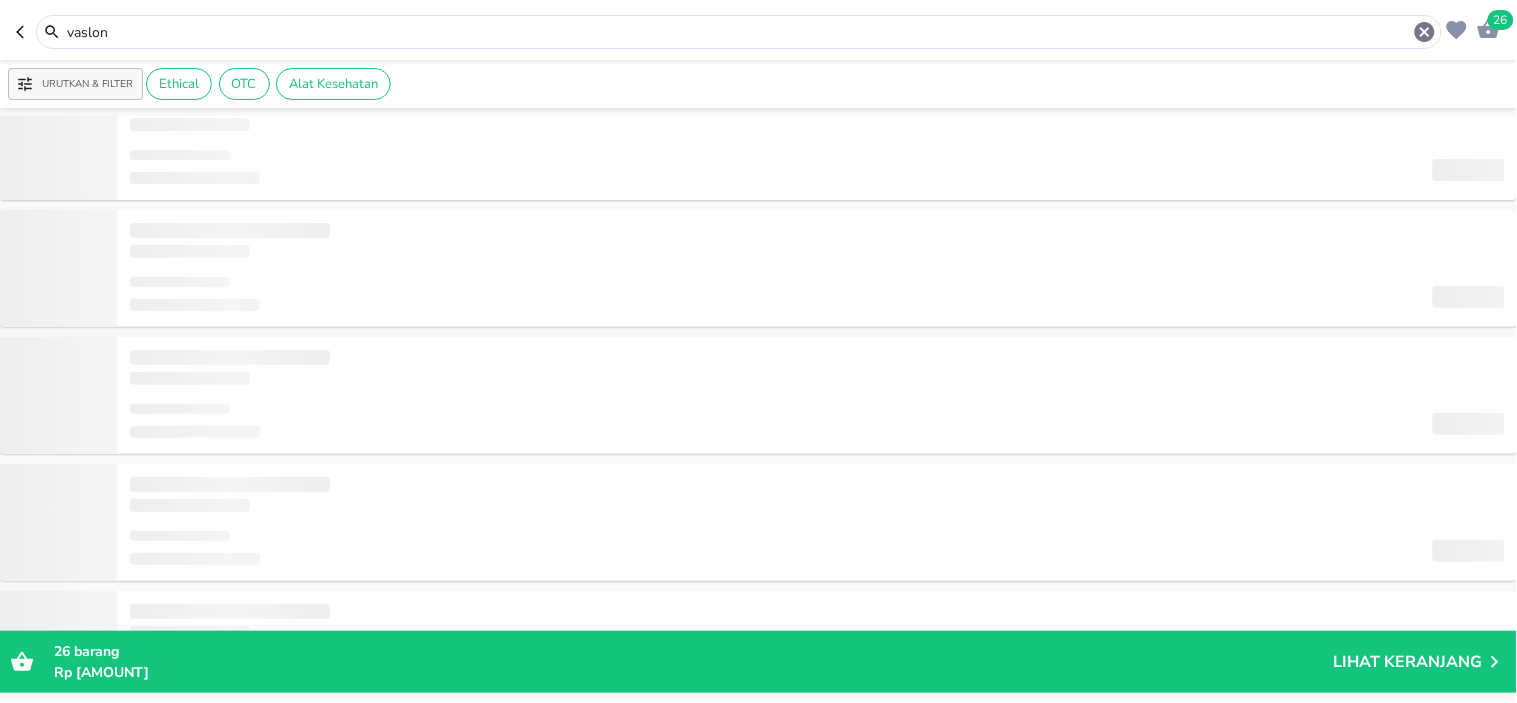 scroll, scrollTop: 0, scrollLeft: 0, axis: both 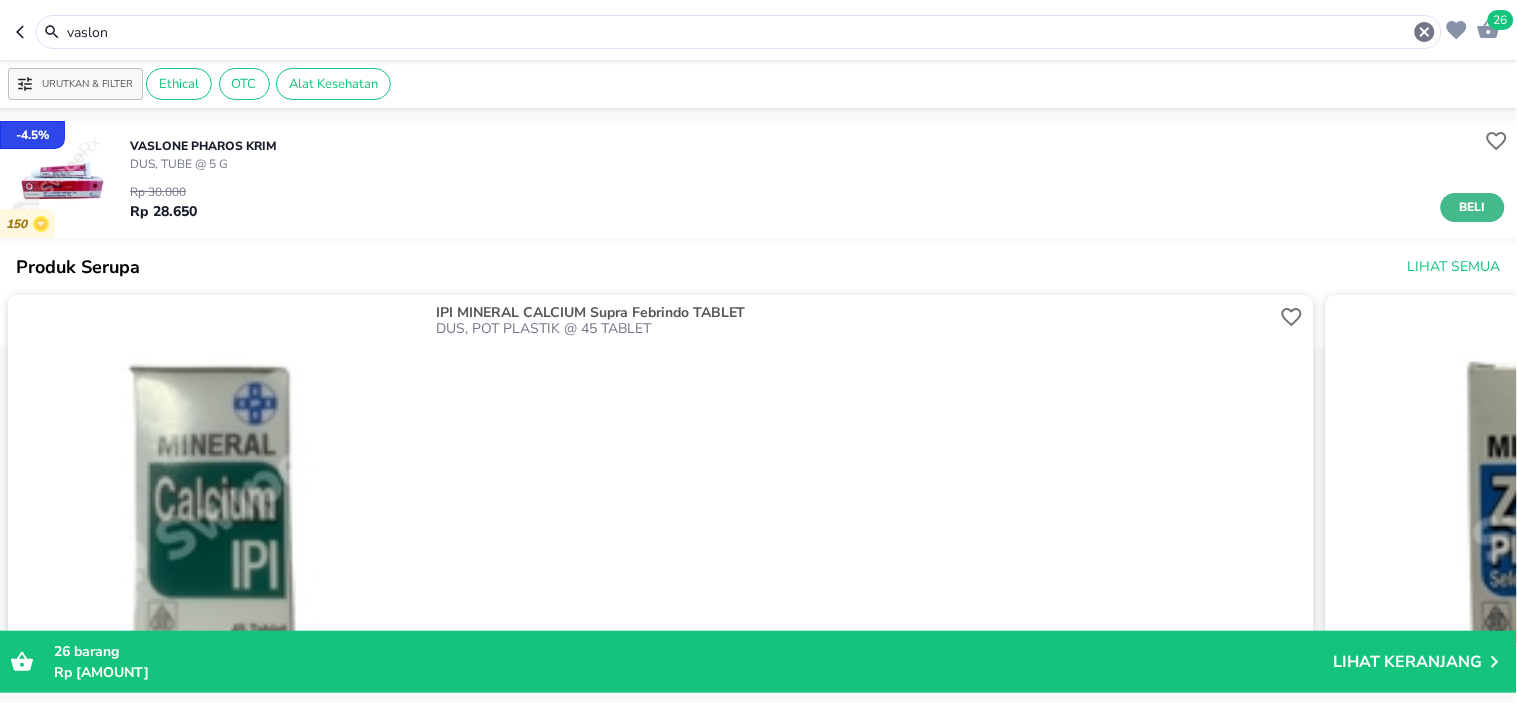 click on "Beli" at bounding box center [1473, 207] 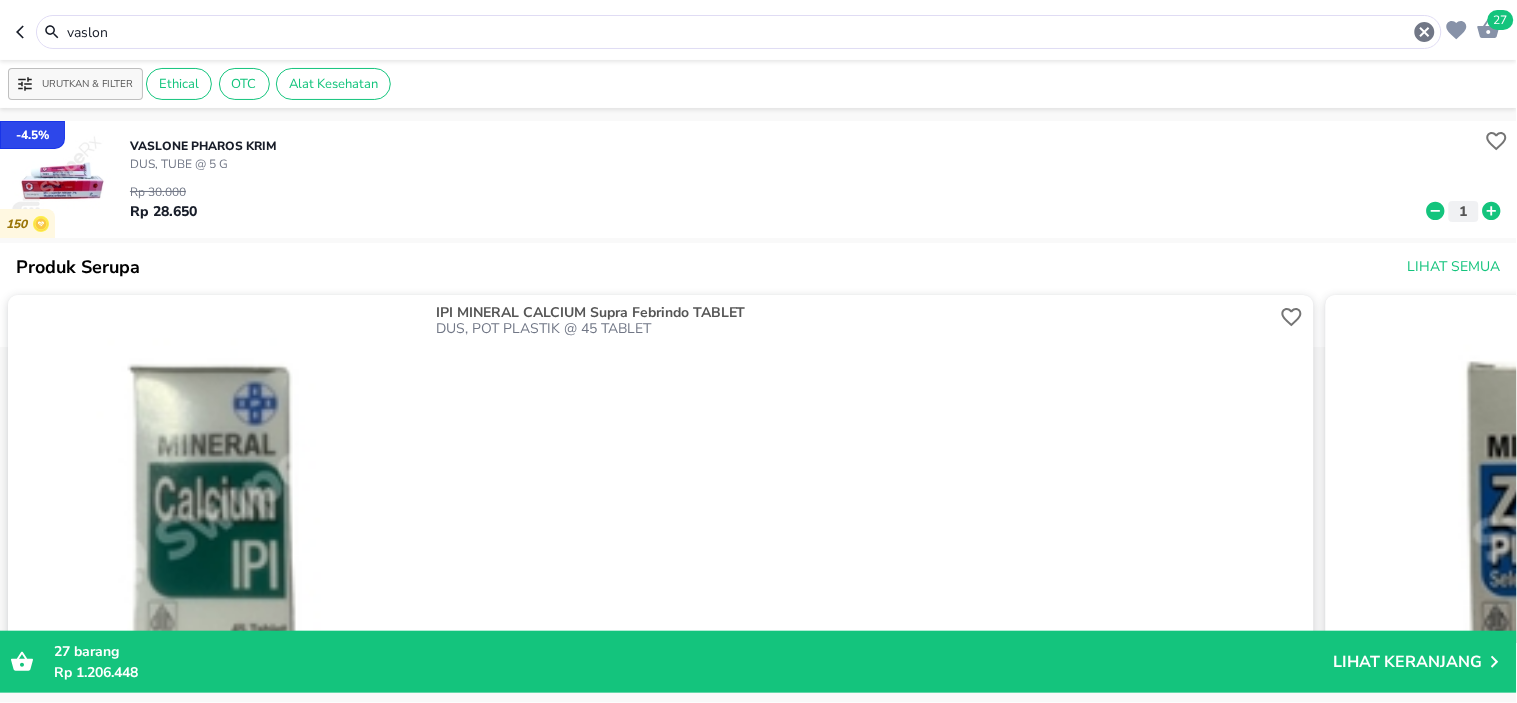 drag, startPoint x: 124, startPoint y: 30, endPoint x: 0, endPoint y: 2, distance: 127.12199 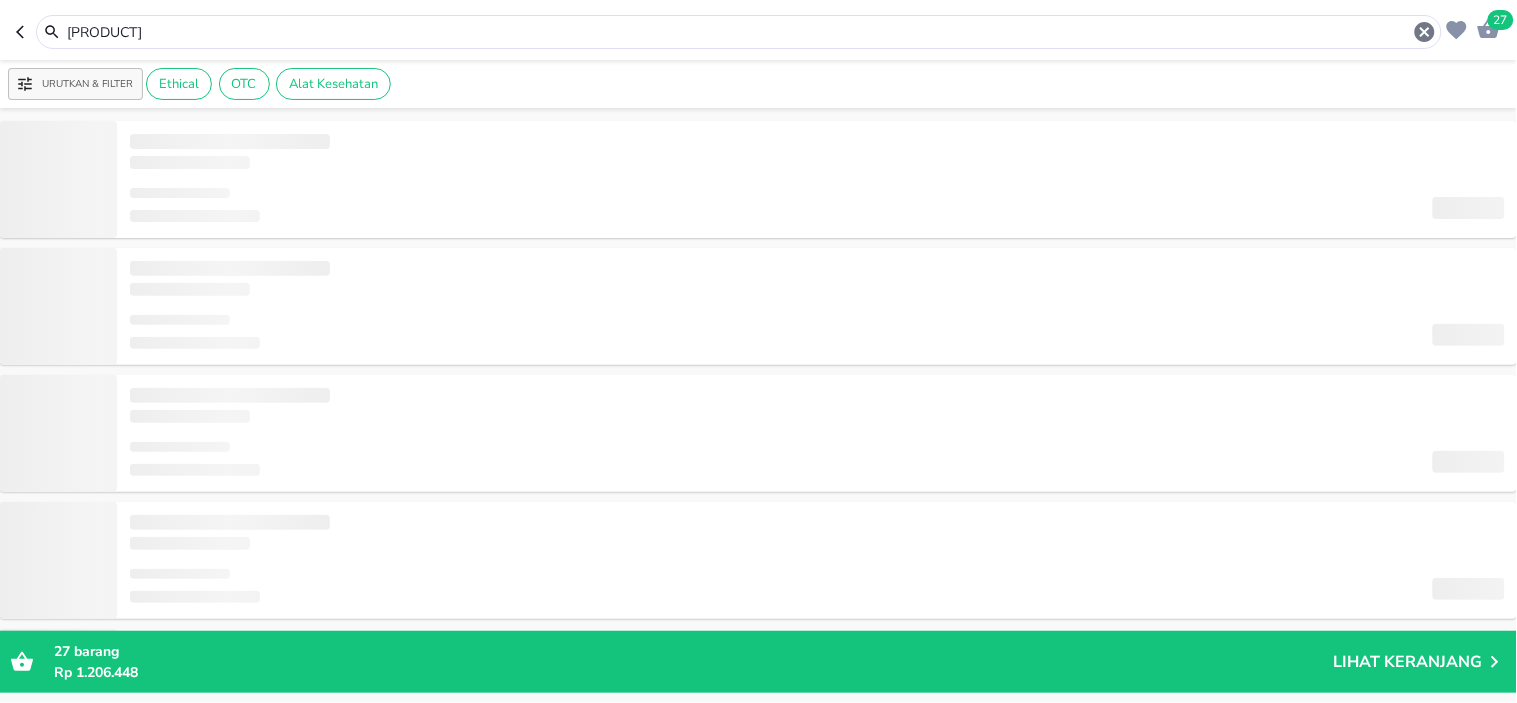 click on "[PRODUCT]" at bounding box center (739, 32) 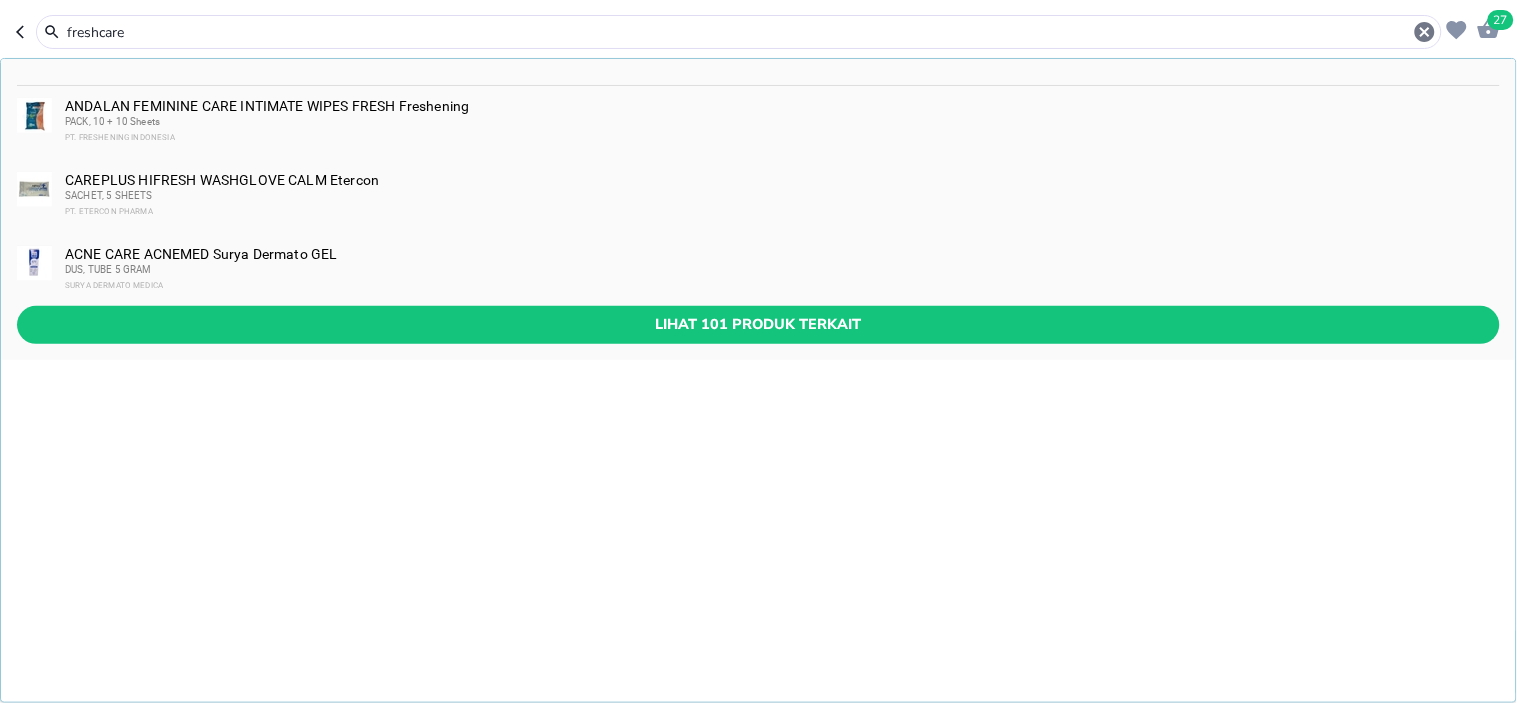 type on "freshcare" 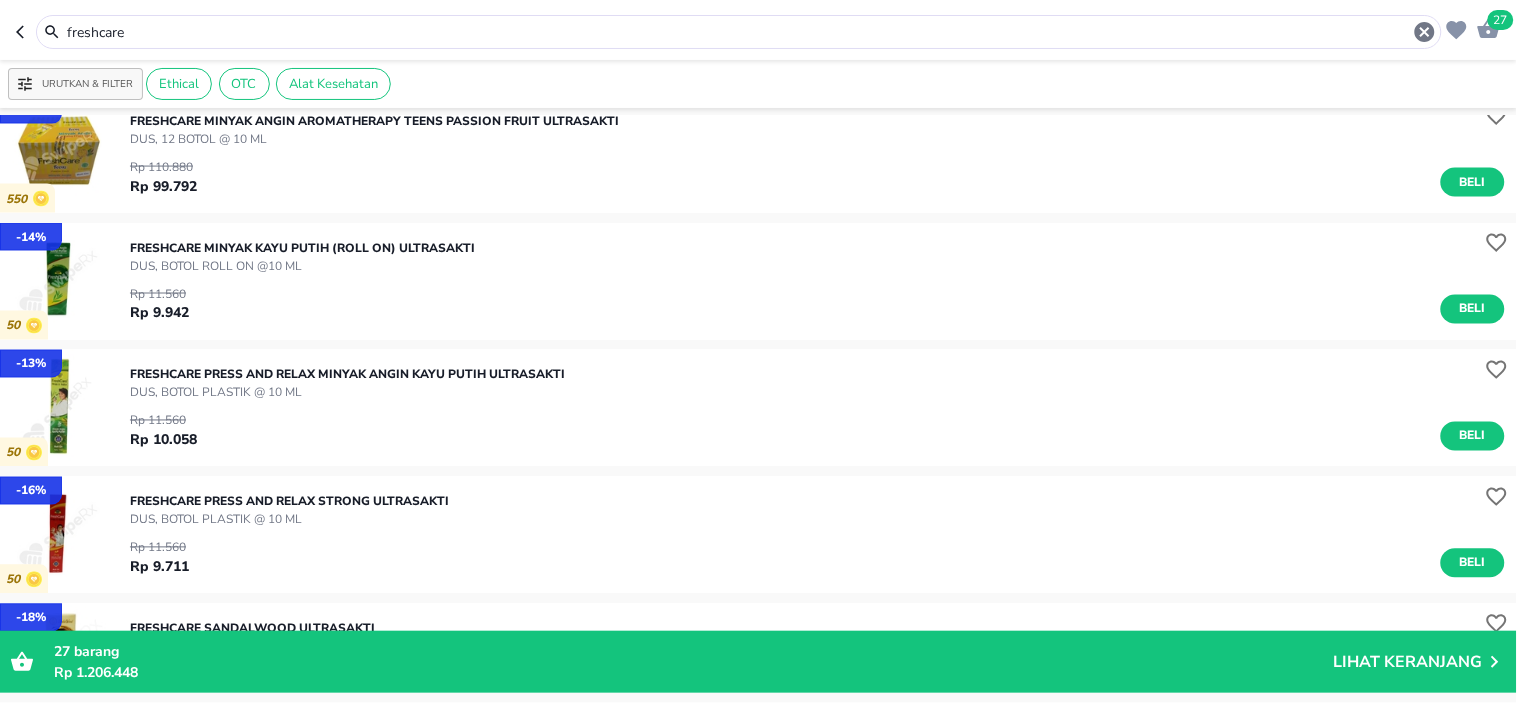 scroll, scrollTop: 888, scrollLeft: 0, axis: vertical 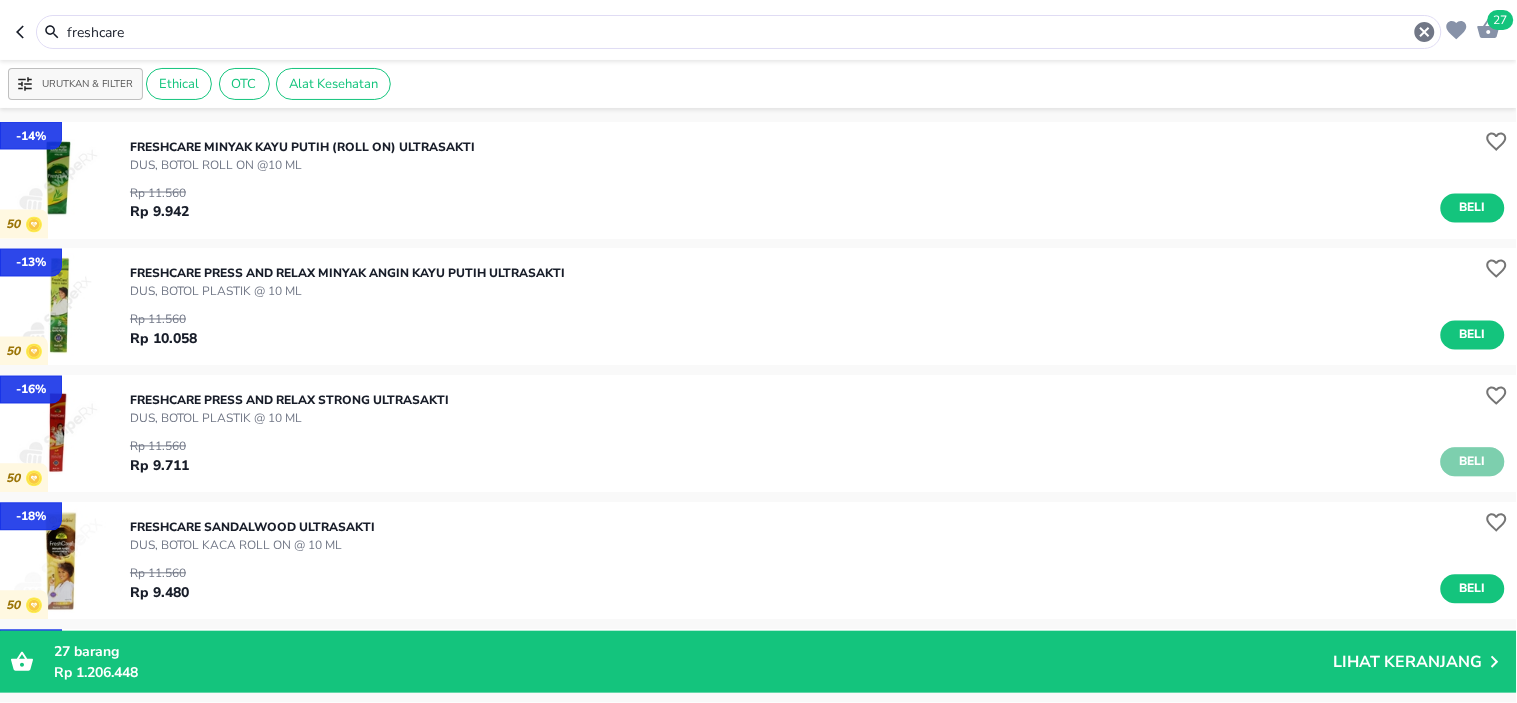 click on "Beli" at bounding box center [1473, 462] 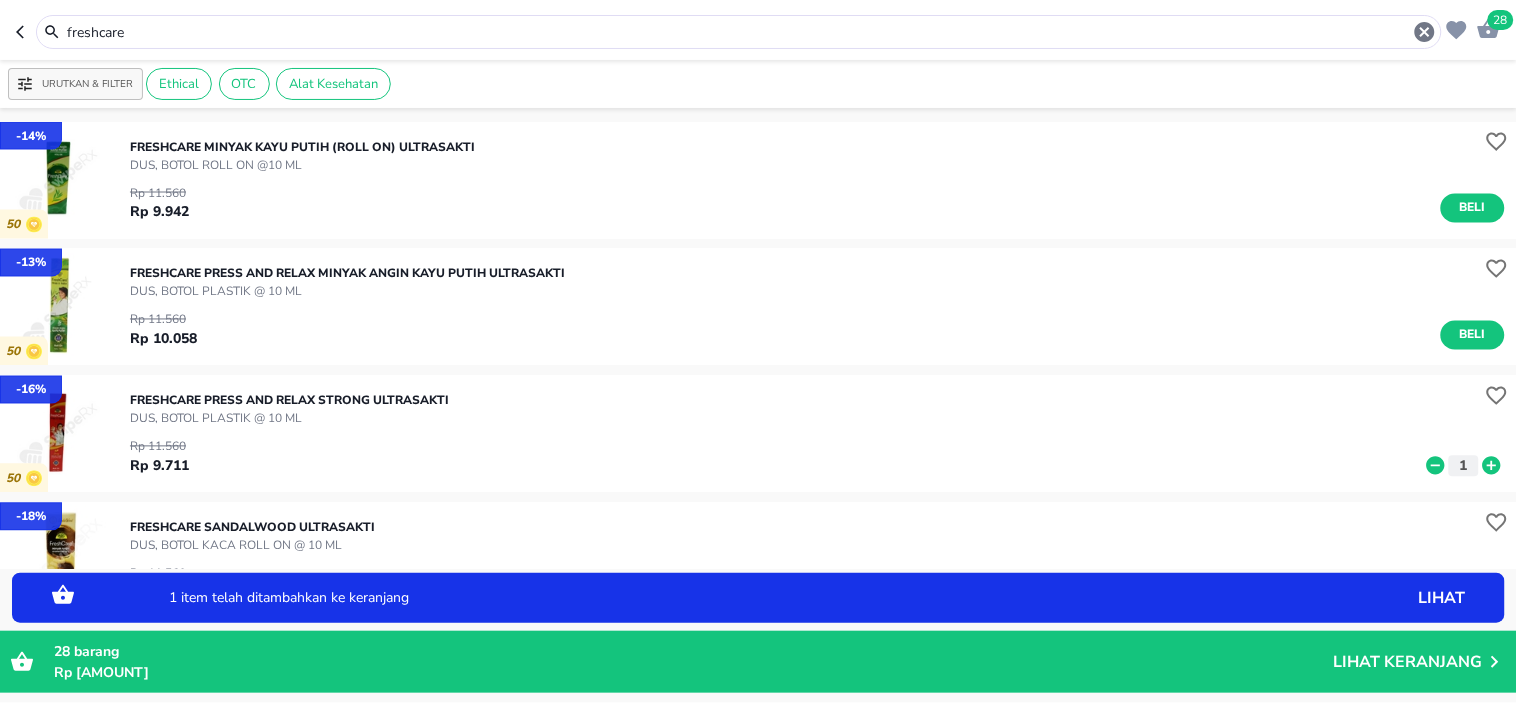 click 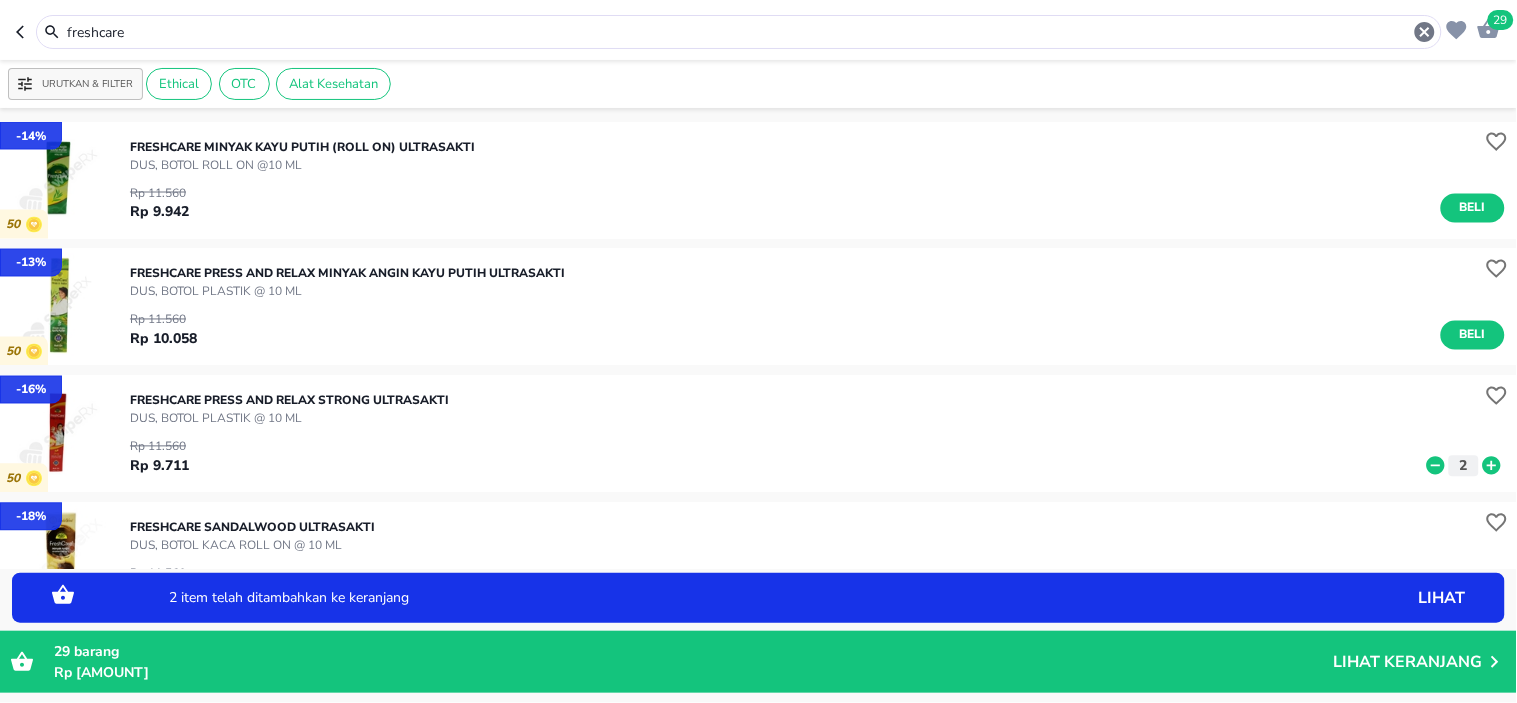 click 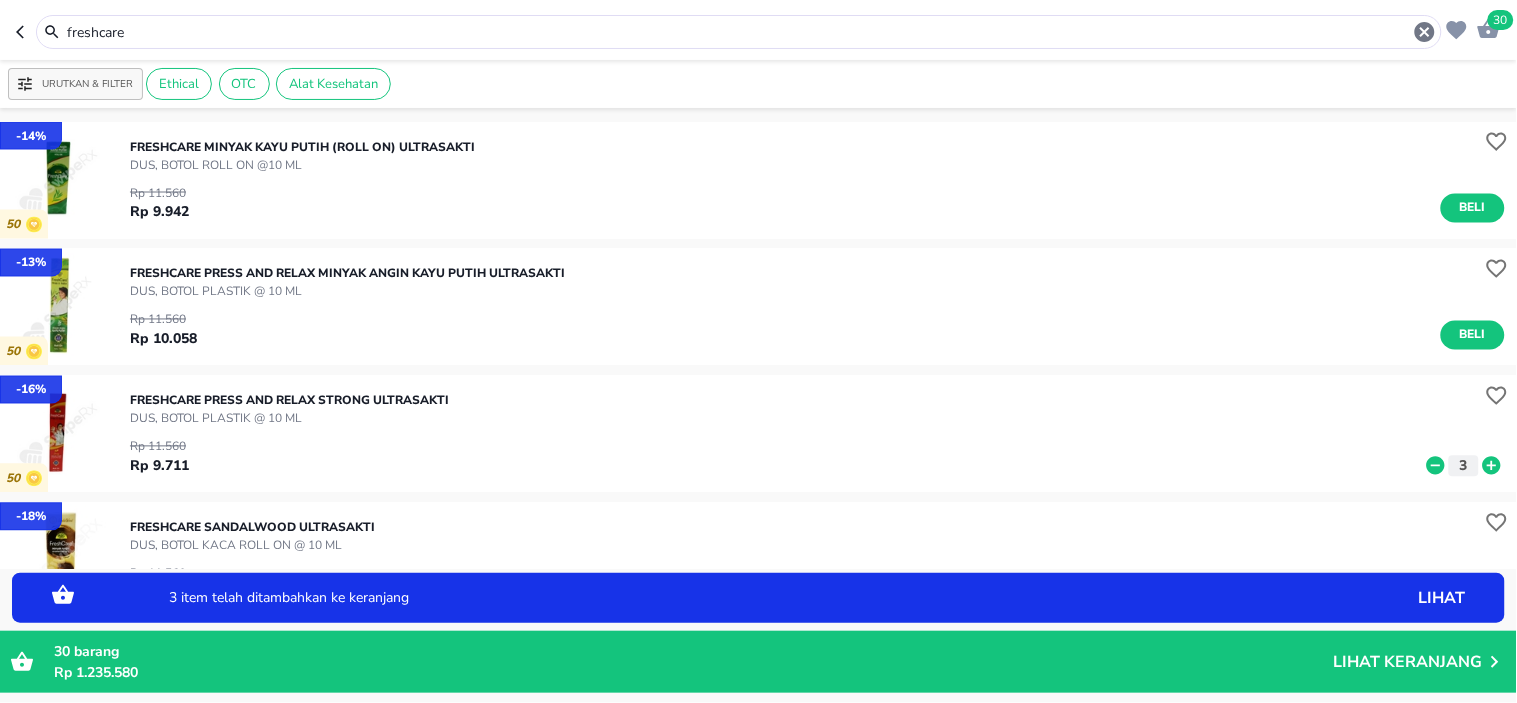 click 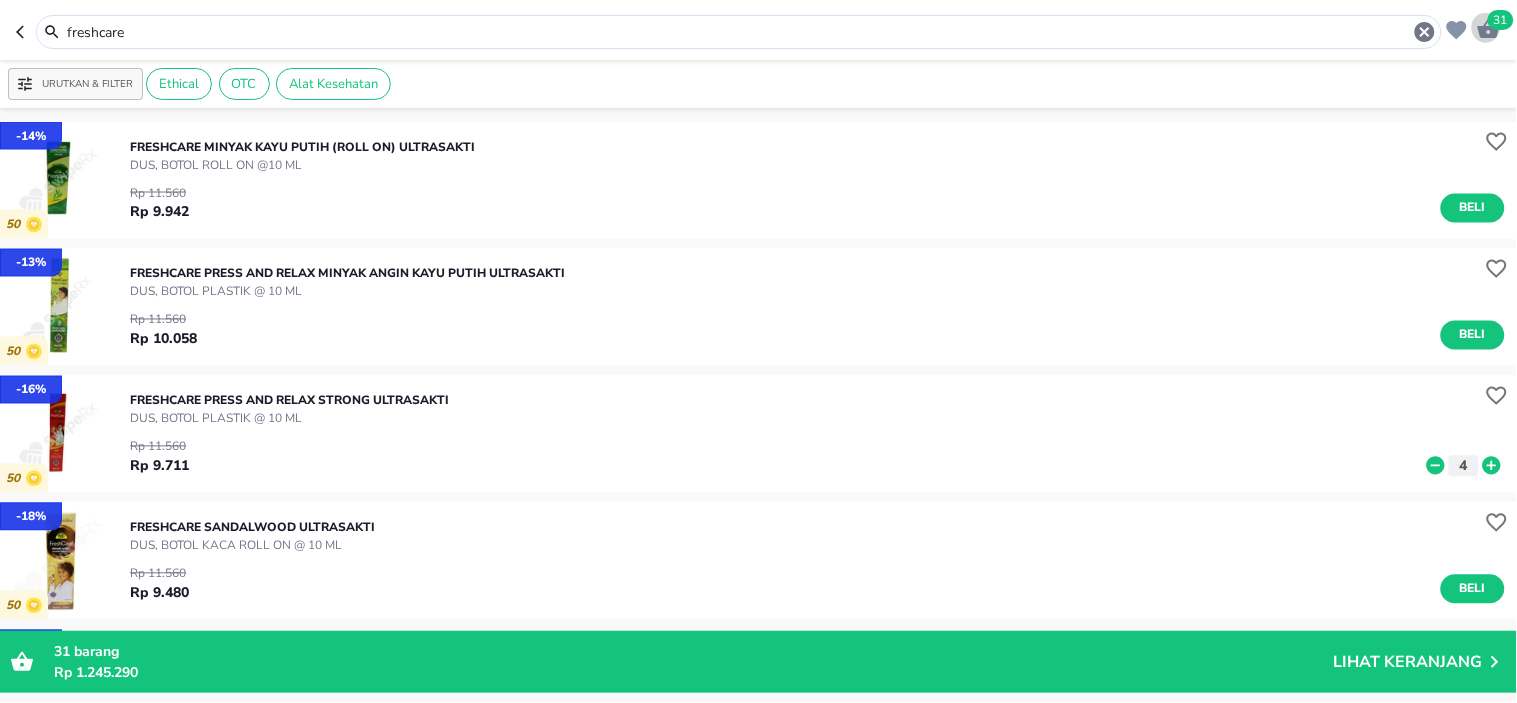click on "31" at bounding box center [1501, 20] 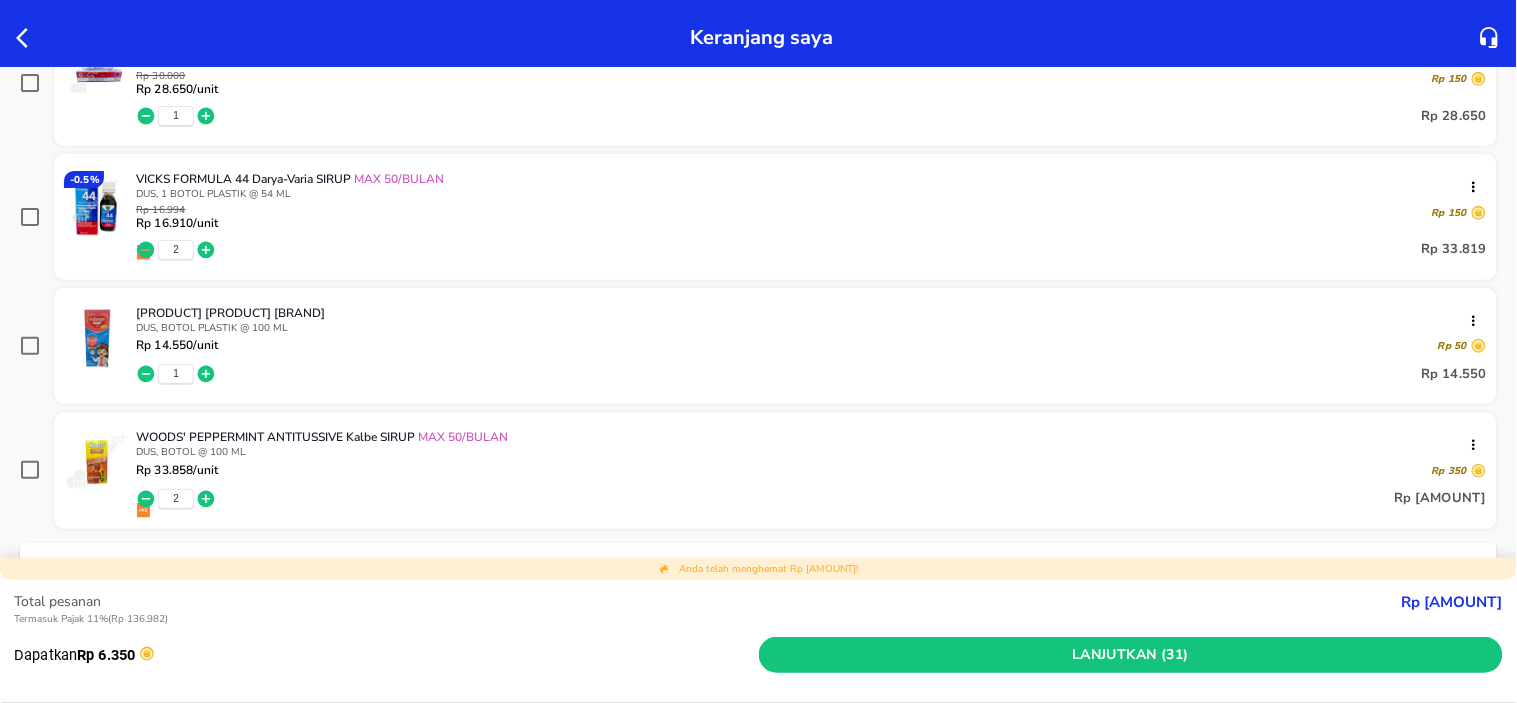 scroll, scrollTop: 2333, scrollLeft: 0, axis: vertical 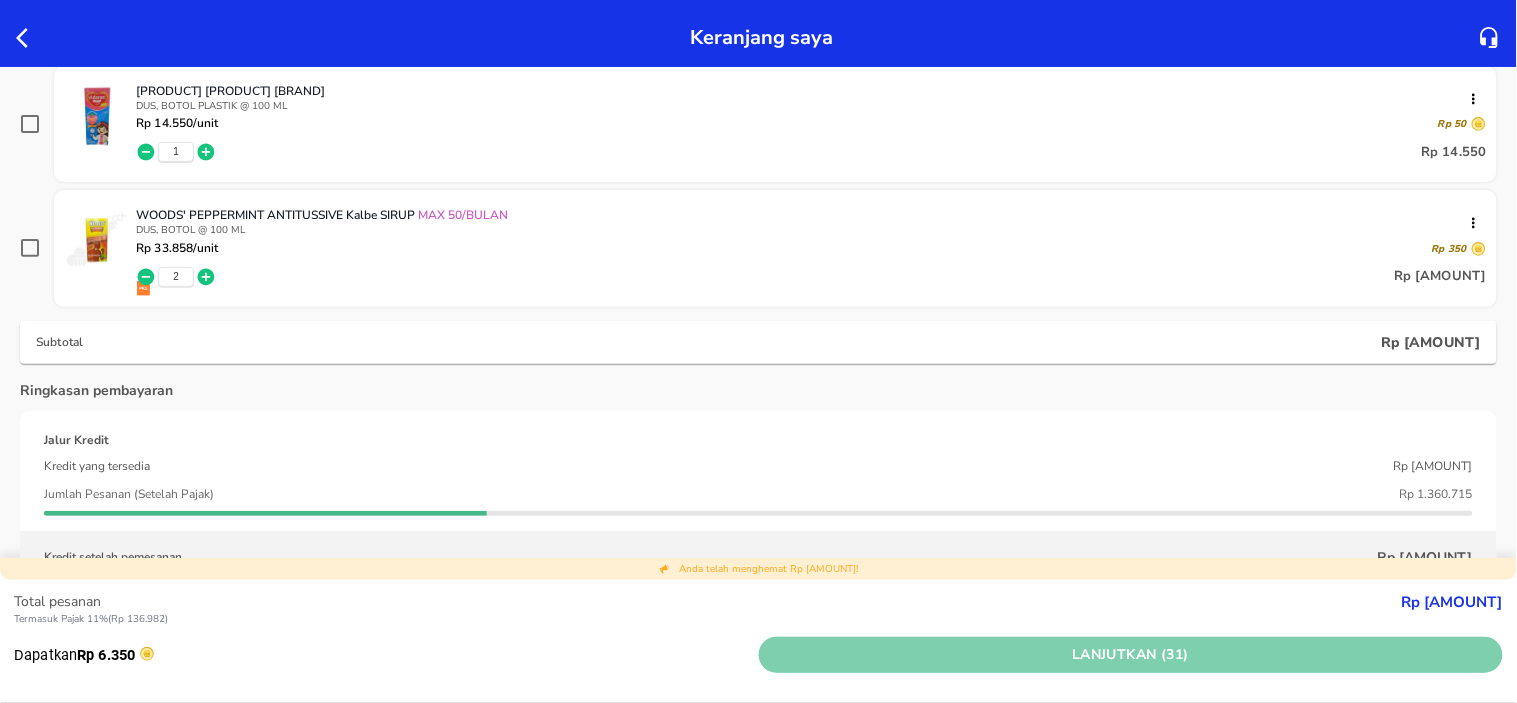click on "Lanjutkan (31)" at bounding box center (1131, 655) 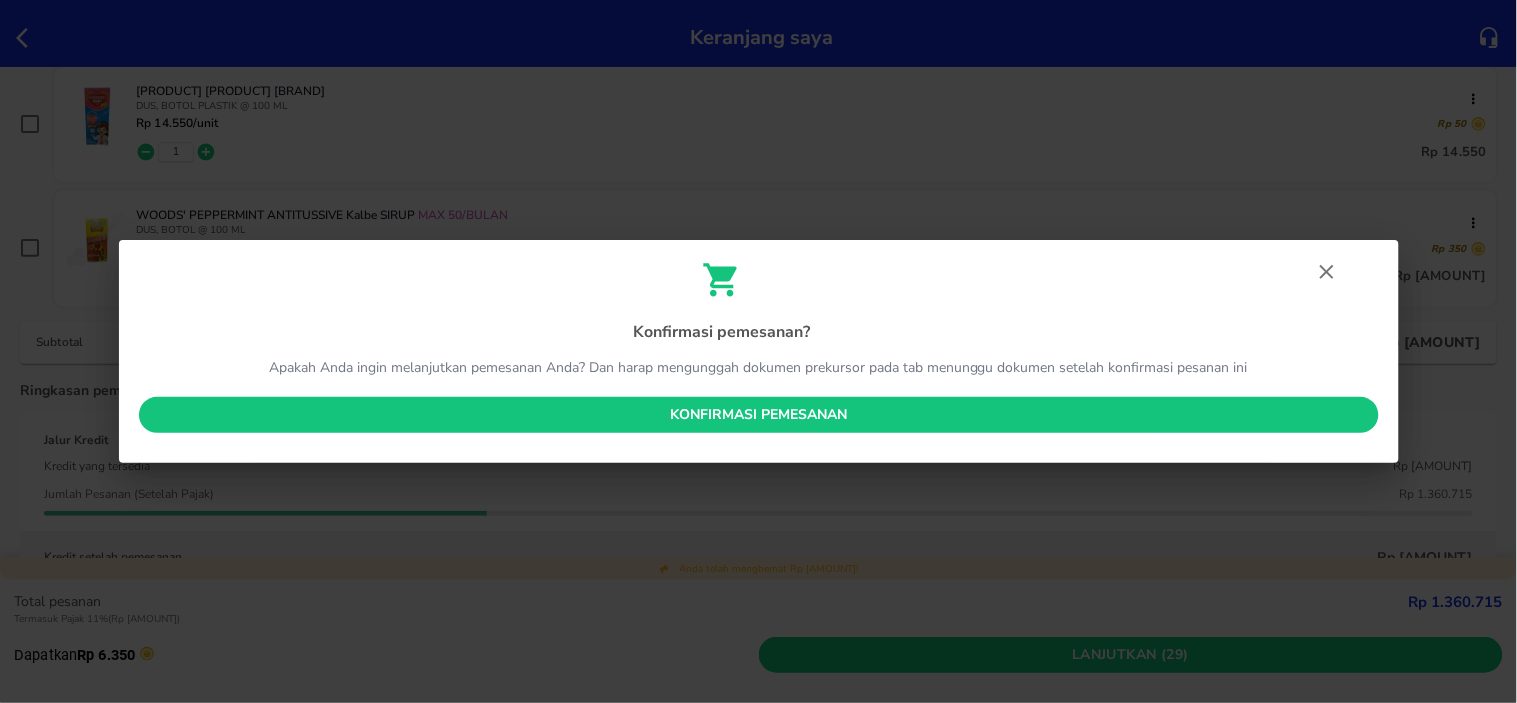 click on "Konfirmasi pemesanan" at bounding box center (759, 415) 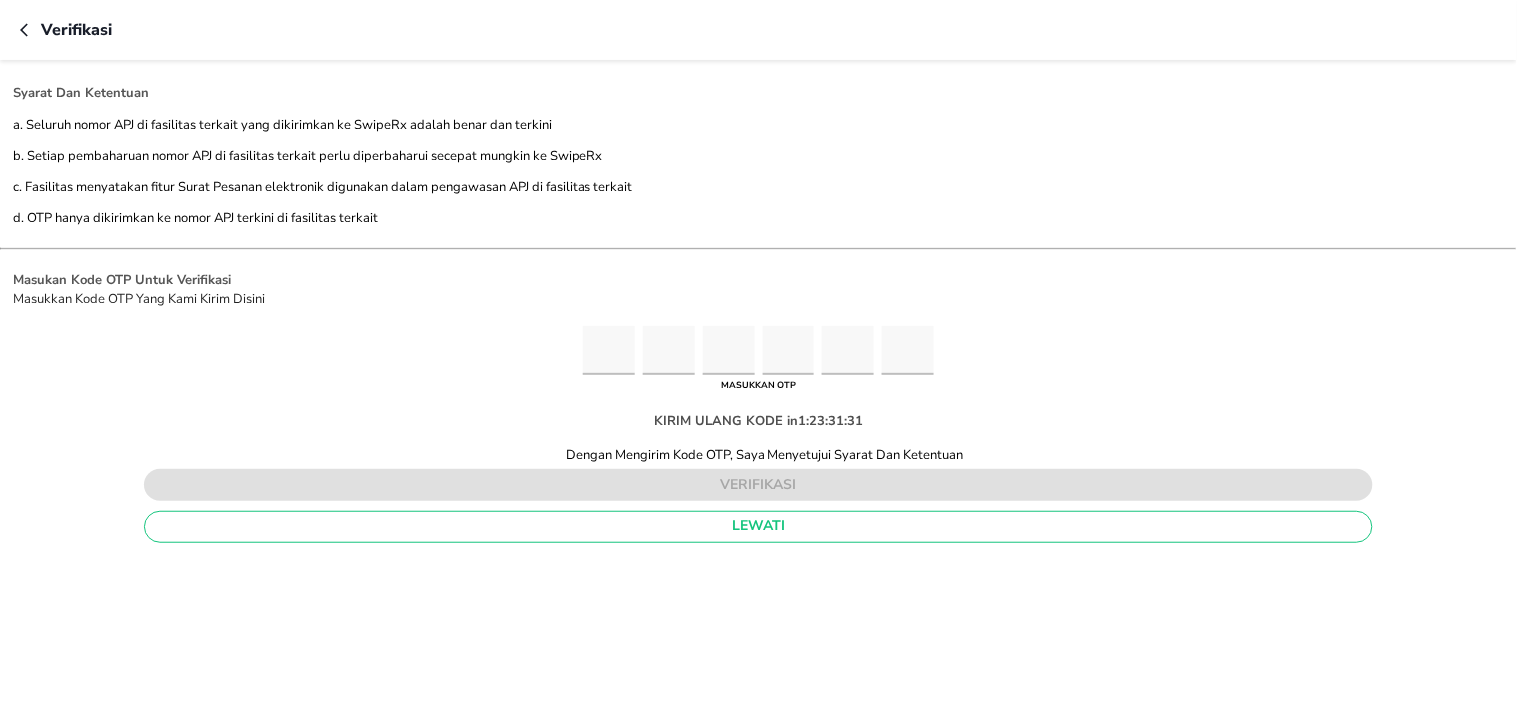 click at bounding box center [609, 350] 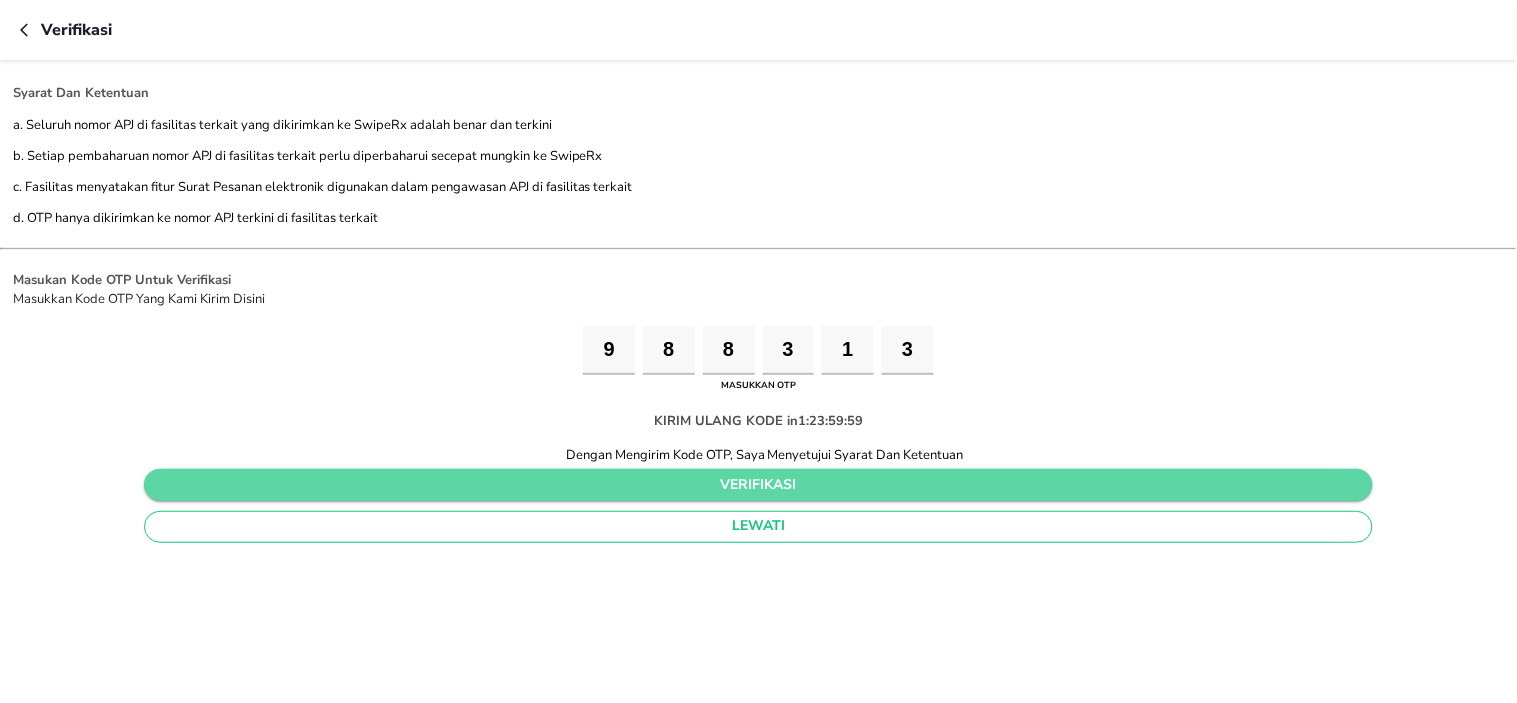 click on "verifikasi" at bounding box center [758, 485] 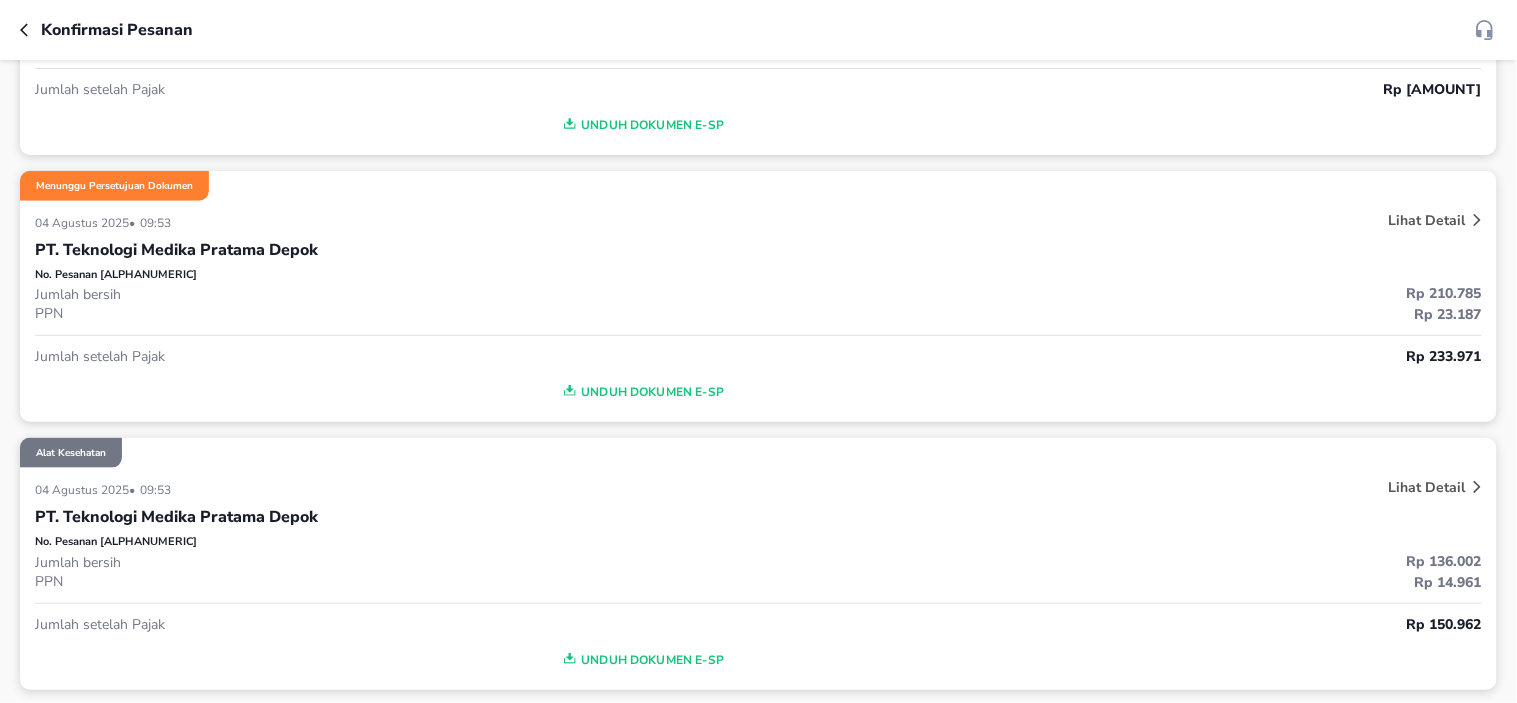 scroll, scrollTop: 444, scrollLeft: 0, axis: vertical 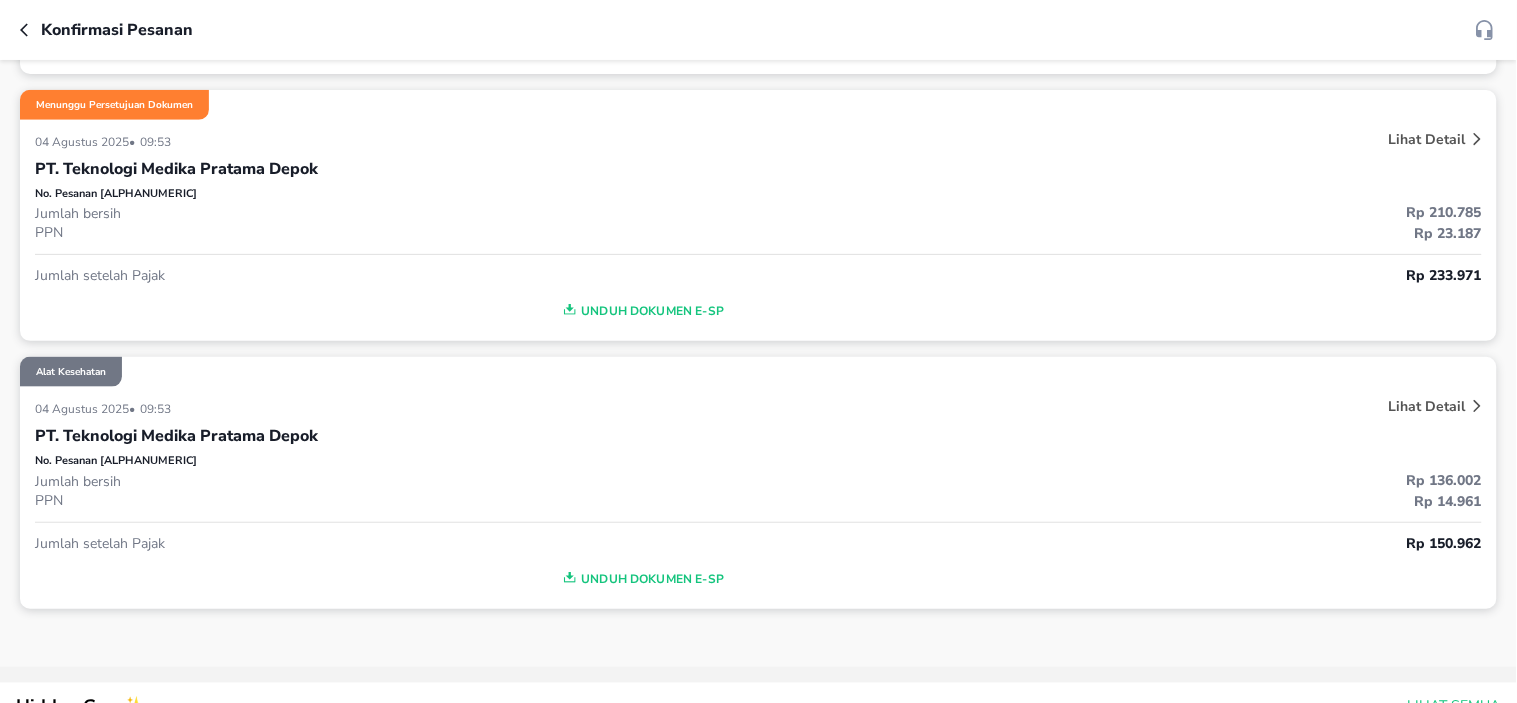 click on "PT. Teknologi Medika Pratama Depok" at bounding box center (758, 169) 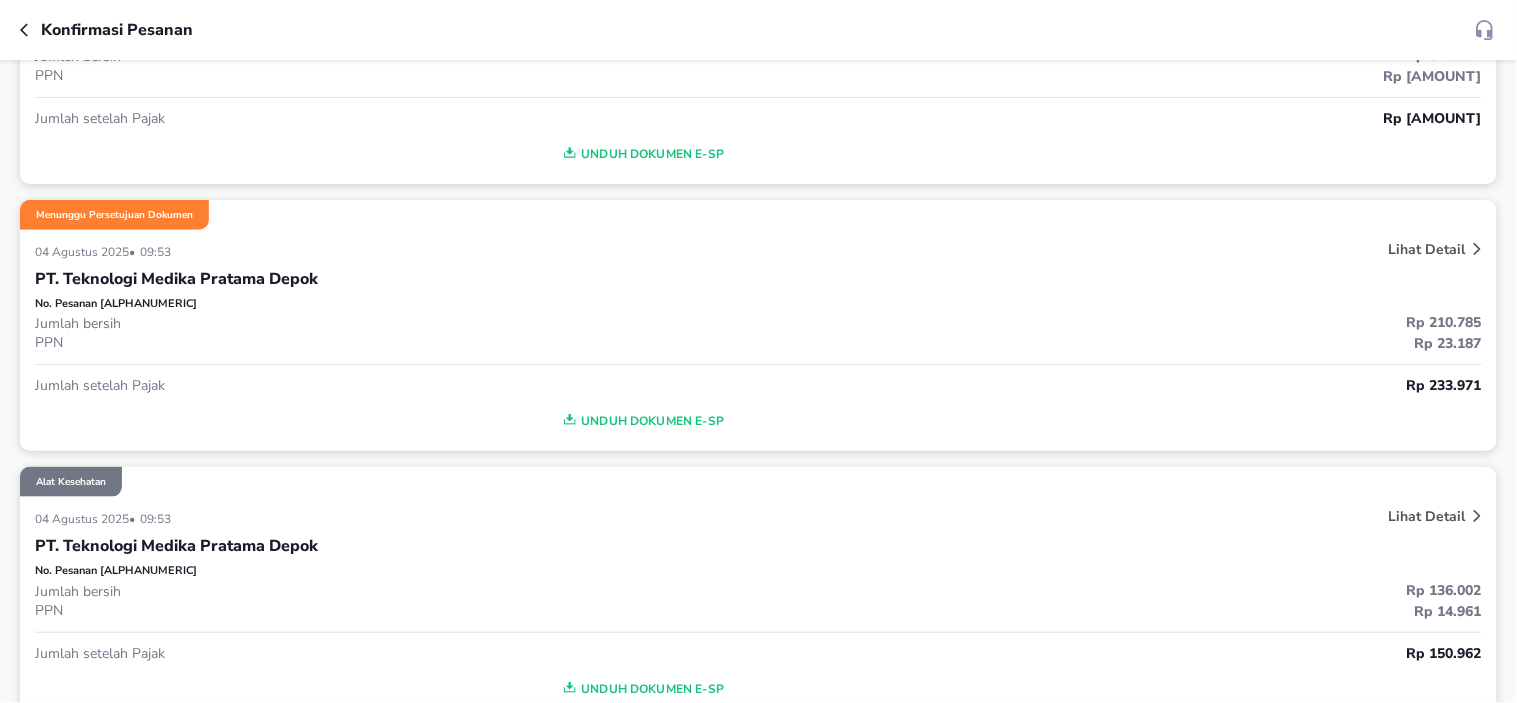 scroll, scrollTop: 0, scrollLeft: 0, axis: both 